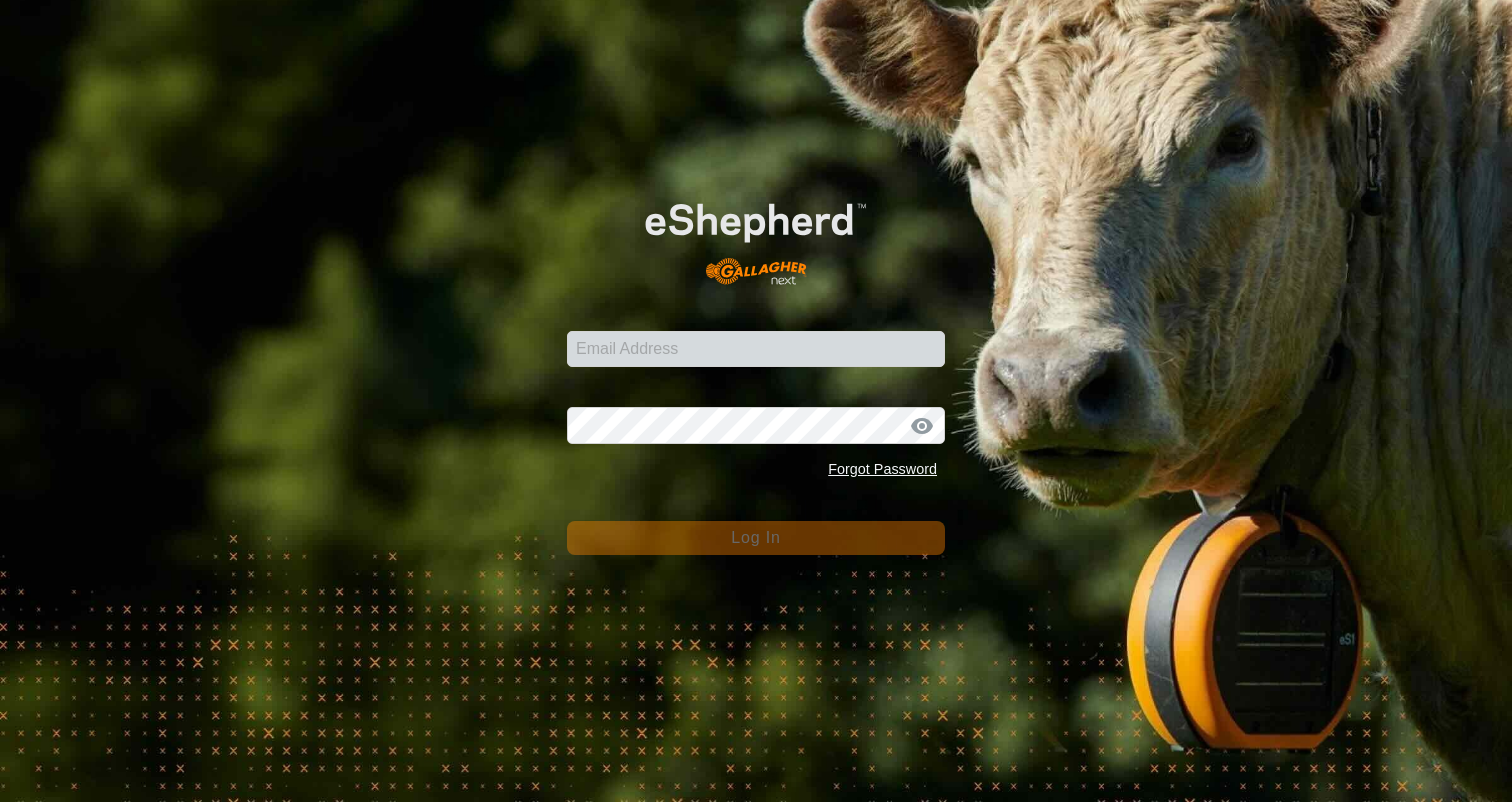 scroll, scrollTop: 0, scrollLeft: 0, axis: both 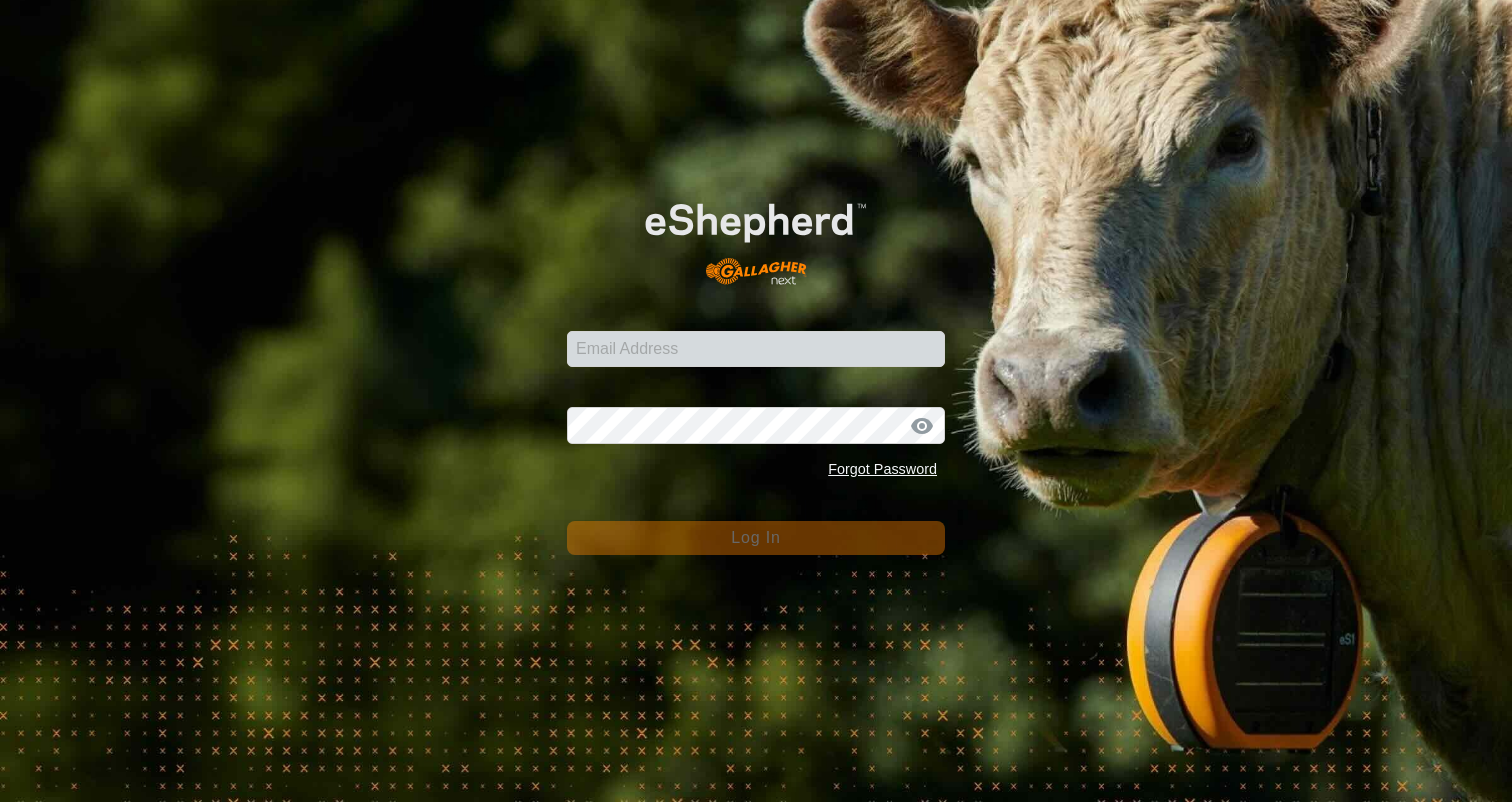 type on "[EMAIL_ADDRESS][DOMAIN_NAME]" 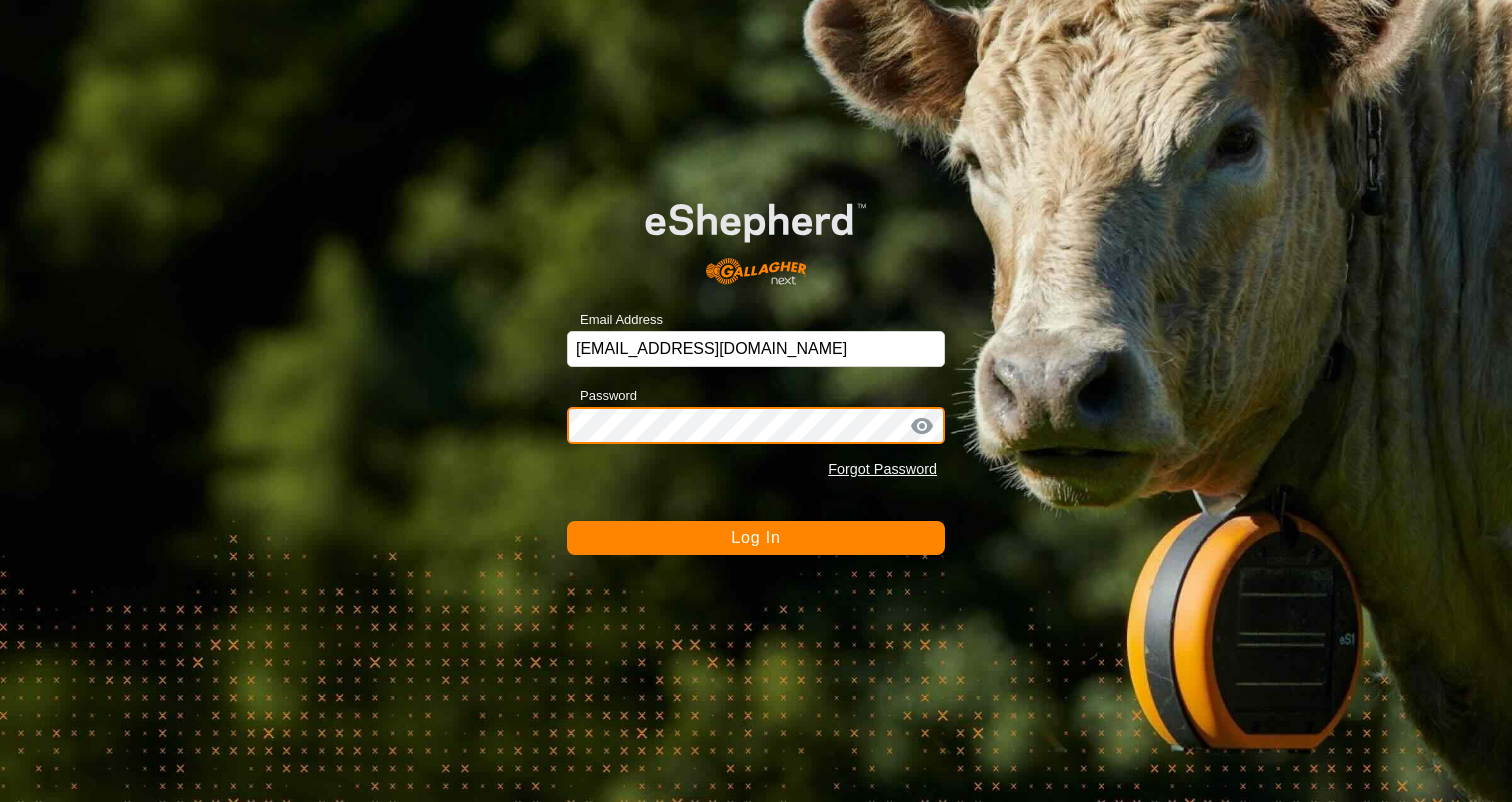 click on "Log In" 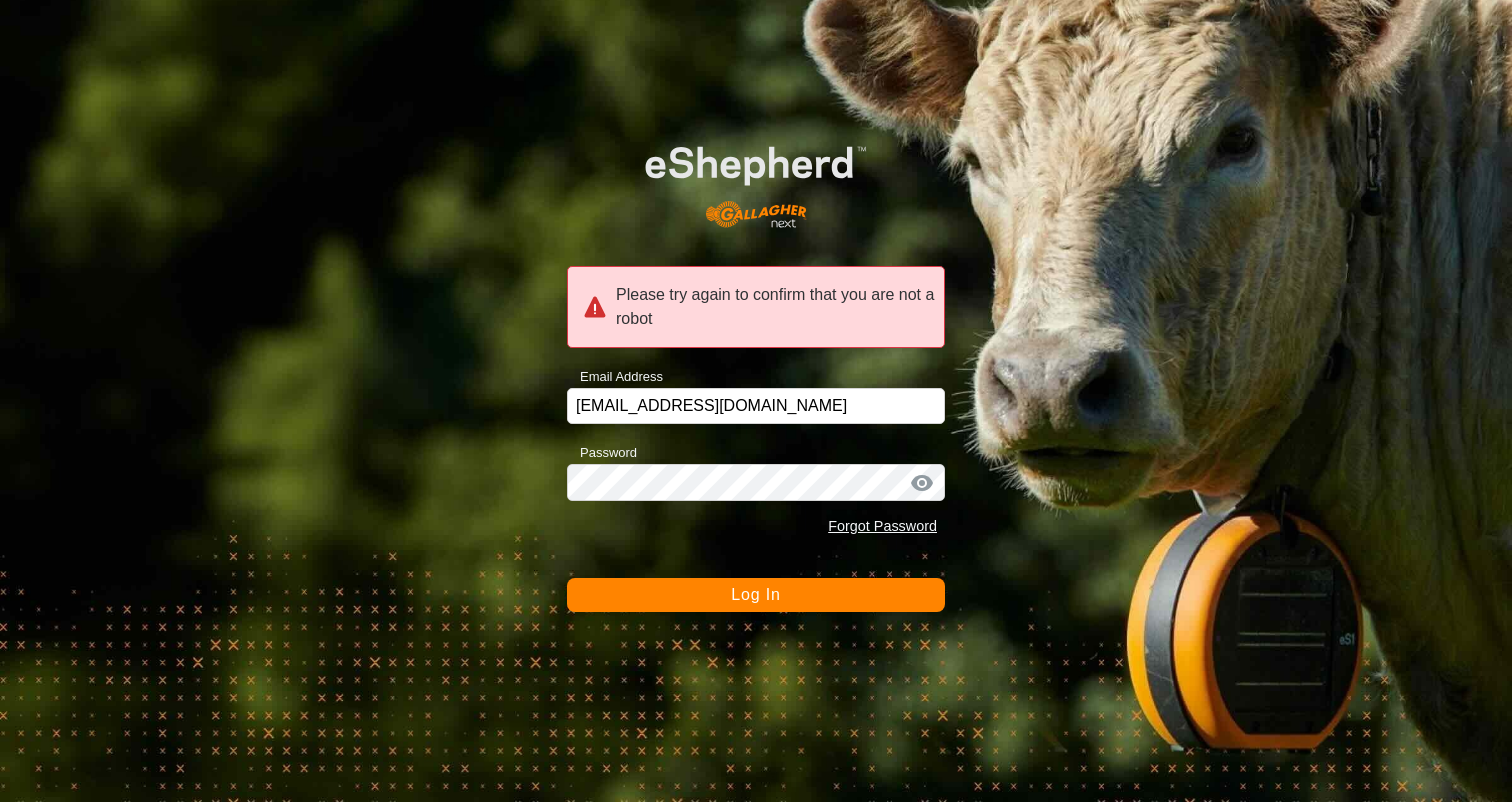 click 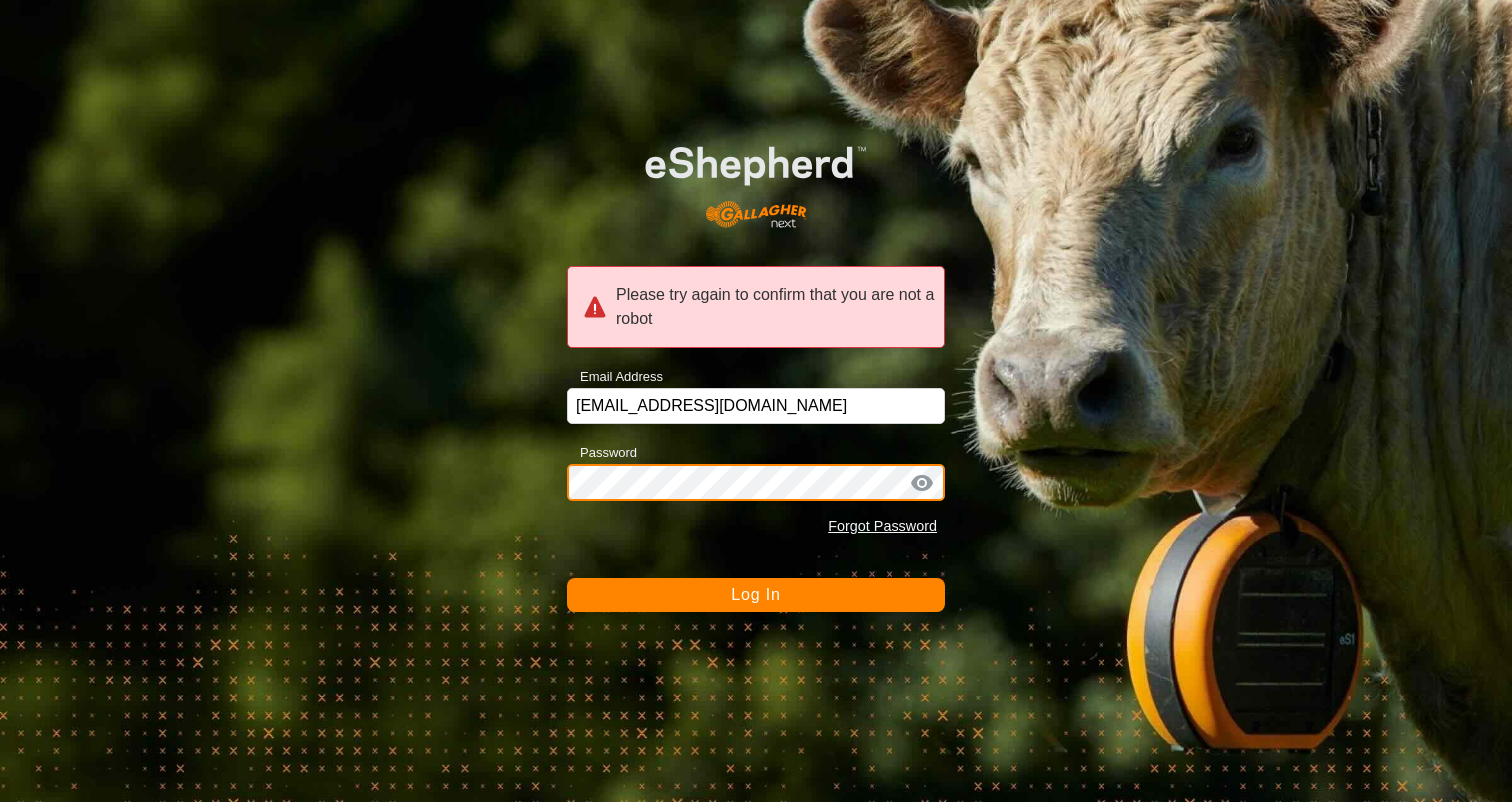 click on "Please try again to confirm that you are not a robot Email Address [EMAIL_ADDRESS][DOMAIN_NAME] Password Forgot Password Log In" 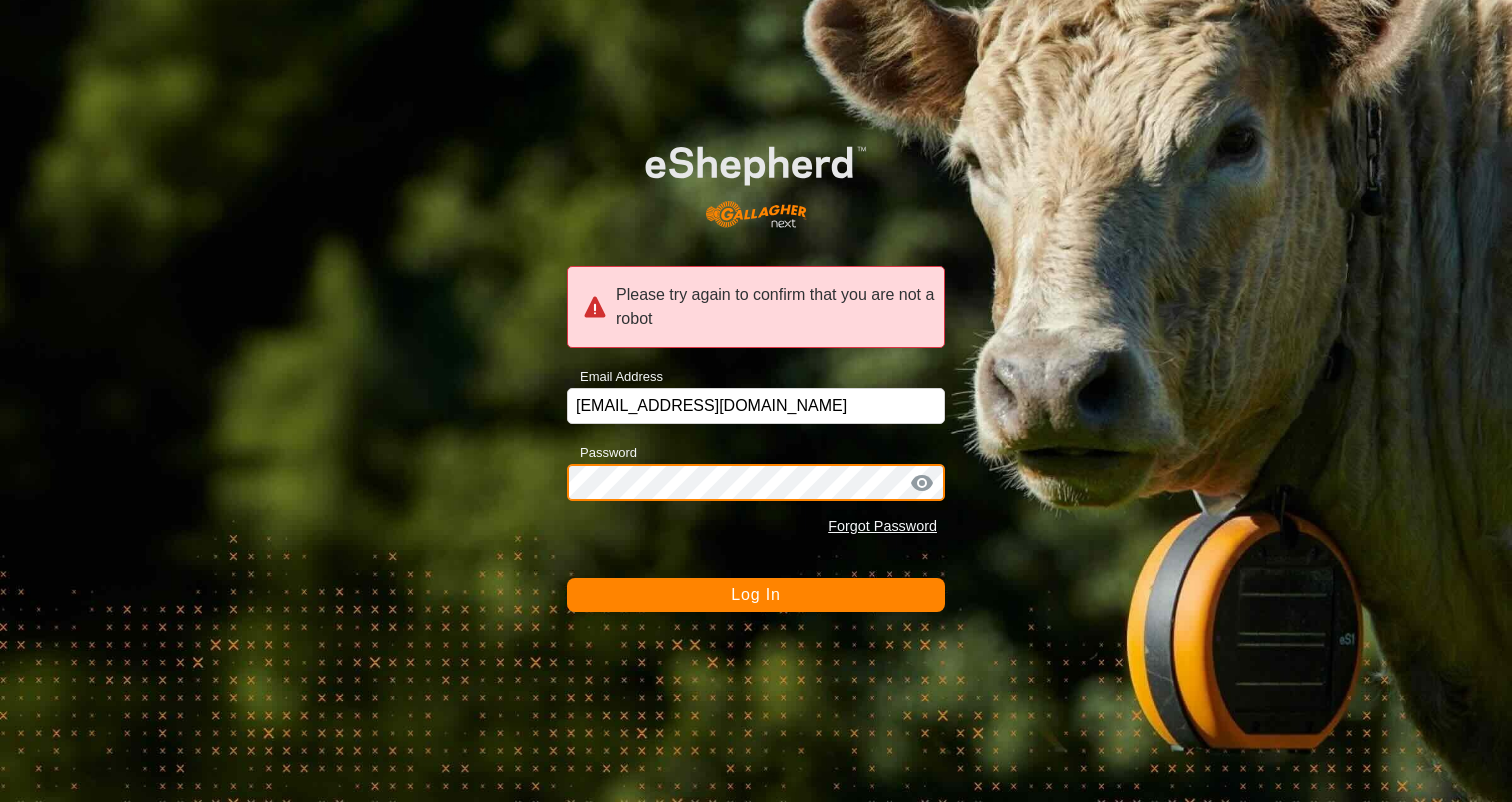 click on "Log In" 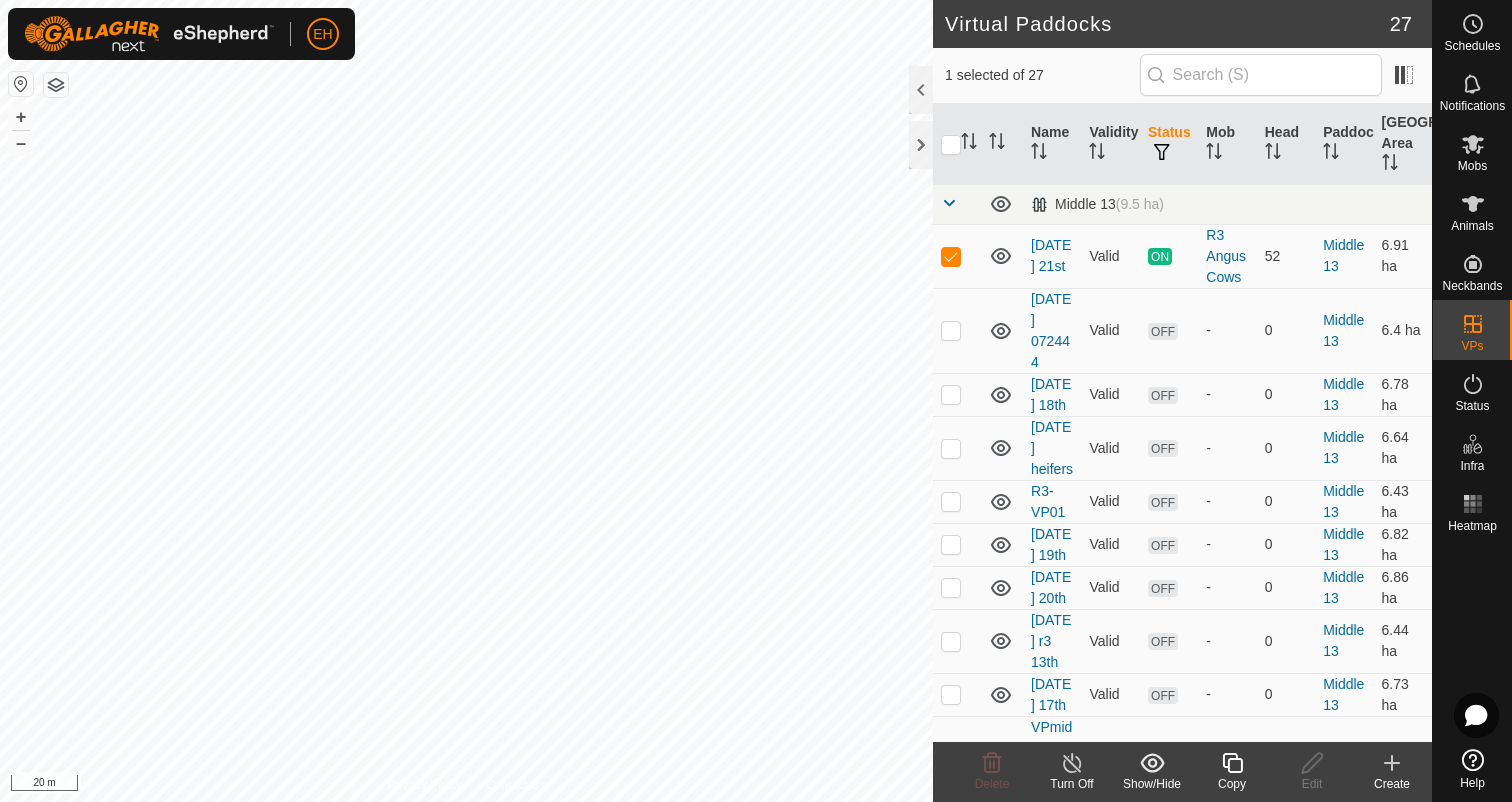 click 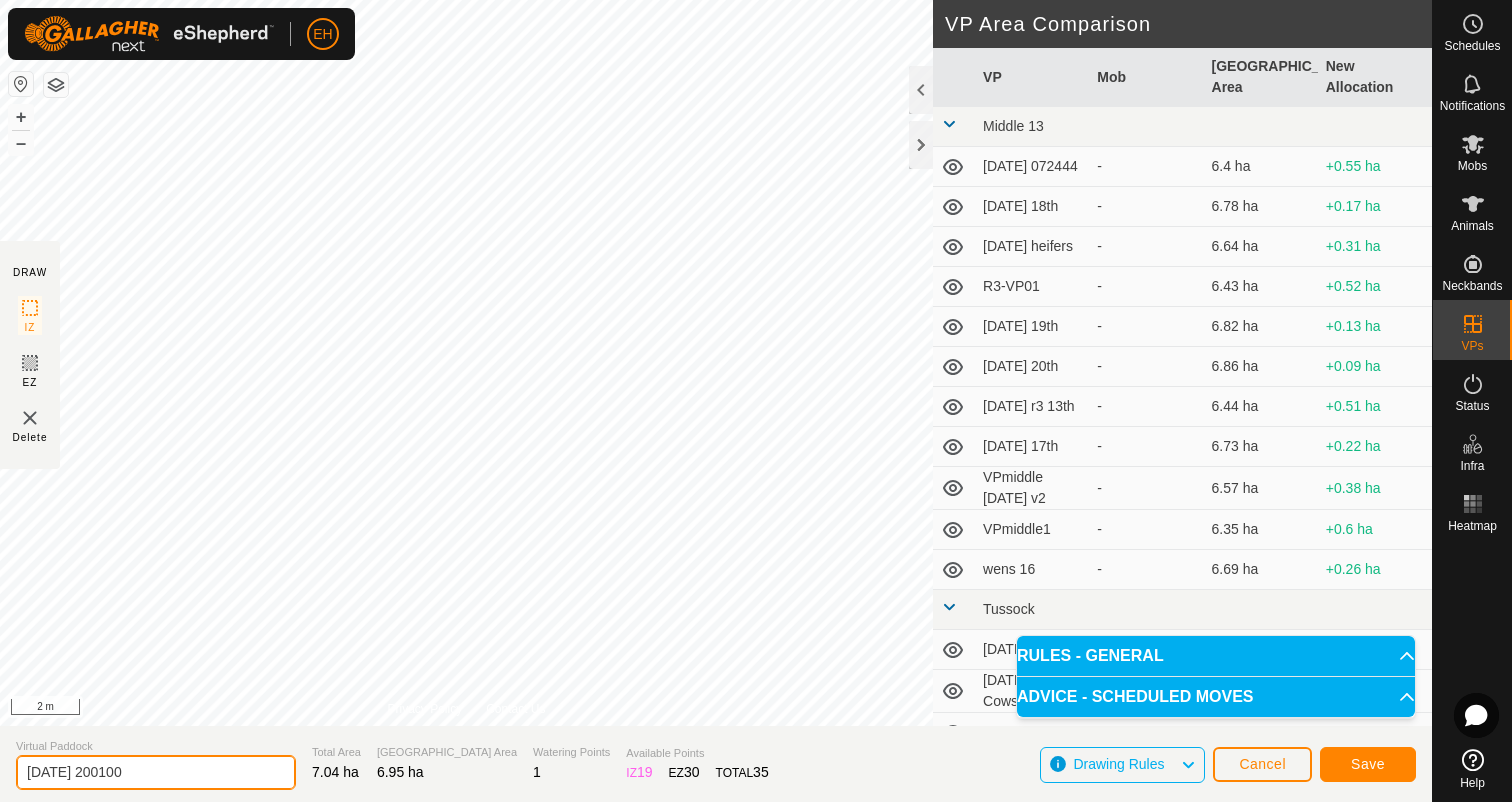 drag, startPoint x: 166, startPoint y: 777, endPoint x: 3, endPoint y: 769, distance: 163.1962 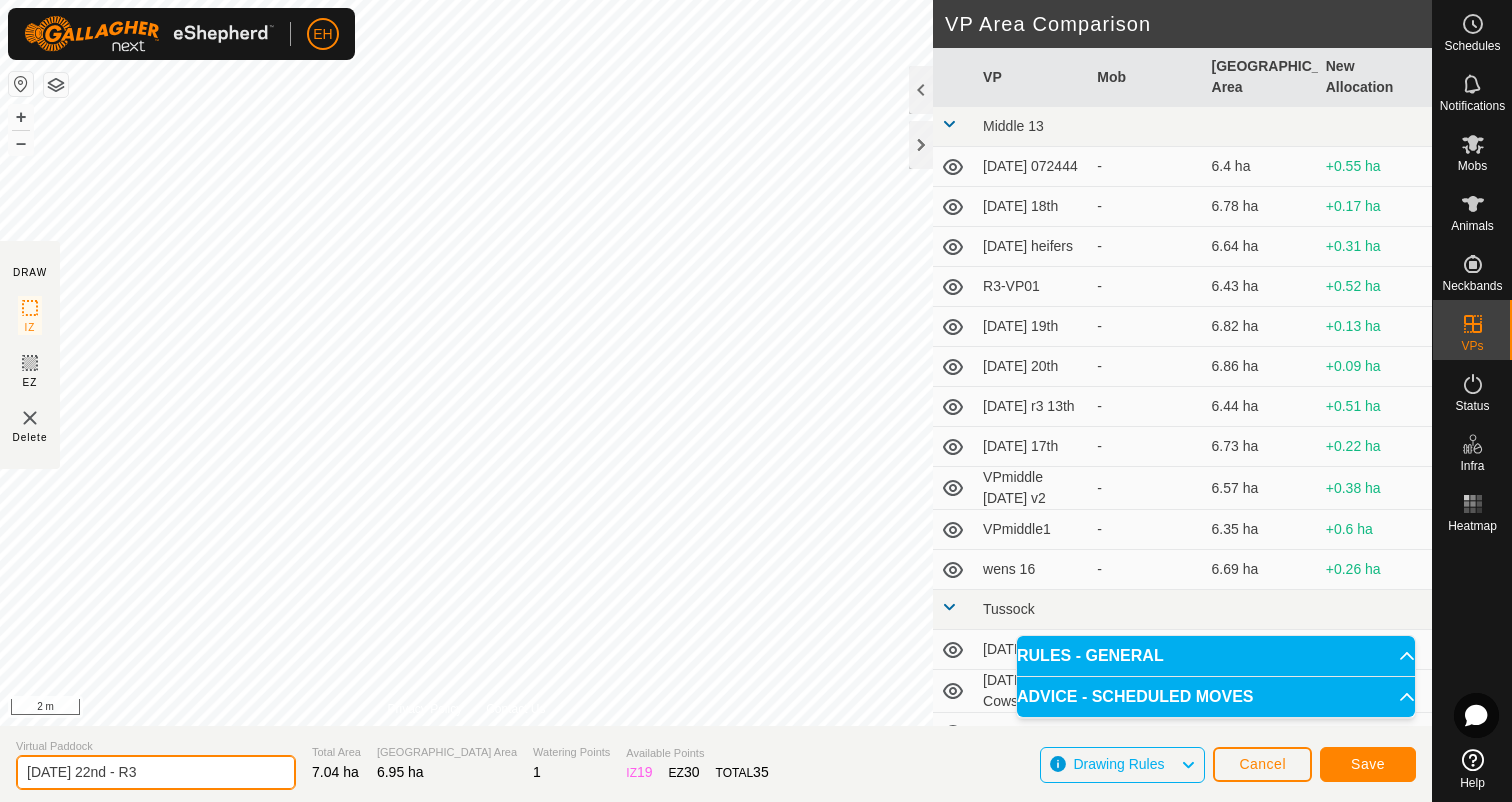 type on "[DATE] 22nd - R3" 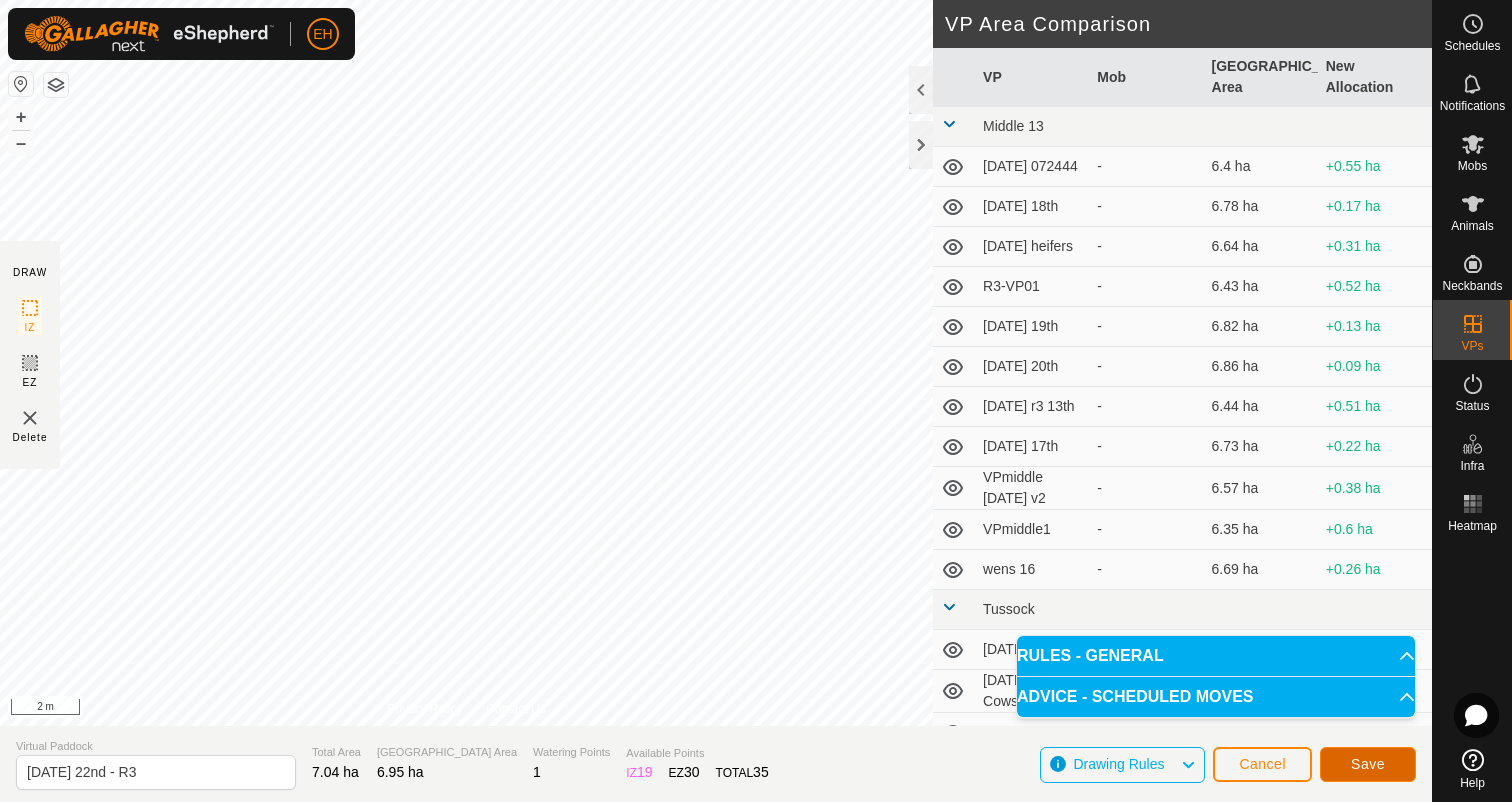 click on "Save" 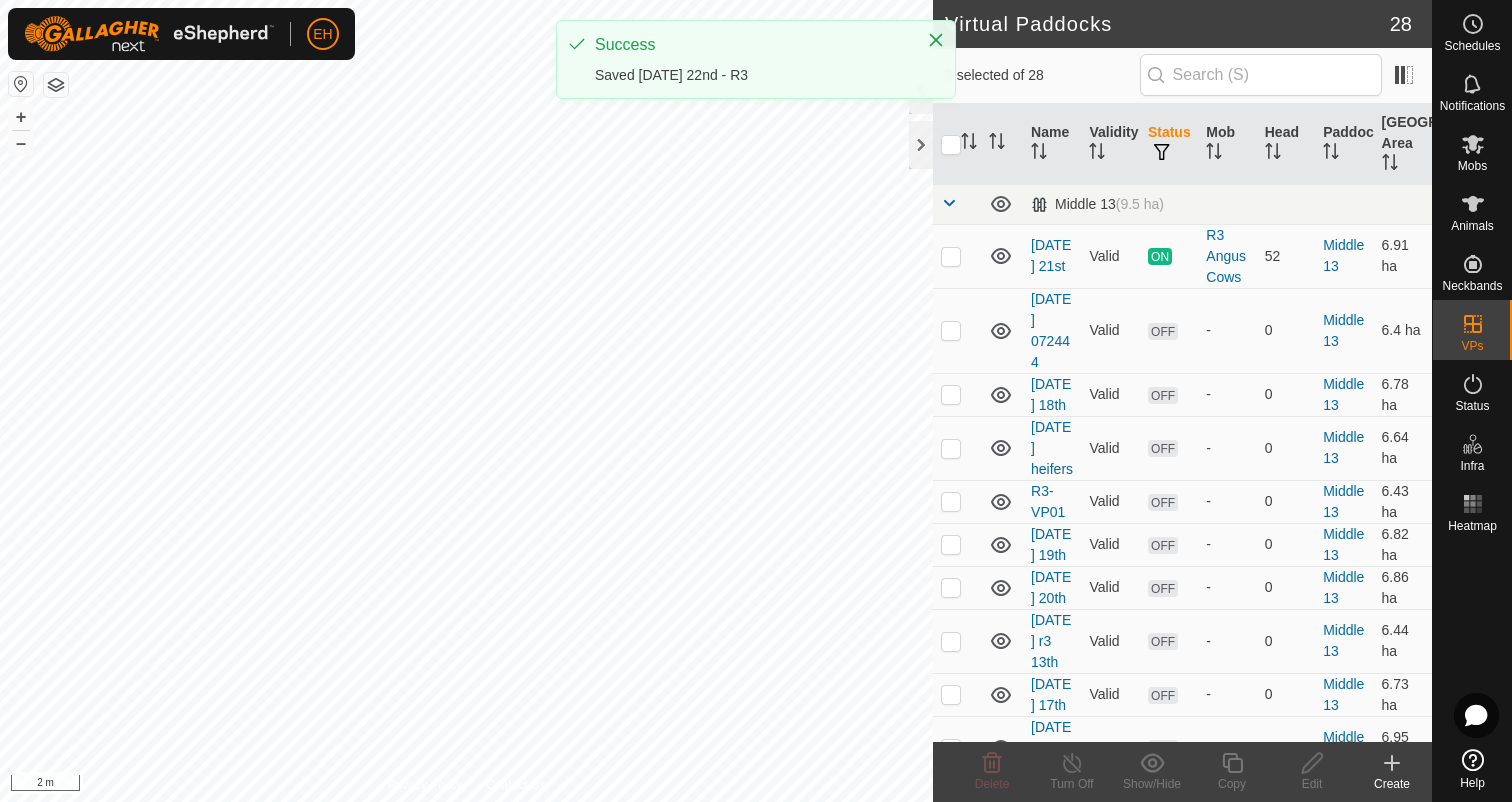 checkbox on "true" 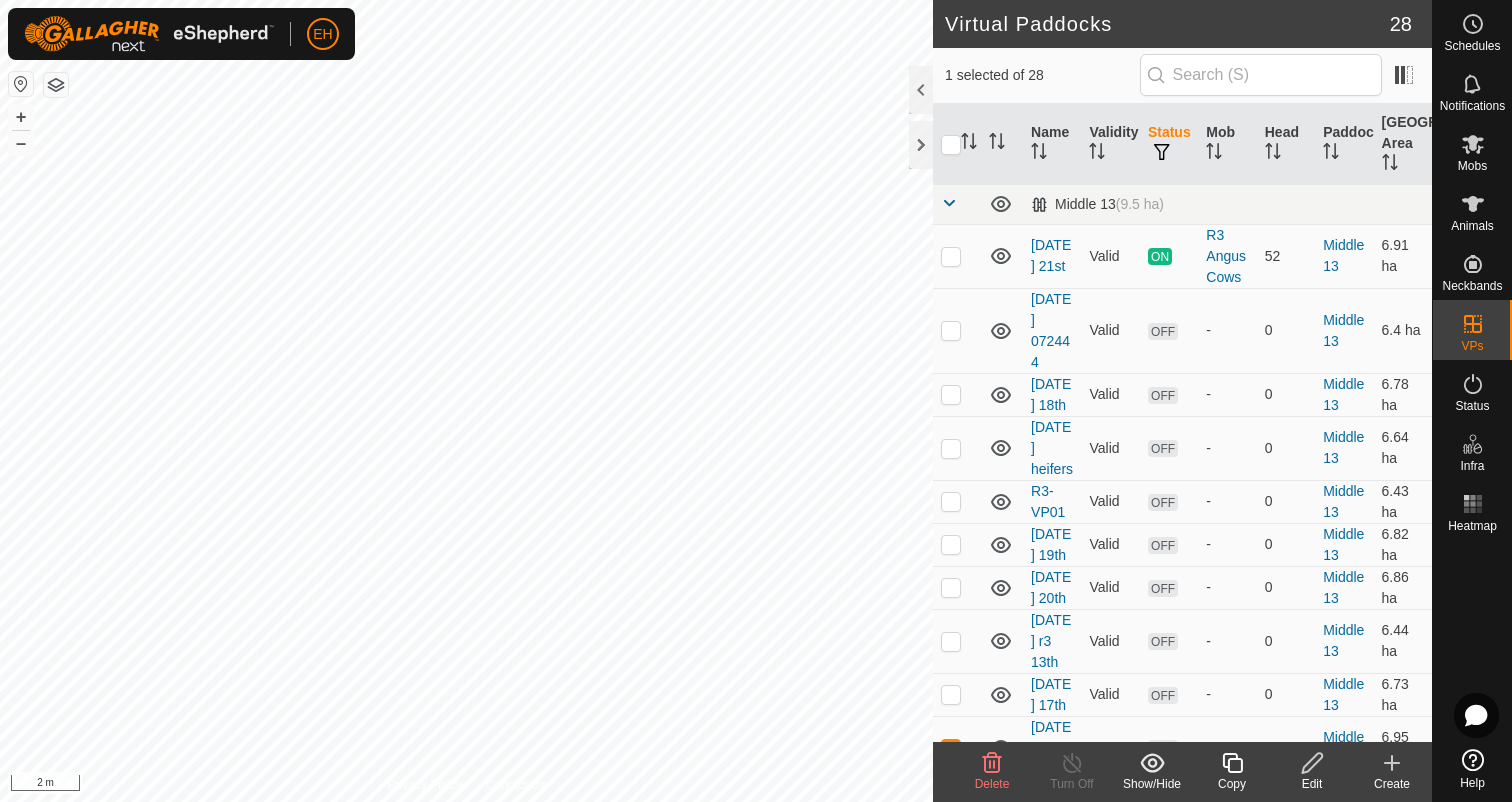 click on "Copy" 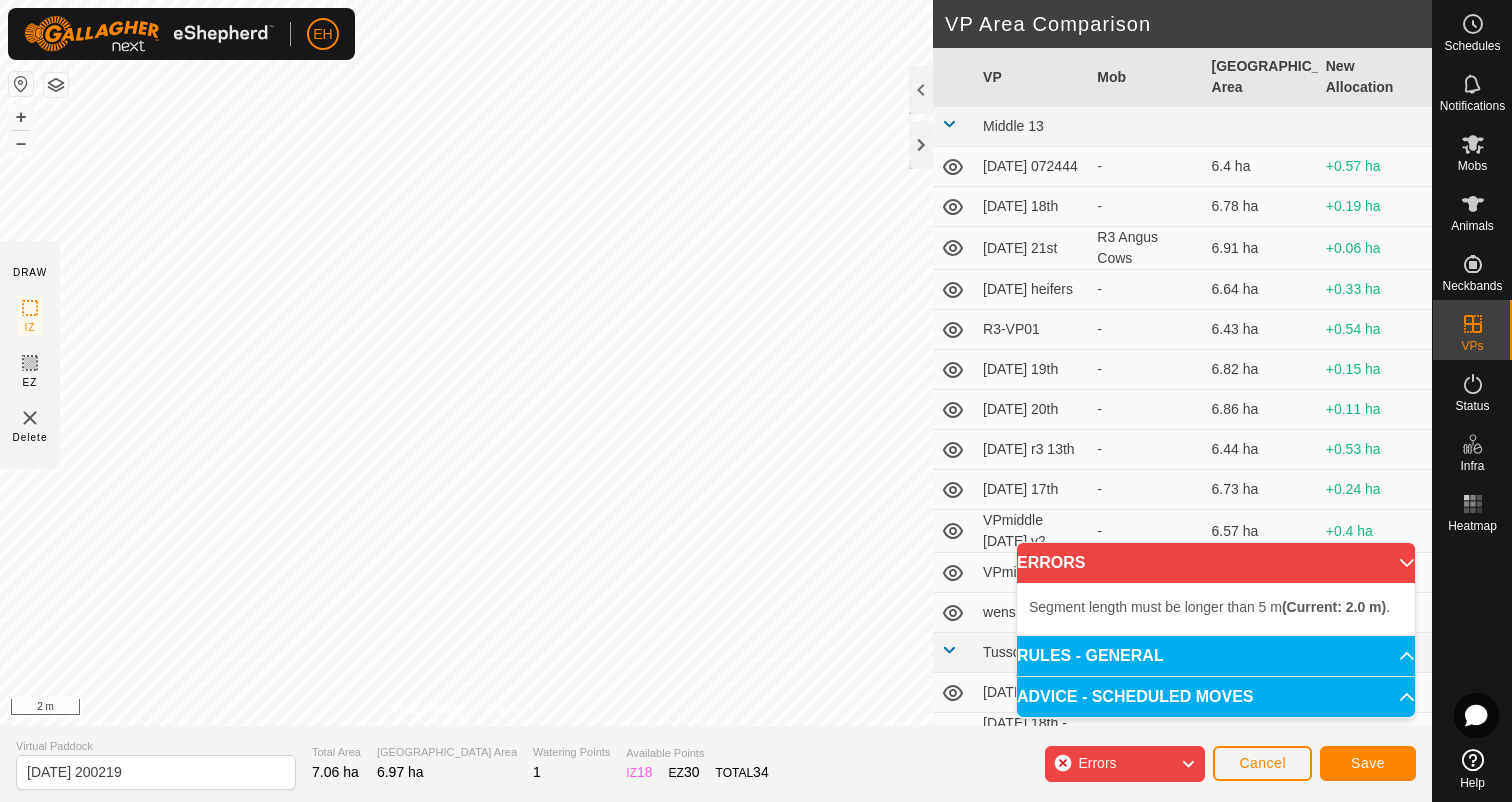 click on "Segment length must be longer than 5 m  (Current: 2.0 m) . + – ⇧ i 2 m" at bounding box center [466, 363] 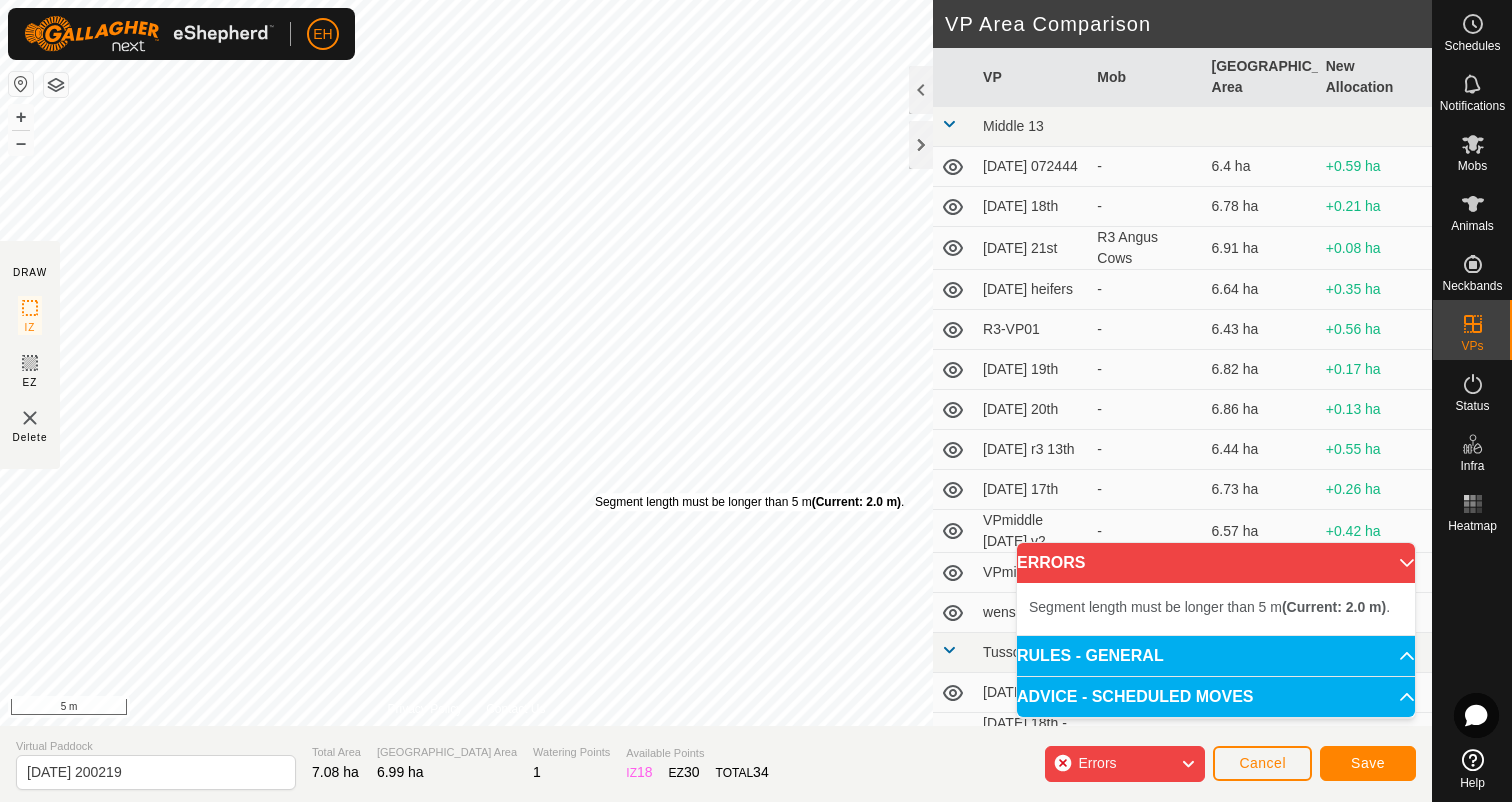 click on "Segment length must be longer than 5 m  (Current: 2.0 m) ." at bounding box center [749, 502] 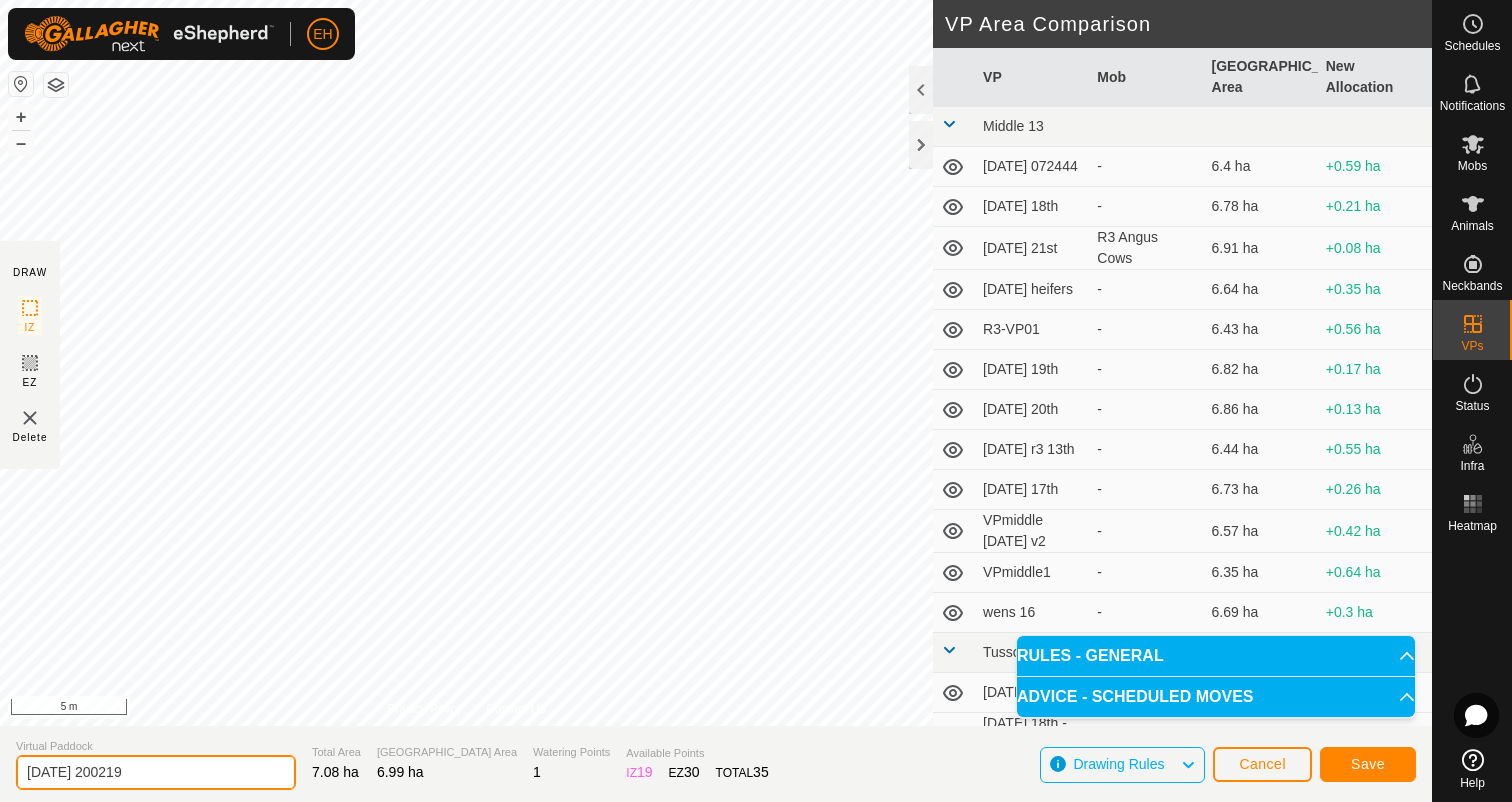 drag, startPoint x: 173, startPoint y: 785, endPoint x: 0, endPoint y: 775, distance: 173.28877 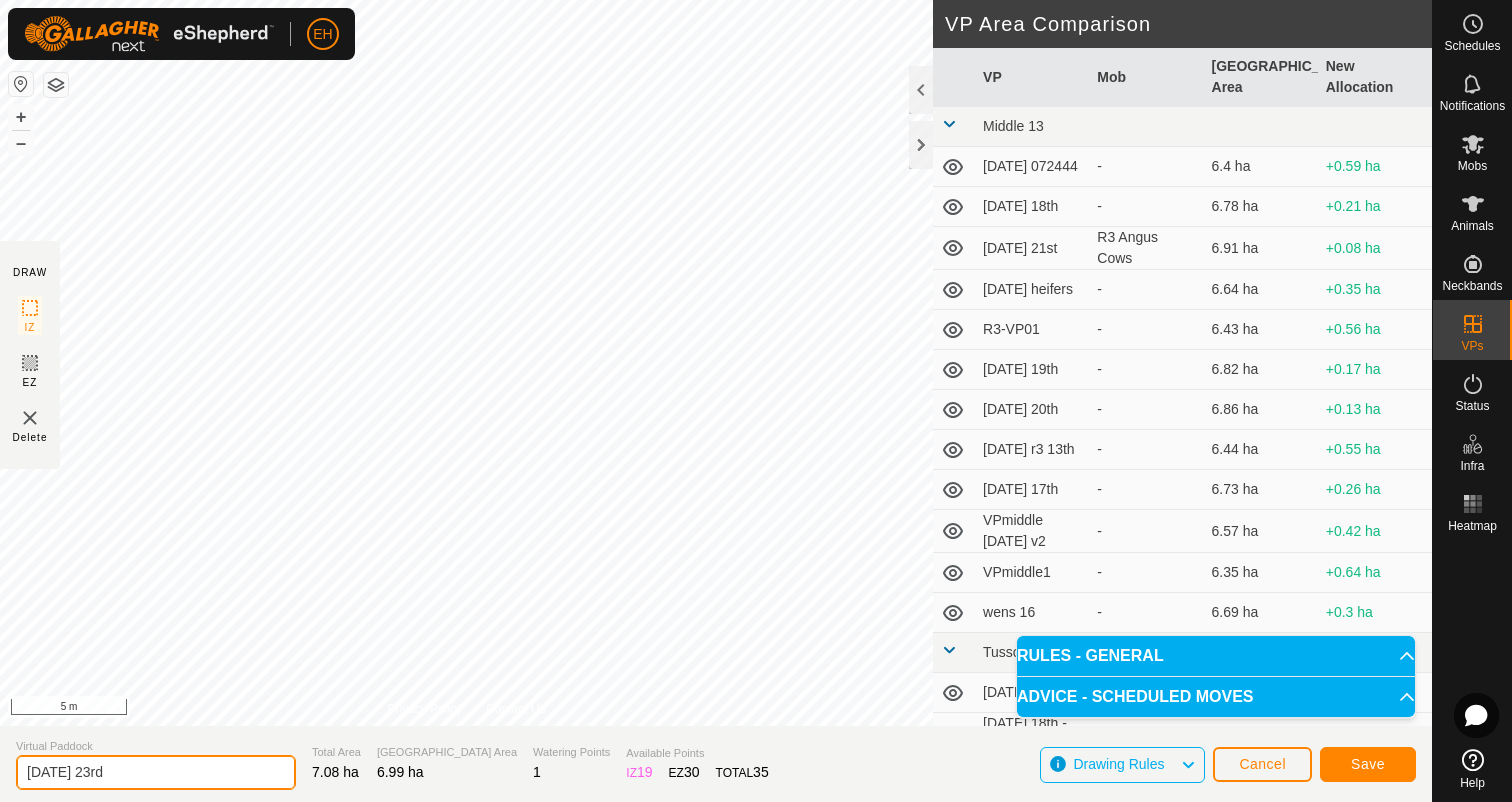 type on "[DATE] 23rd" 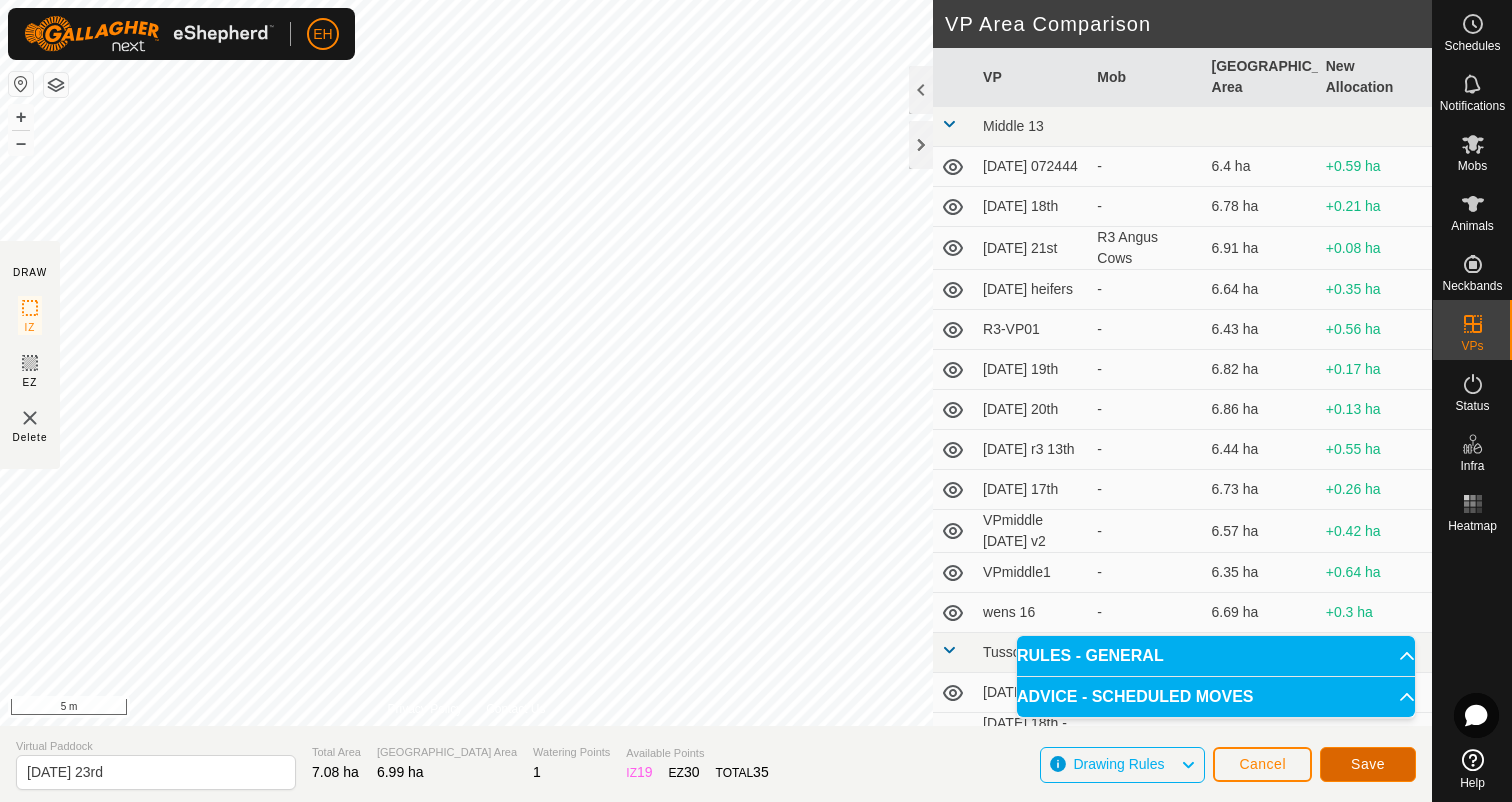click on "Save" 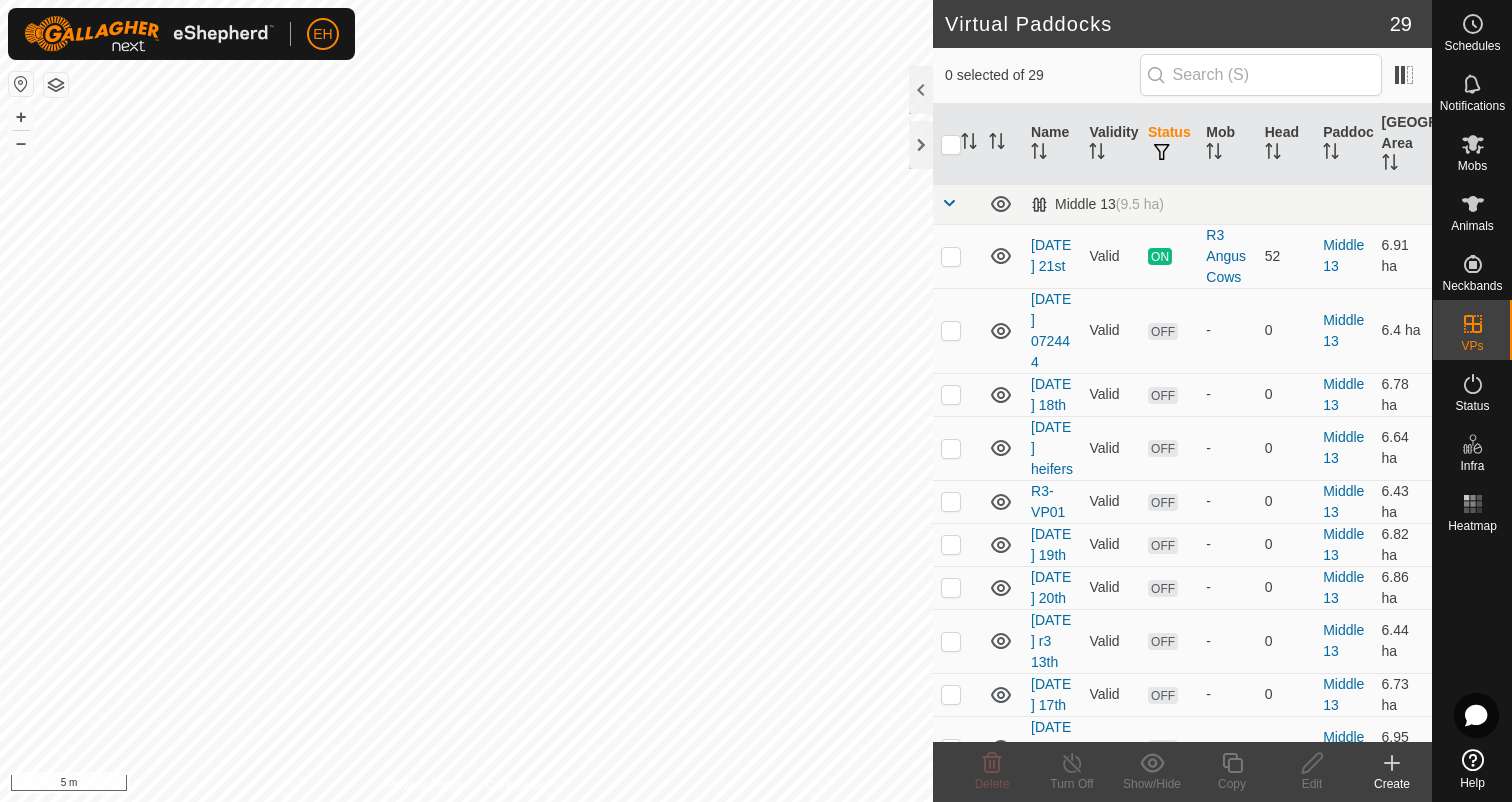 checkbox on "true" 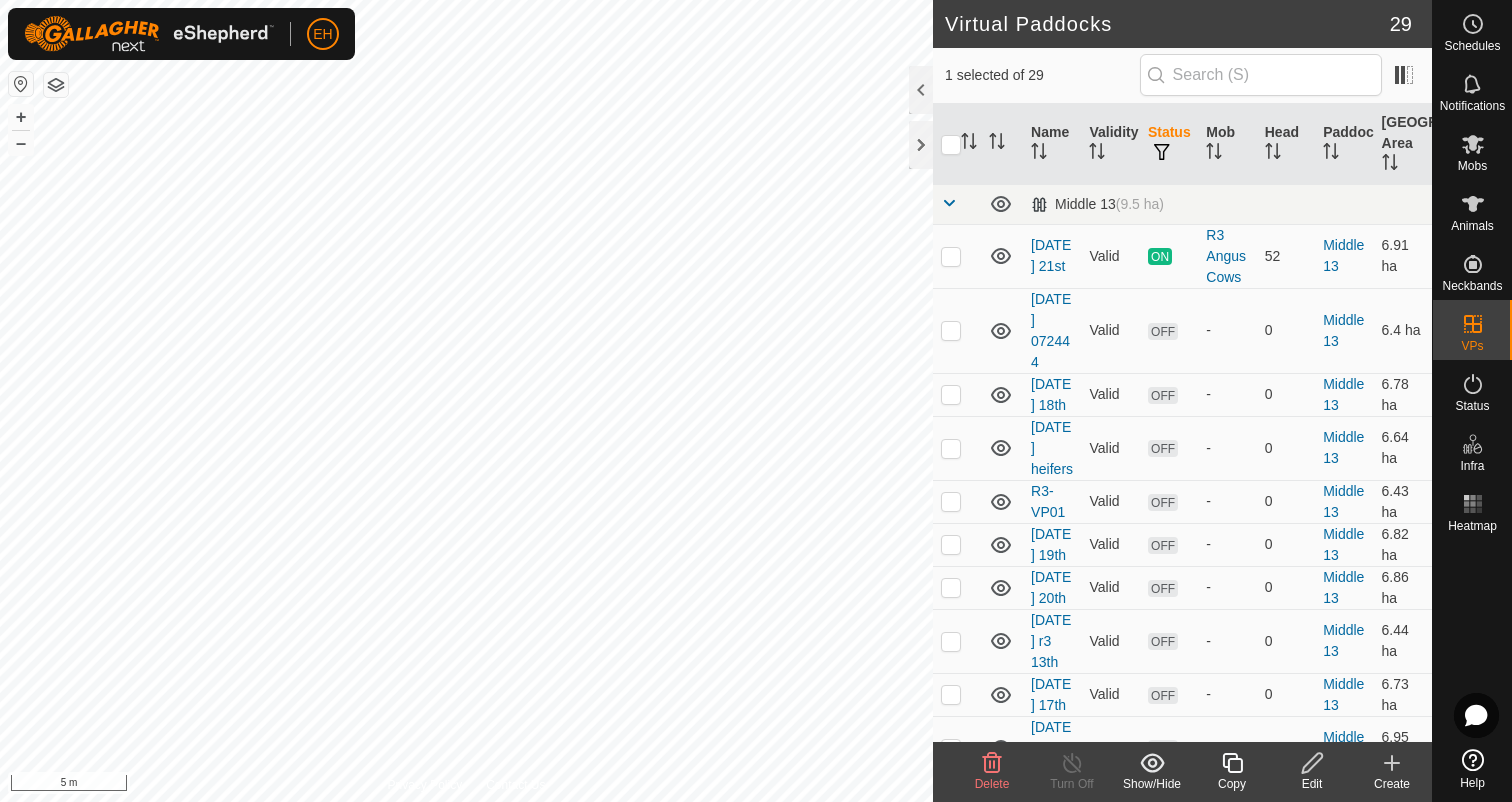 click on "Copy" 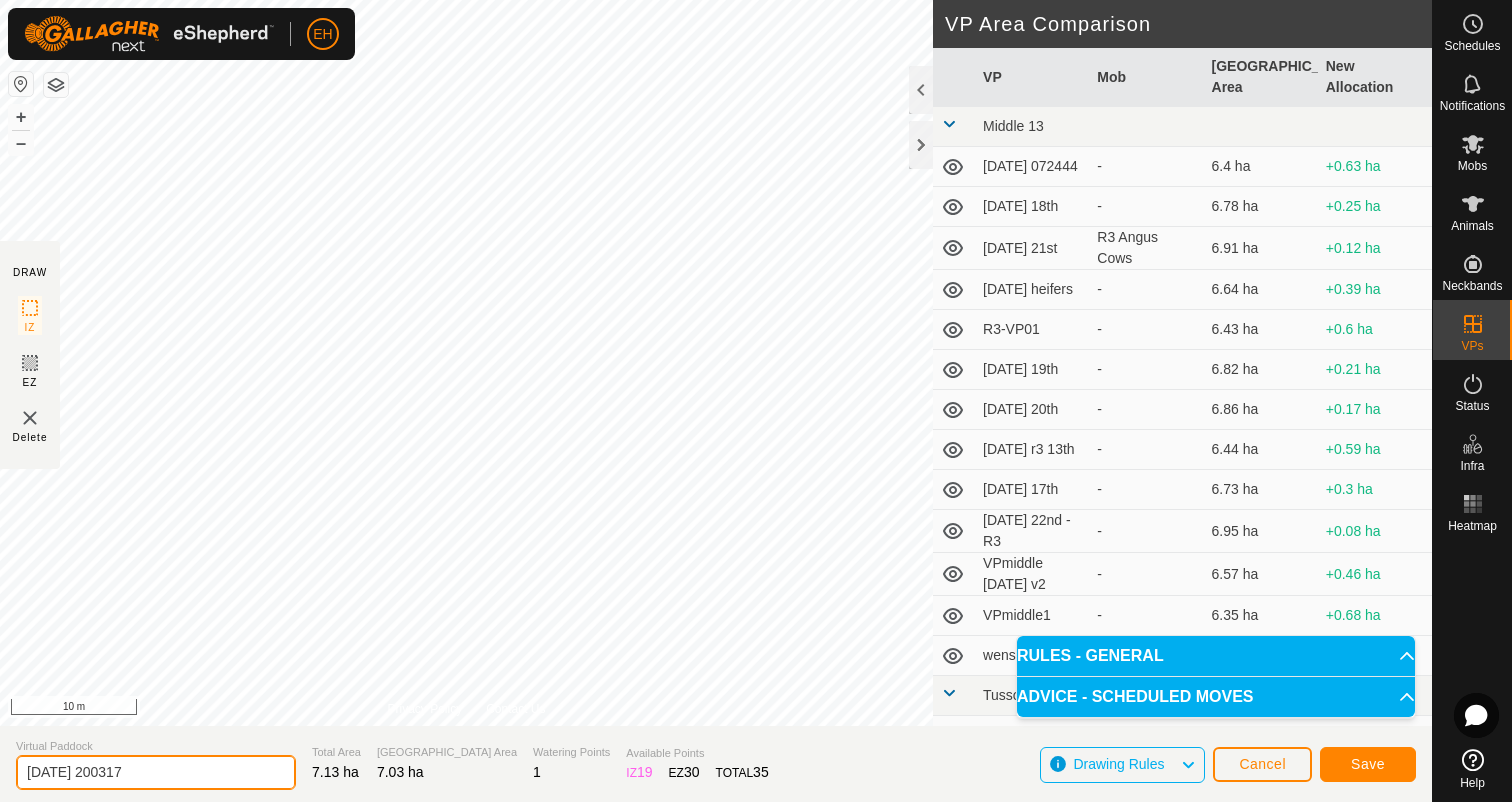 drag, startPoint x: 163, startPoint y: 770, endPoint x: 0, endPoint y: 774, distance: 163.04907 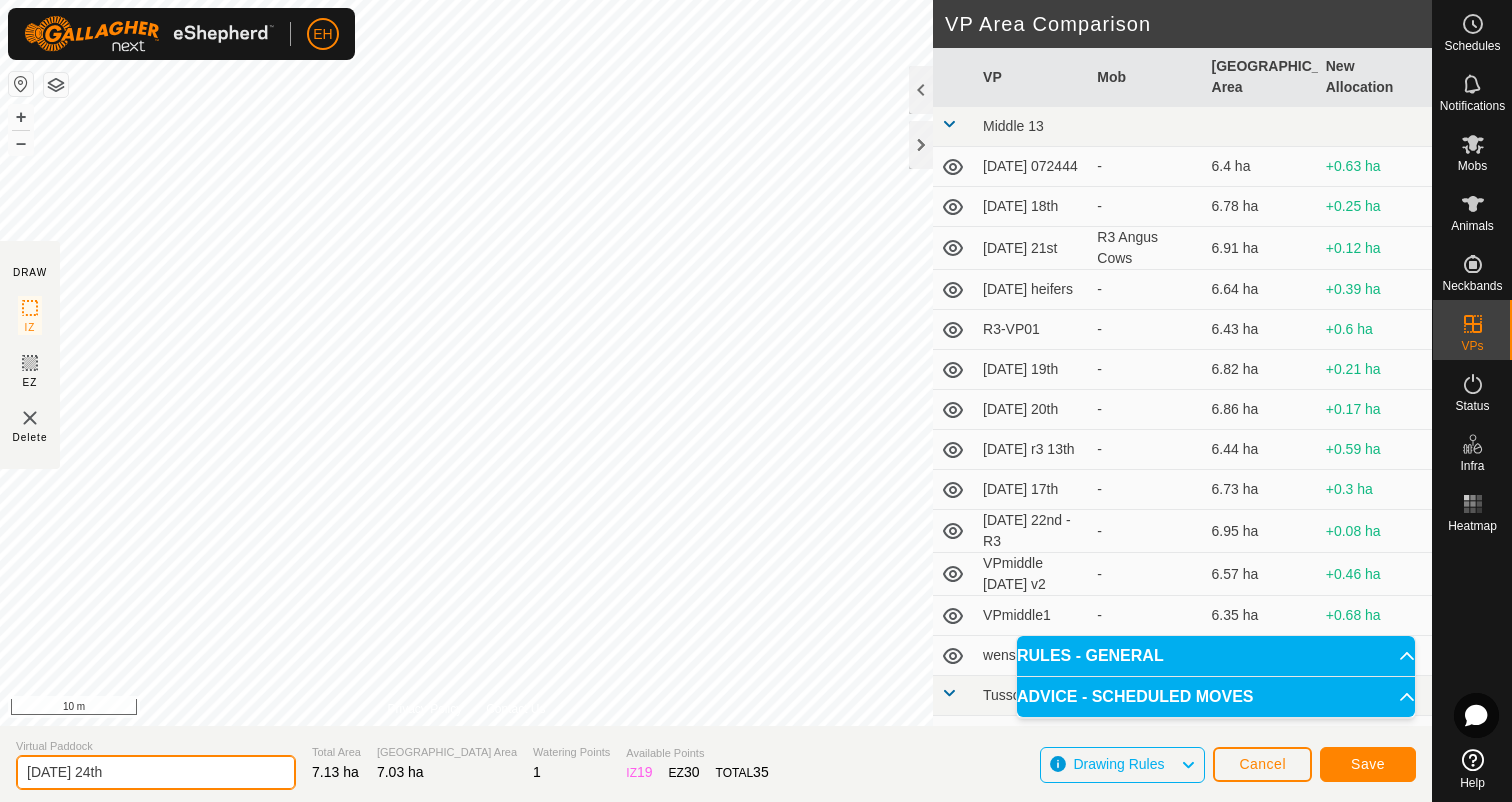 type on "[DATE] 24th" 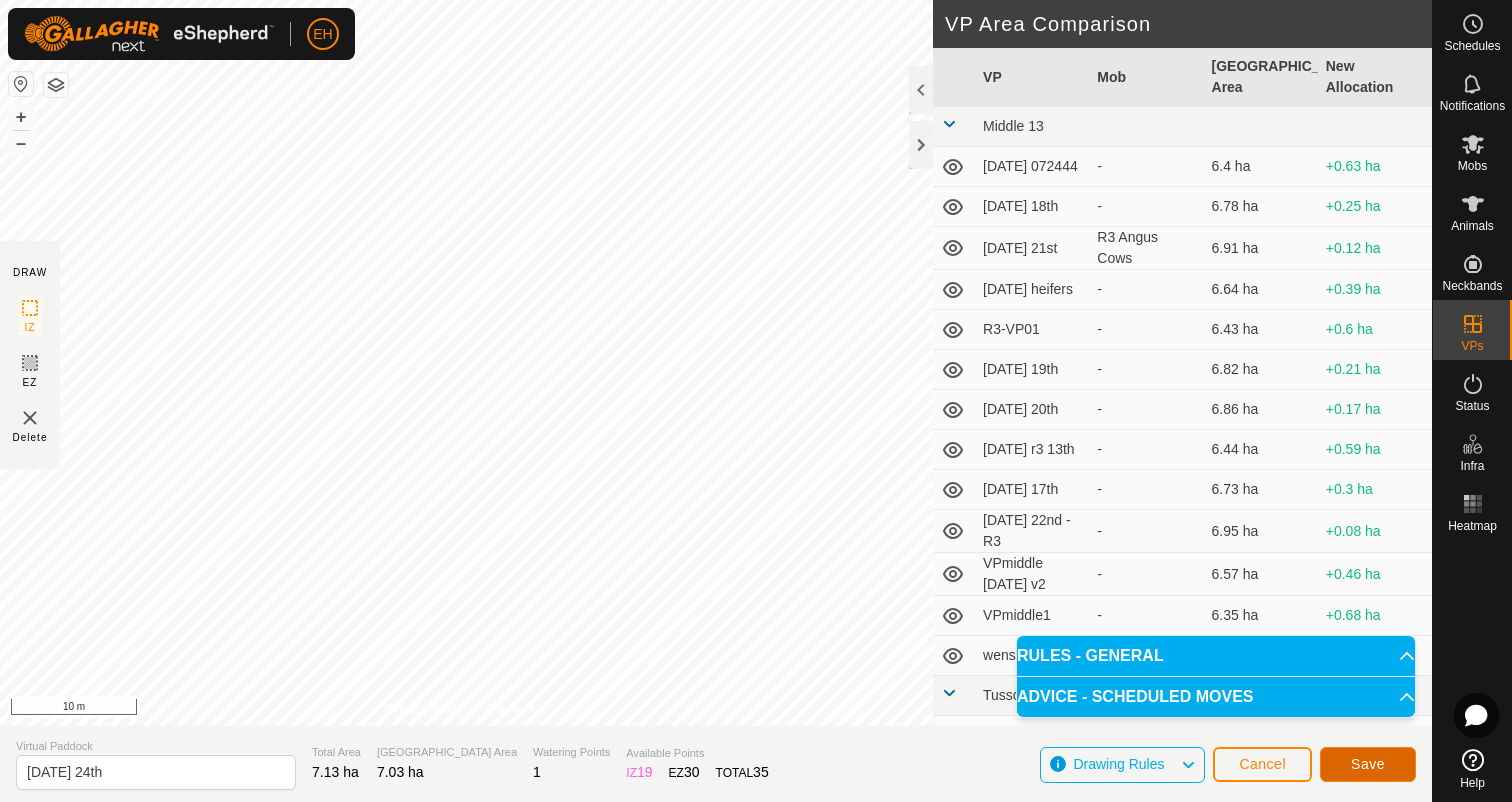click on "Save" 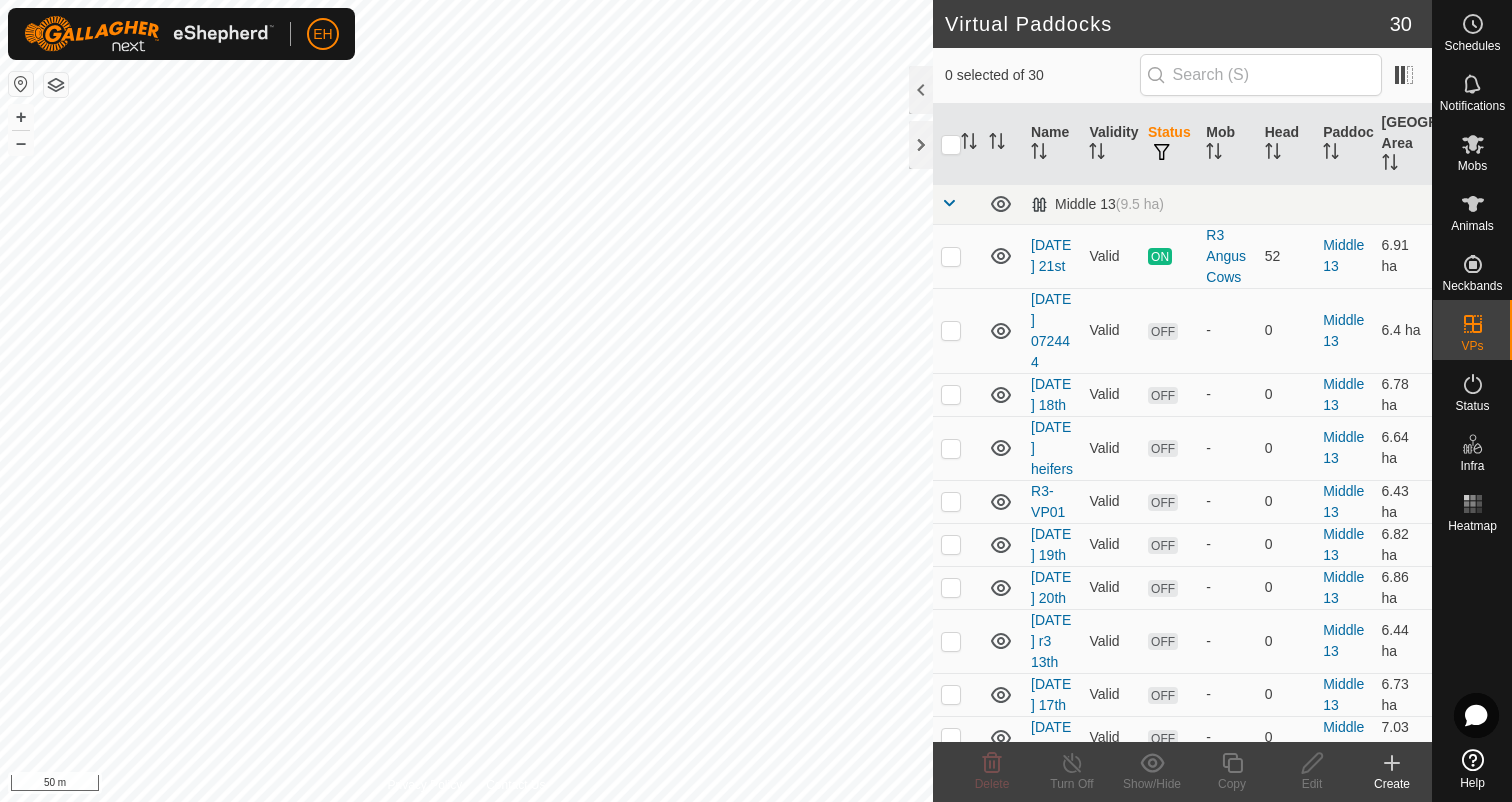 click on "EH Schedules Notifications Mobs Animals Neckbands VPs Status Infra Heatmap Help Virtual Paddocks 30 0 selected of 30     Name   Validity   Status   Mob   Head   Paddock   Grazing Area   Middle 13   (9.5 ha) [DATE] 21st  Valid  ON  R3 Angus Cows   52   Middle 13   6.91 ha  [DATE] 072444  Valid  OFF  -   0   Middle 13   6.4 ha  [DATE] 18th  Valid  OFF  -   0   Middle 13   6.78 ha  [DATE] heifers  Valid  OFF  -   0   Middle 13   6.64 ha  R3-VP01  Valid  OFF  -   0   Middle 13   6.43 ha  [DATE] 19th  Valid  OFF  -   0   Middle 13   6.82 ha  [DATE] 20th  Valid  OFF  -   0   Middle 13   6.86 ha  [DATE] r3 13th  Valid  OFF  -   0   Middle 13   6.44 ha  [DATE] 17th  Valid  OFF  -   0   Middle 13   6.73 ha  [DATE] 24th  Valid  OFF  -   0   Middle 13   7.03 ha  [DATE] 22nd - R3  Valid  OFF  -   0   Middle 13   6.95 ha  VPmiddle [DATE] v2  Valid  OFF  -   0   Middle 13   6.57 ha  VPmiddle1  Valid  OFF  -   0   Middle 13   6.35 ha  [DATE] 23rd  Valid  OFF  -   0   Middle 13   6.99 ha  wens 16 OFF" at bounding box center (756, 401) 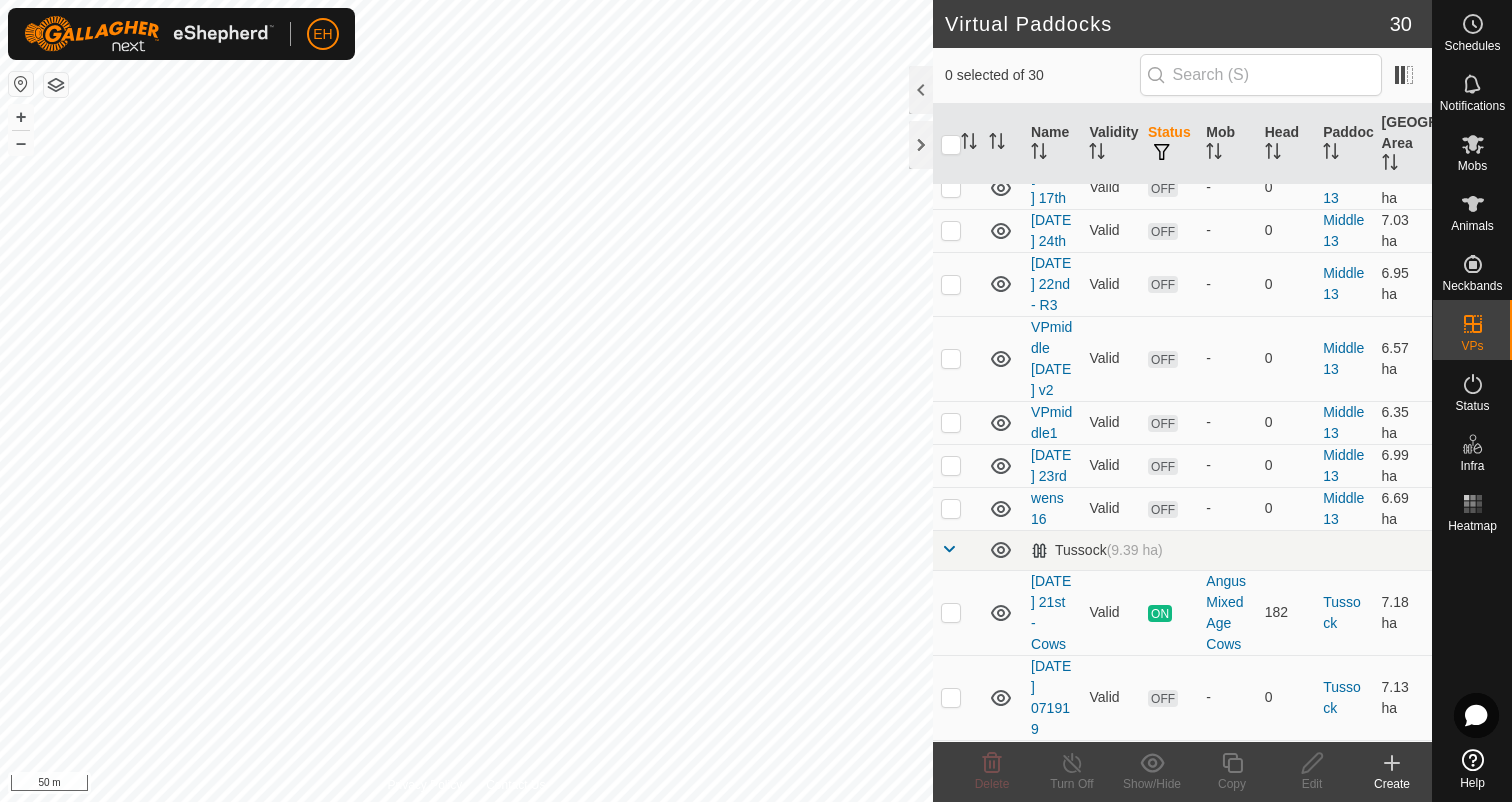 scroll, scrollTop: 513, scrollLeft: 0, axis: vertical 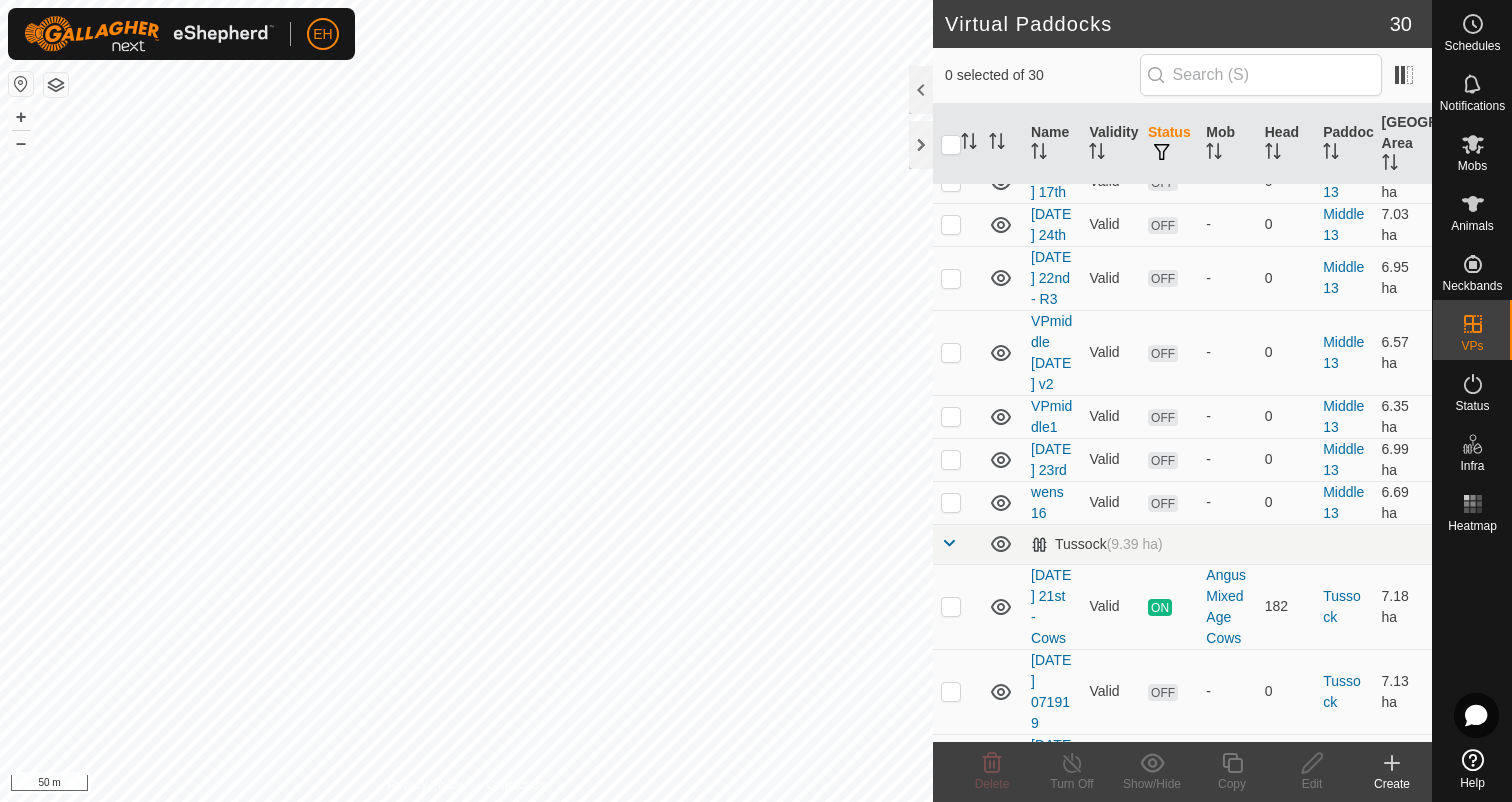 checkbox on "true" 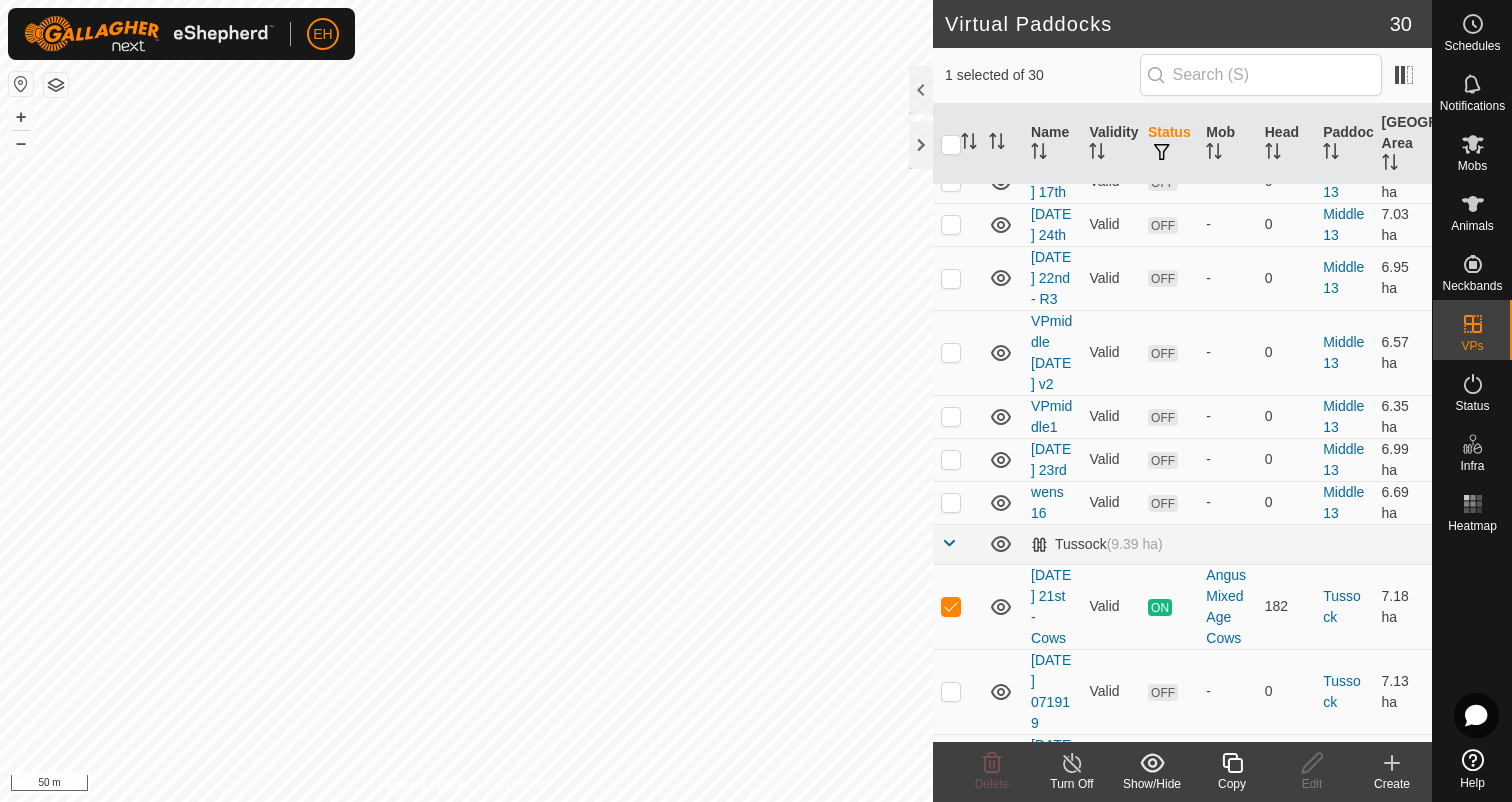 click on "Copy" 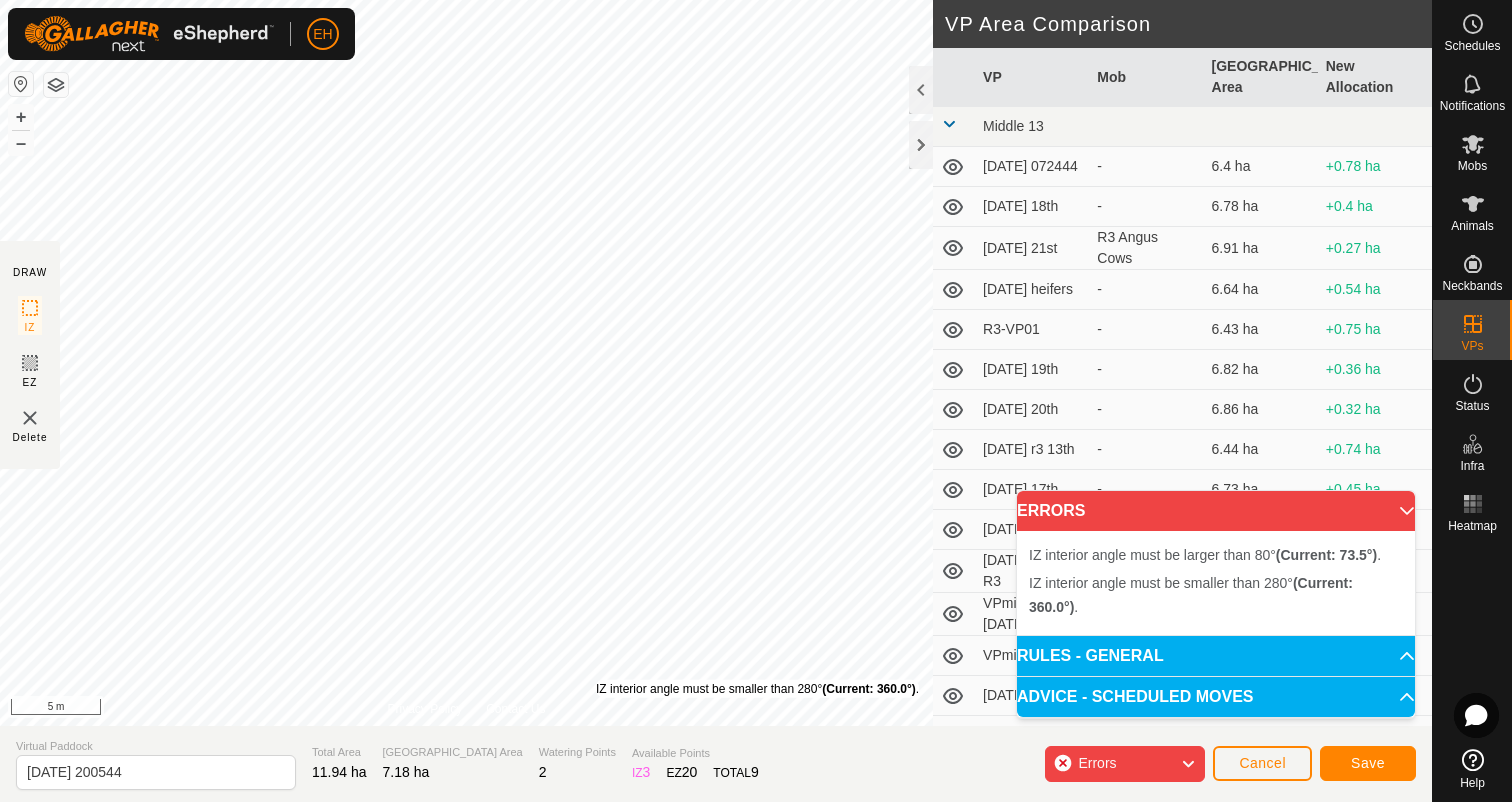 click on "IZ interior angle must be smaller than 280°  (Current: 360.0°) ." at bounding box center [757, 689] 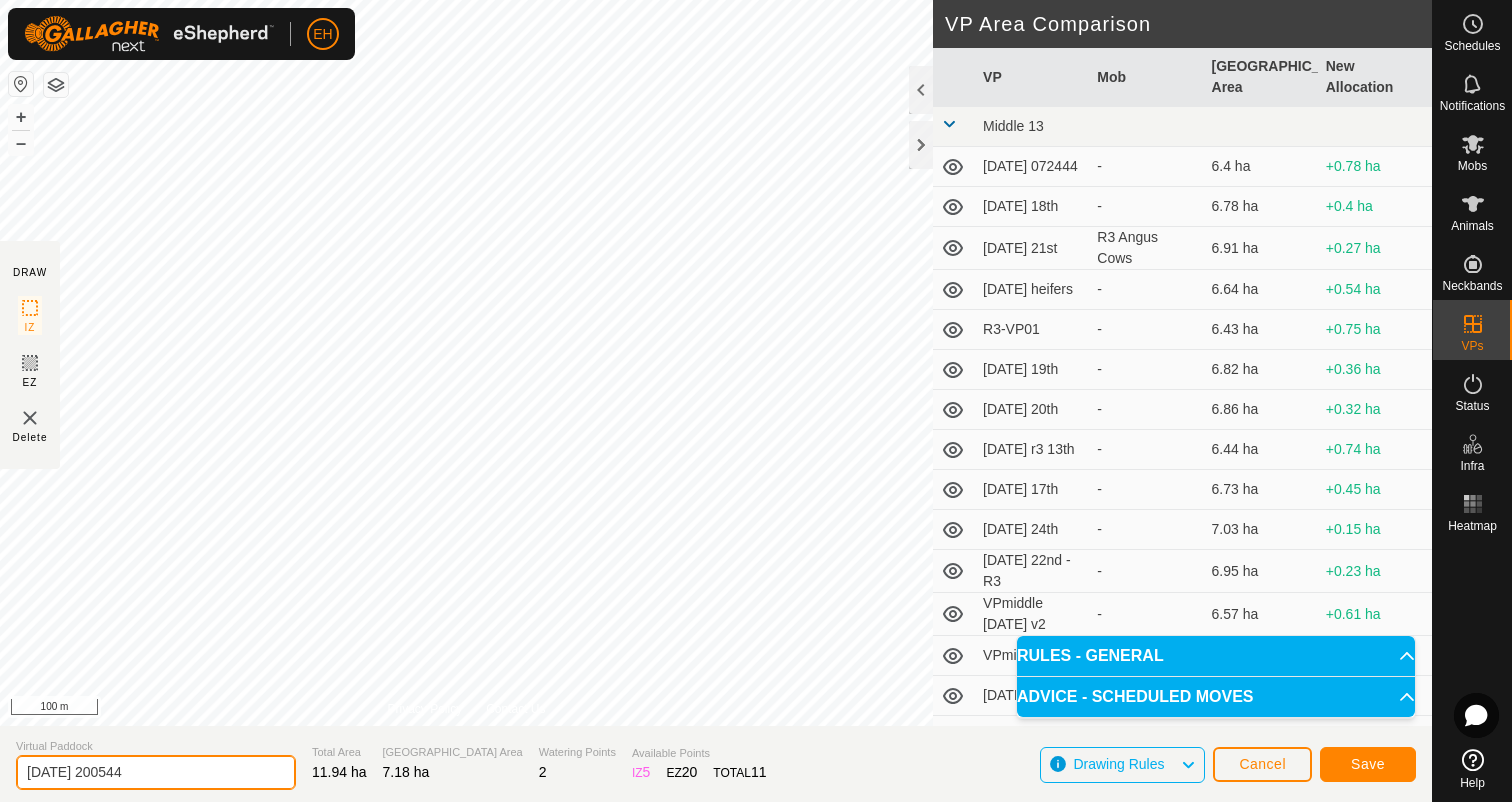 drag, startPoint x: 195, startPoint y: 775, endPoint x: 0, endPoint y: 784, distance: 195.20758 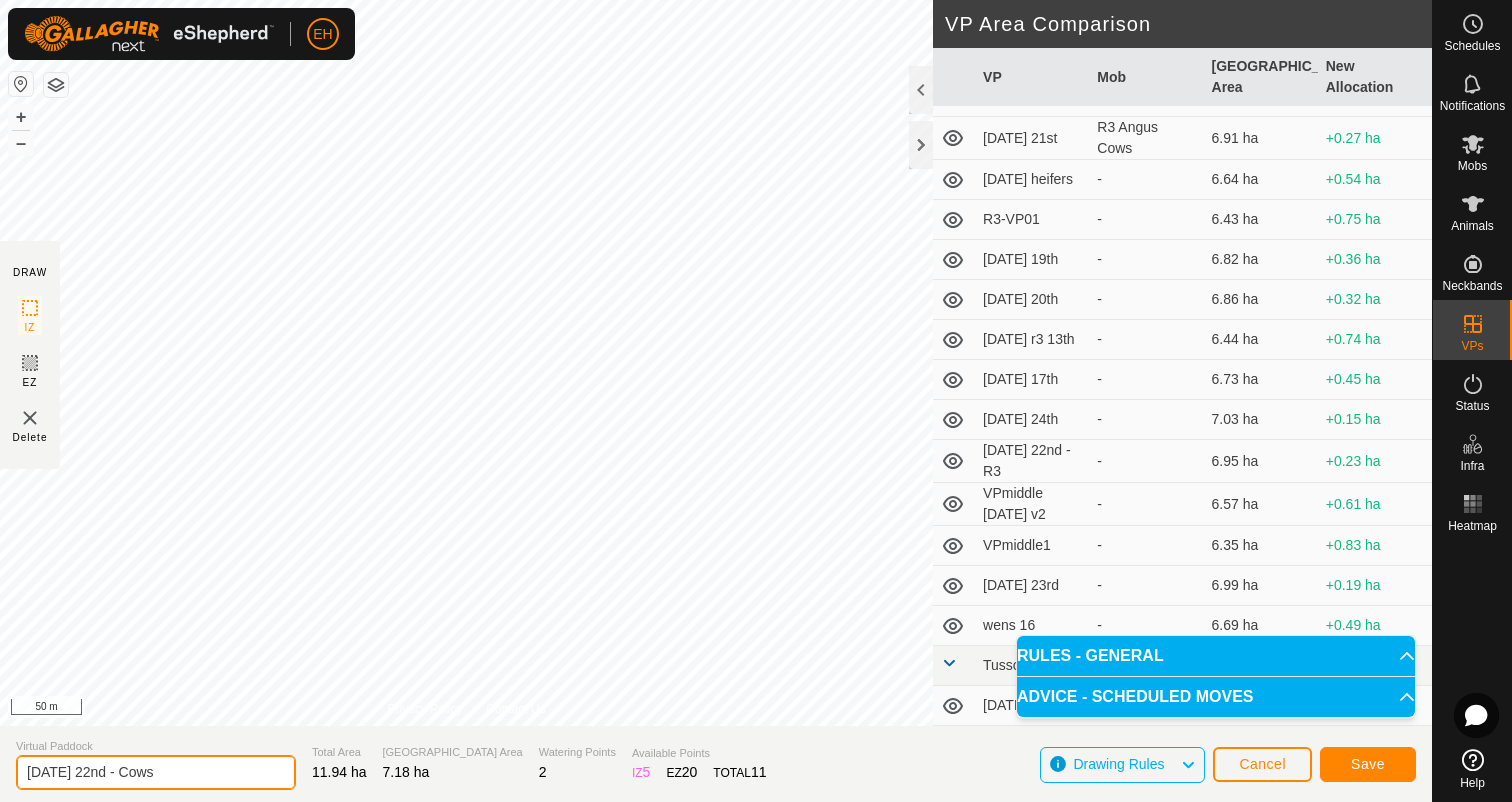 scroll, scrollTop: 111, scrollLeft: 0, axis: vertical 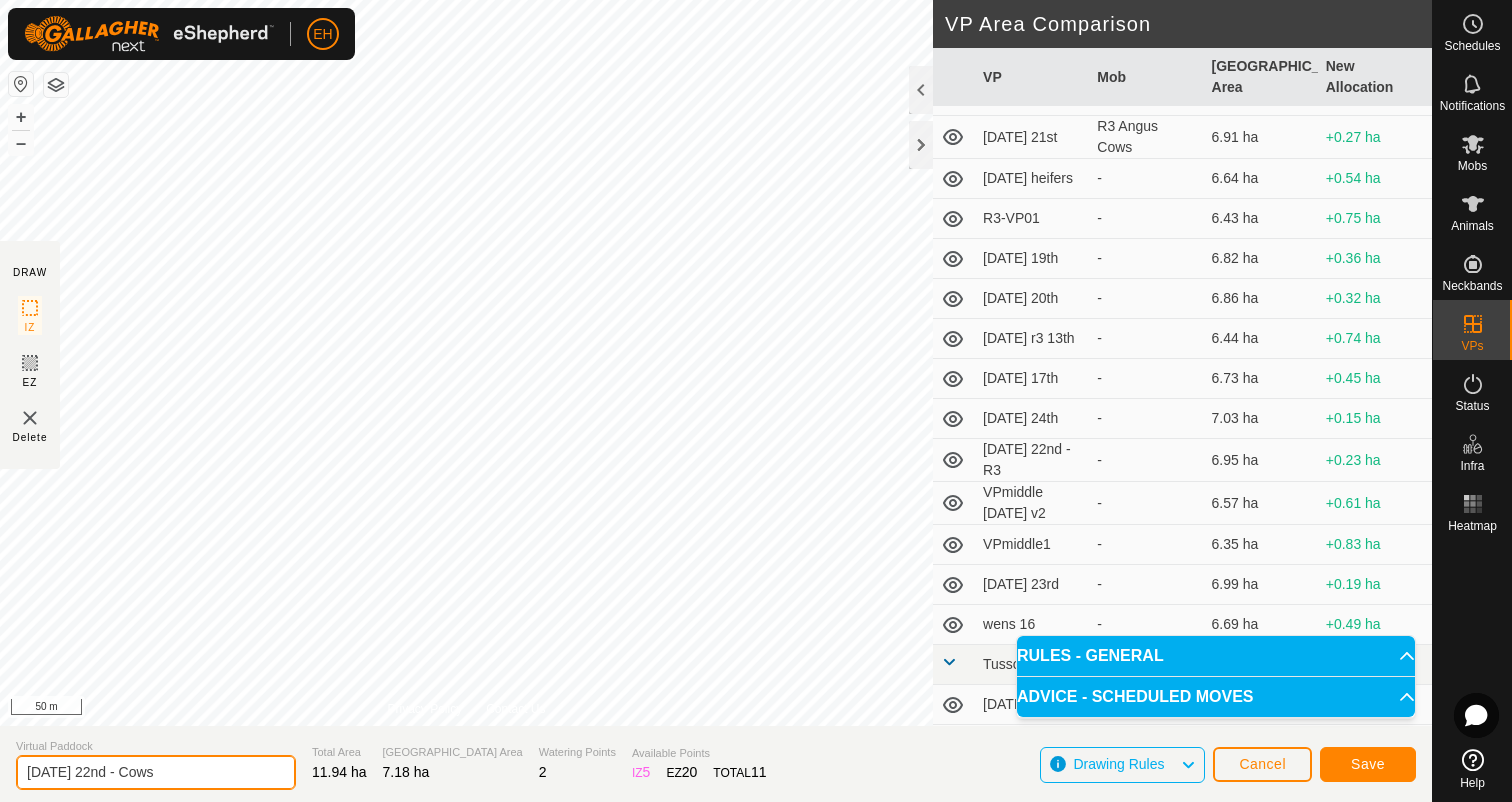 type on "[DATE] 22nd - Cows" 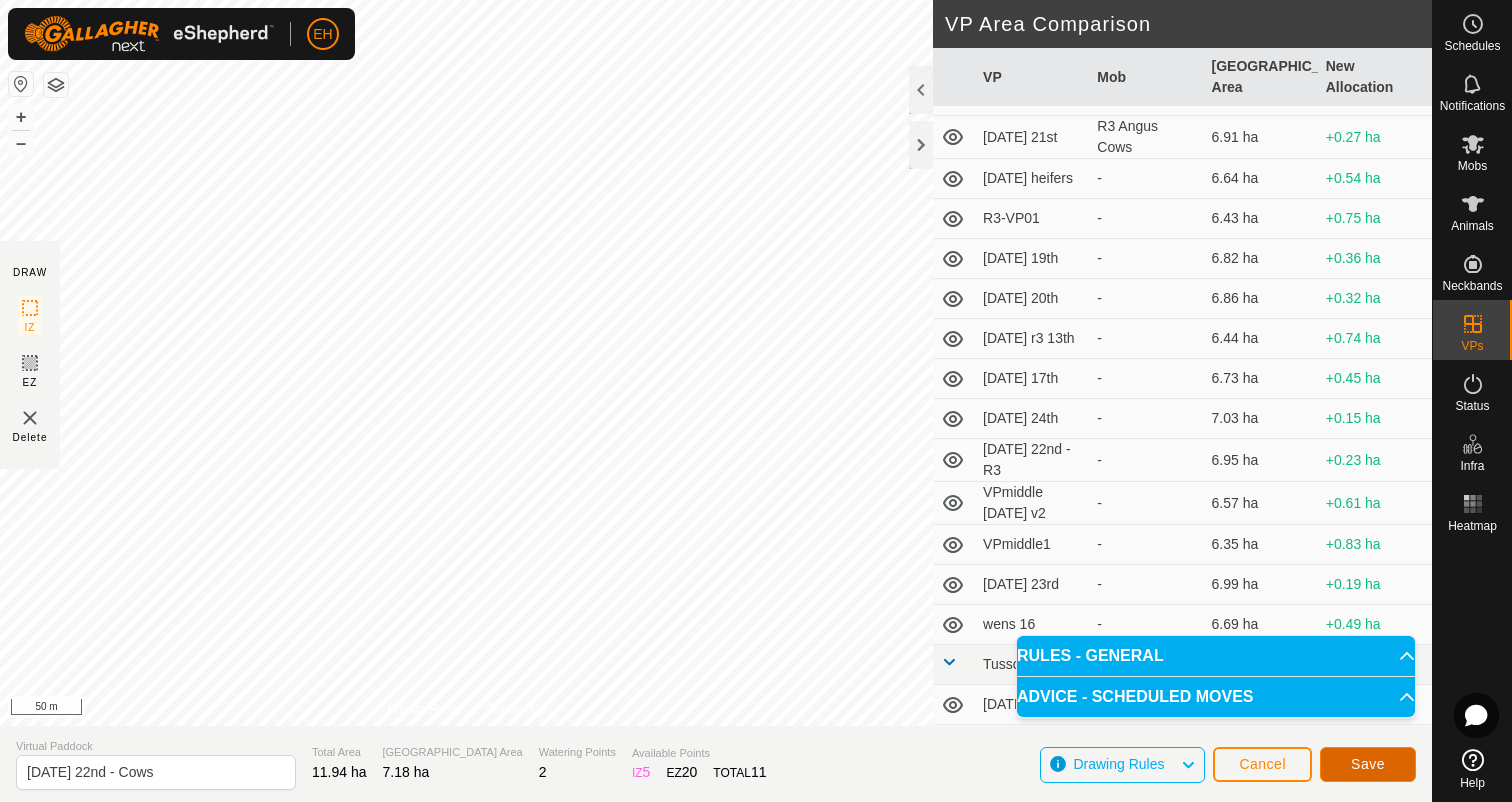 click on "Save" 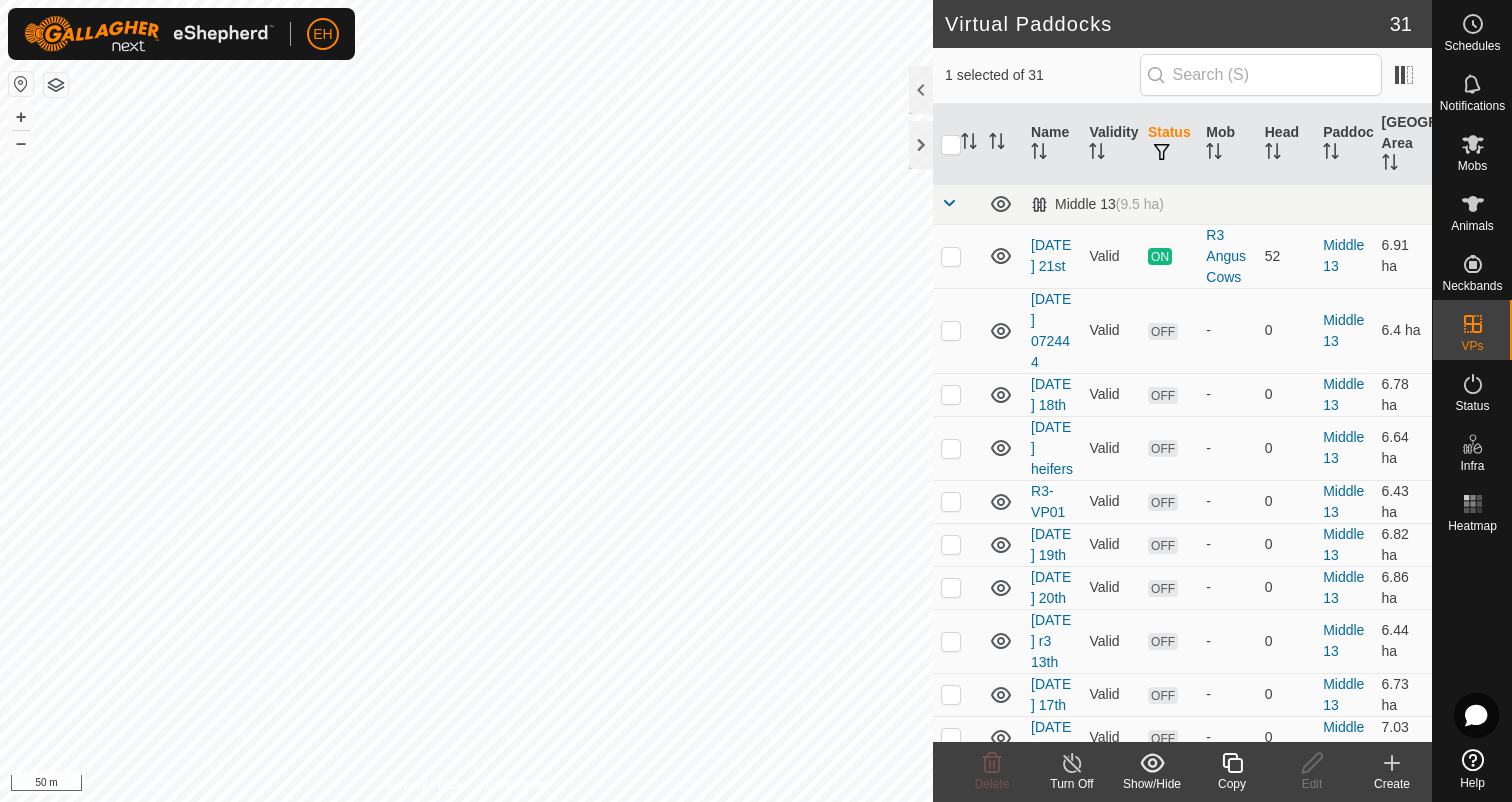checkbox on "false" 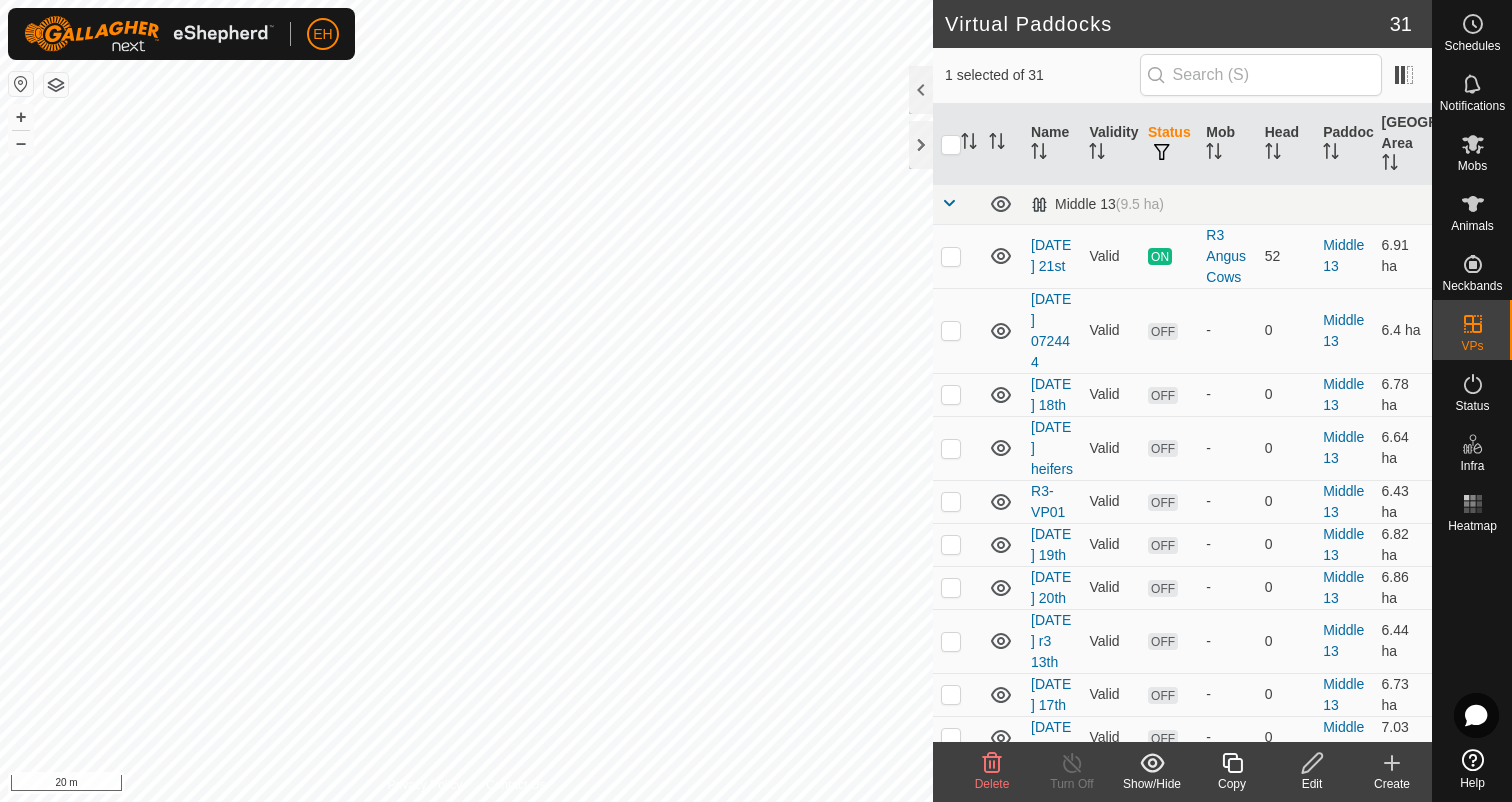 click on "Virtual Paddocks 31 1 selected of 31     Name   Validity   Status   Mob   Head   Paddock   Grazing Area   Middle 13   (9.5 ha) [DATE] 21st  Valid  ON  R3 Angus Cows   52   Middle 13   6.91 ha  [DATE] 072444  Valid  OFF  -   0   Middle 13   6.4 ha  [DATE] 18th  Valid  OFF  -   0   Middle 13   6.78 ha  [DATE] heifers  Valid  OFF  -   0   Middle 13   6.64 ha  R3-VP01  Valid  OFF  -   0   Middle 13   6.43 ha  [DATE] 19th  Valid  OFF  -   0   Middle 13   6.82 ha  [DATE] 20th  Valid  OFF  -   0   Middle 13   6.86 ha  [DATE] r3 13th  Valid  OFF  -   0   Middle 13   6.44 ha  [DATE] 17th  Valid  OFF  -   0   Middle 13   6.73 ha  [DATE] 24th  Valid  OFF  -   0   Middle 13   7.03 ha  [DATE] 22nd - R3  Valid  OFF  -   0   Middle 13   6.95 ha  VPmiddle [DATE] v2  Valid  OFF  -   0   Middle 13   6.57 ha  VPmiddle1  Valid  OFF  -   0   Middle 13   6.35 ha  [DATE] 23rd  Valid  OFF  -   0   Middle 13   6.99 ha  wens 16  Valid  OFF  -   0   Middle 13   6.69 ha   Tussock   (9.39 ha) [DATE] 21st - Cows  Valid  ON +" 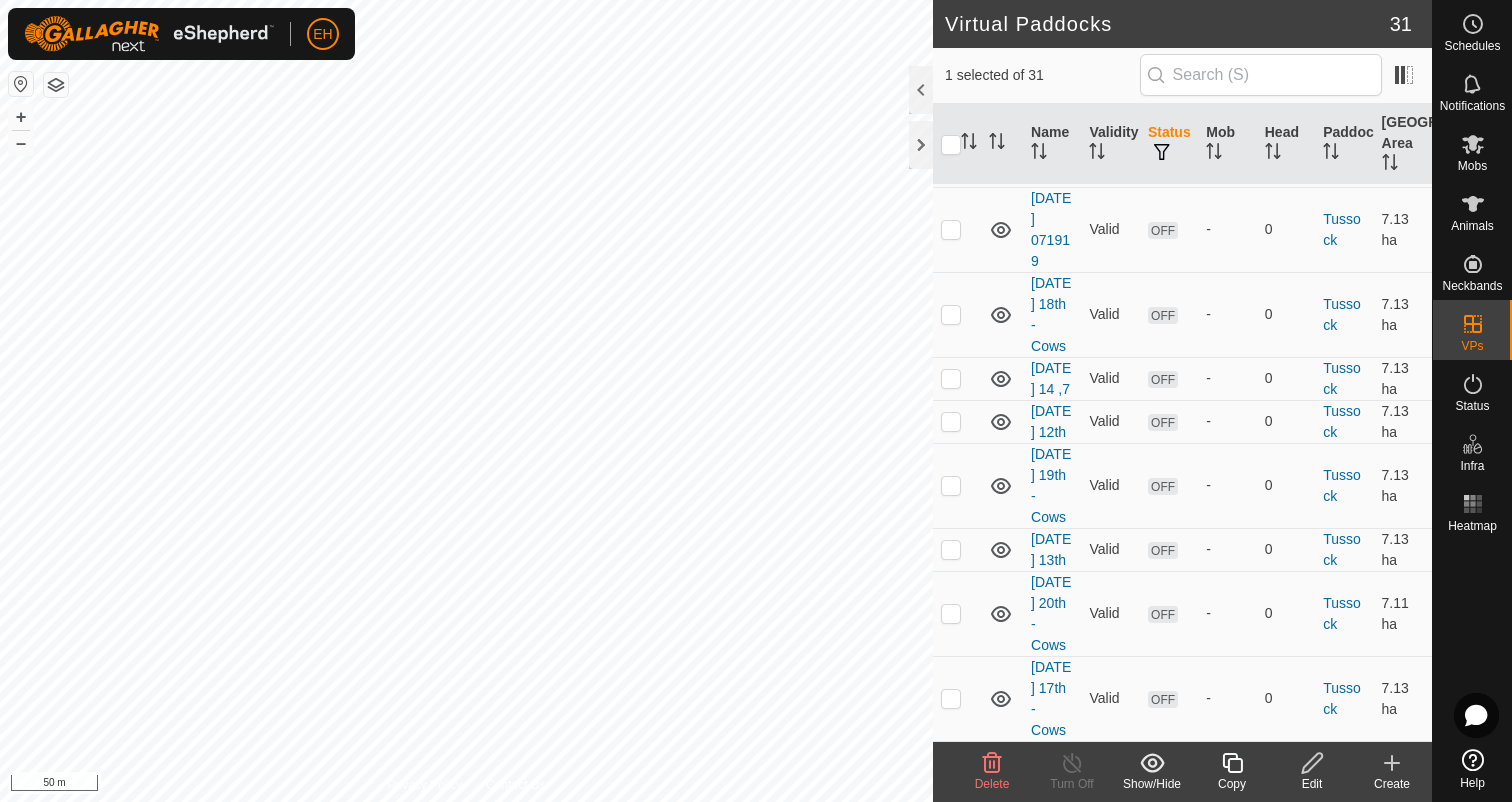 scroll, scrollTop: 1464, scrollLeft: 0, axis: vertical 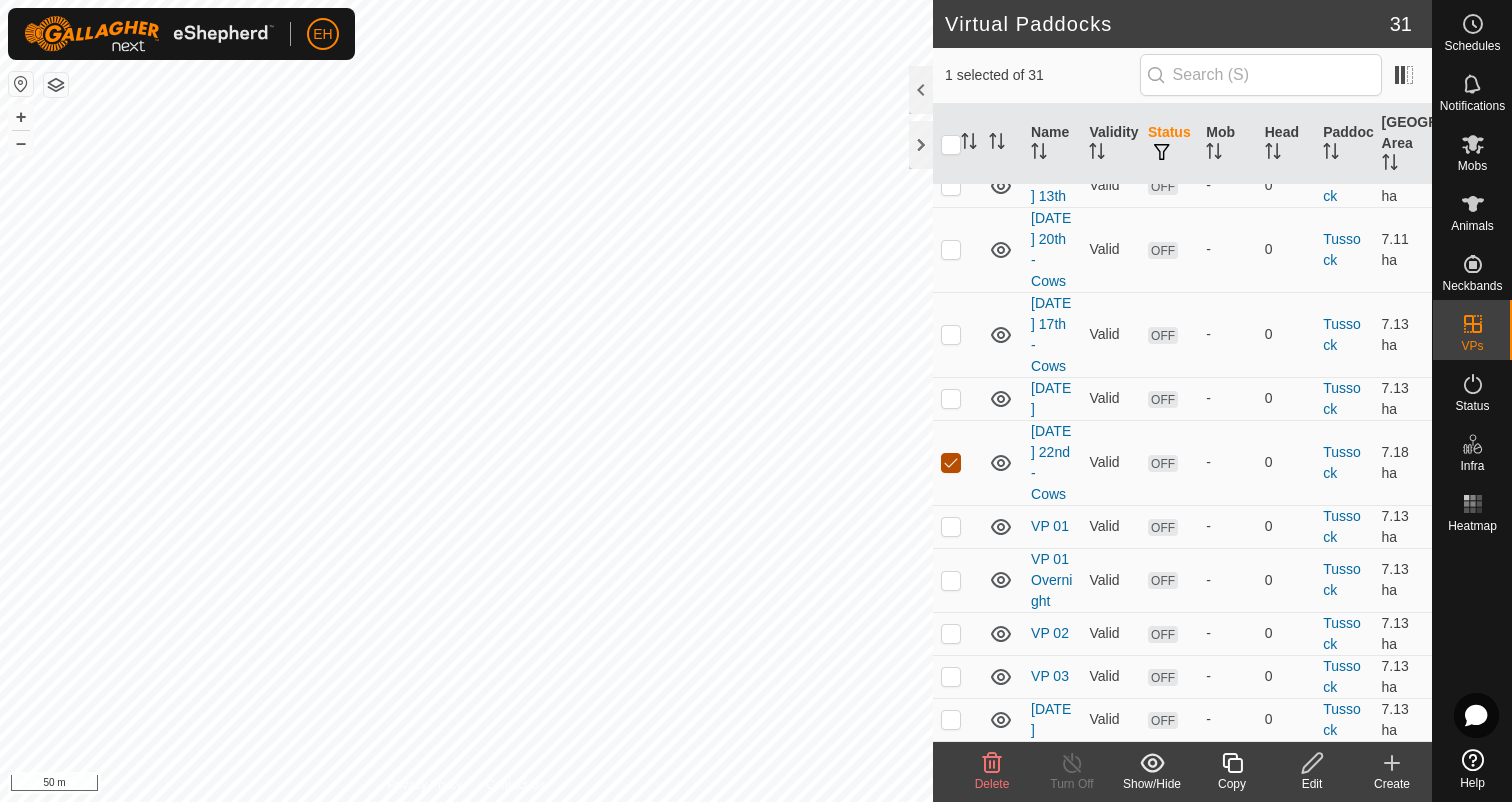 click at bounding box center [951, 463] 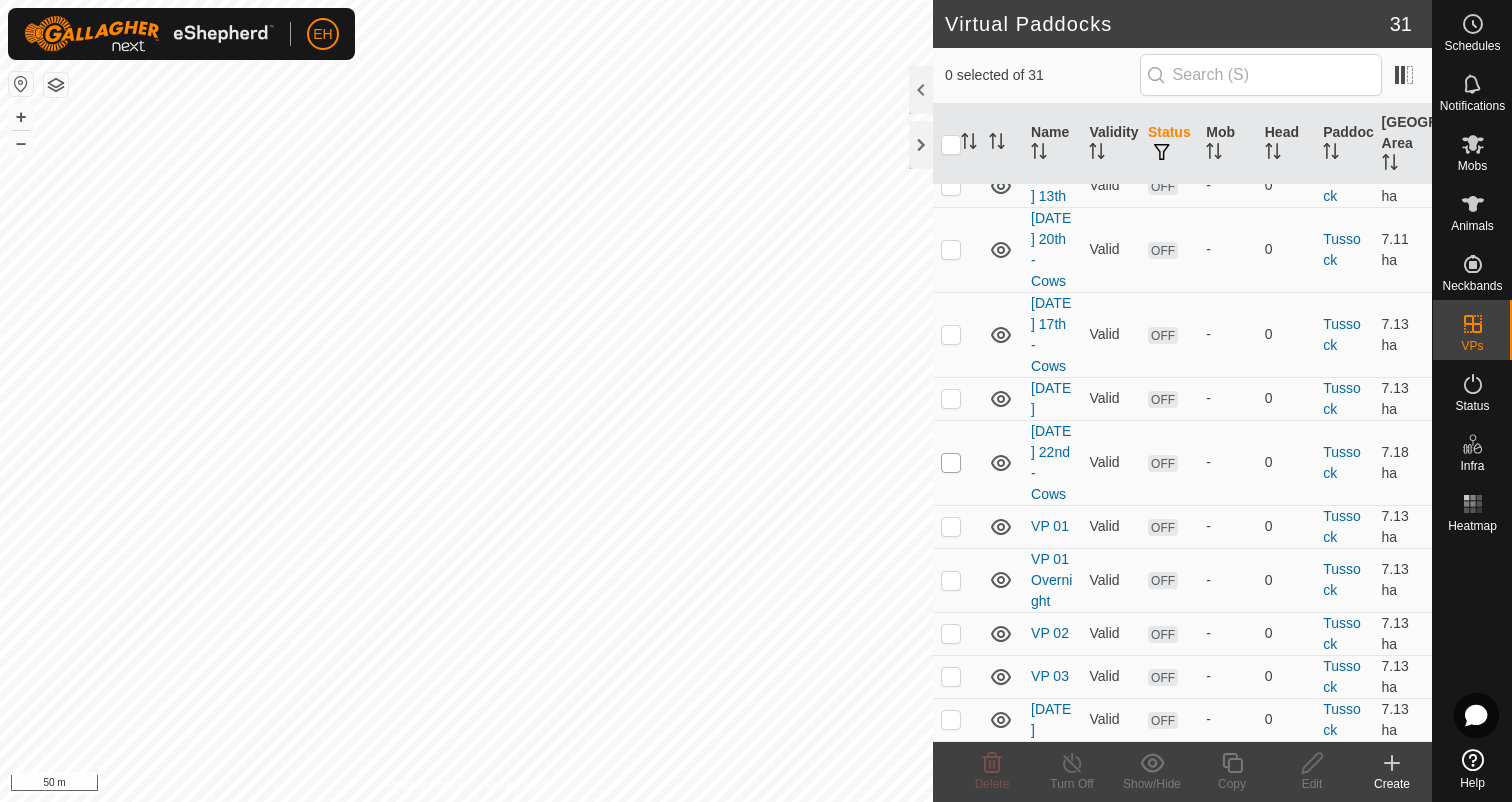 click at bounding box center (951, 463) 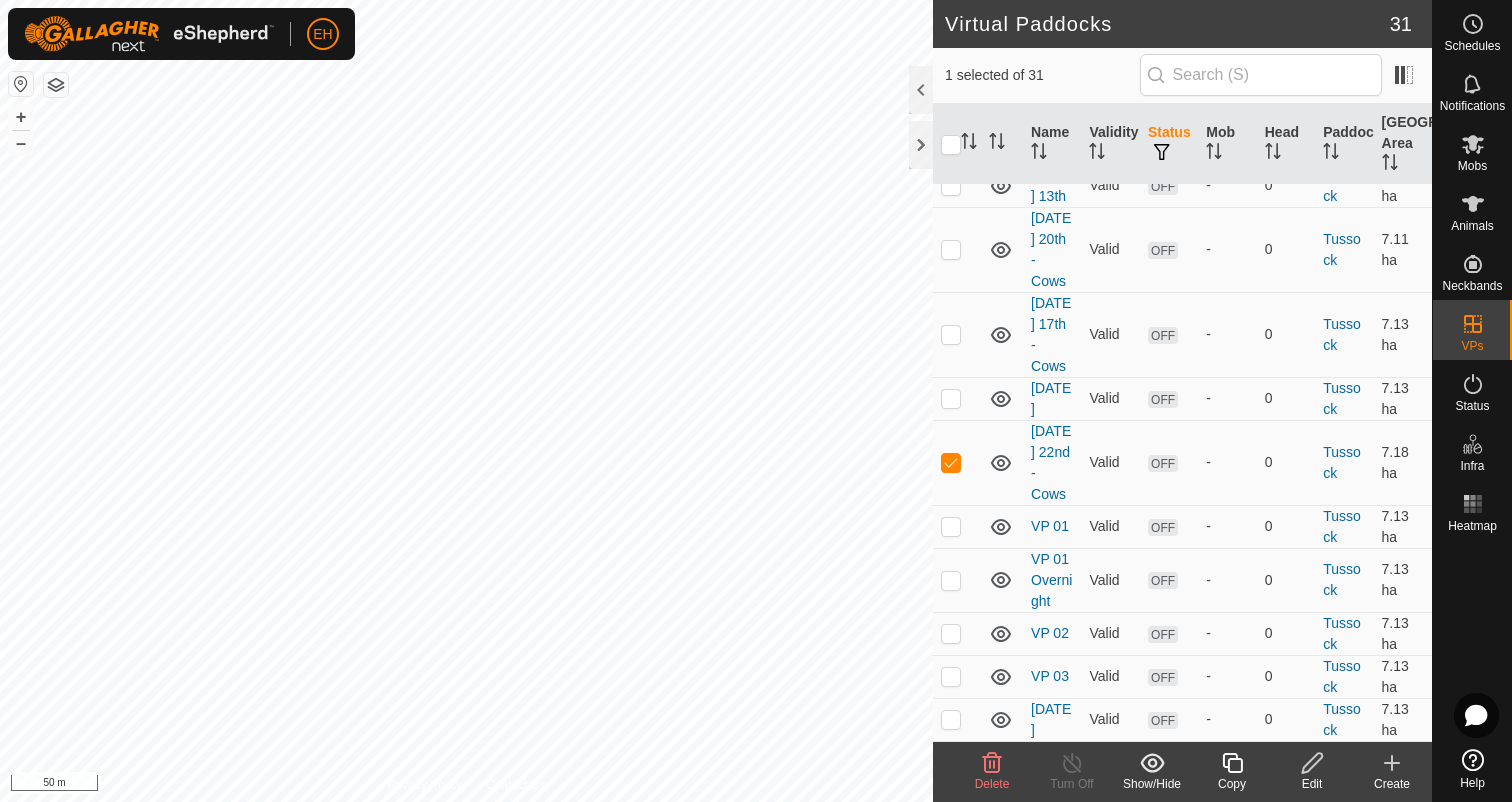 click on "Delete" 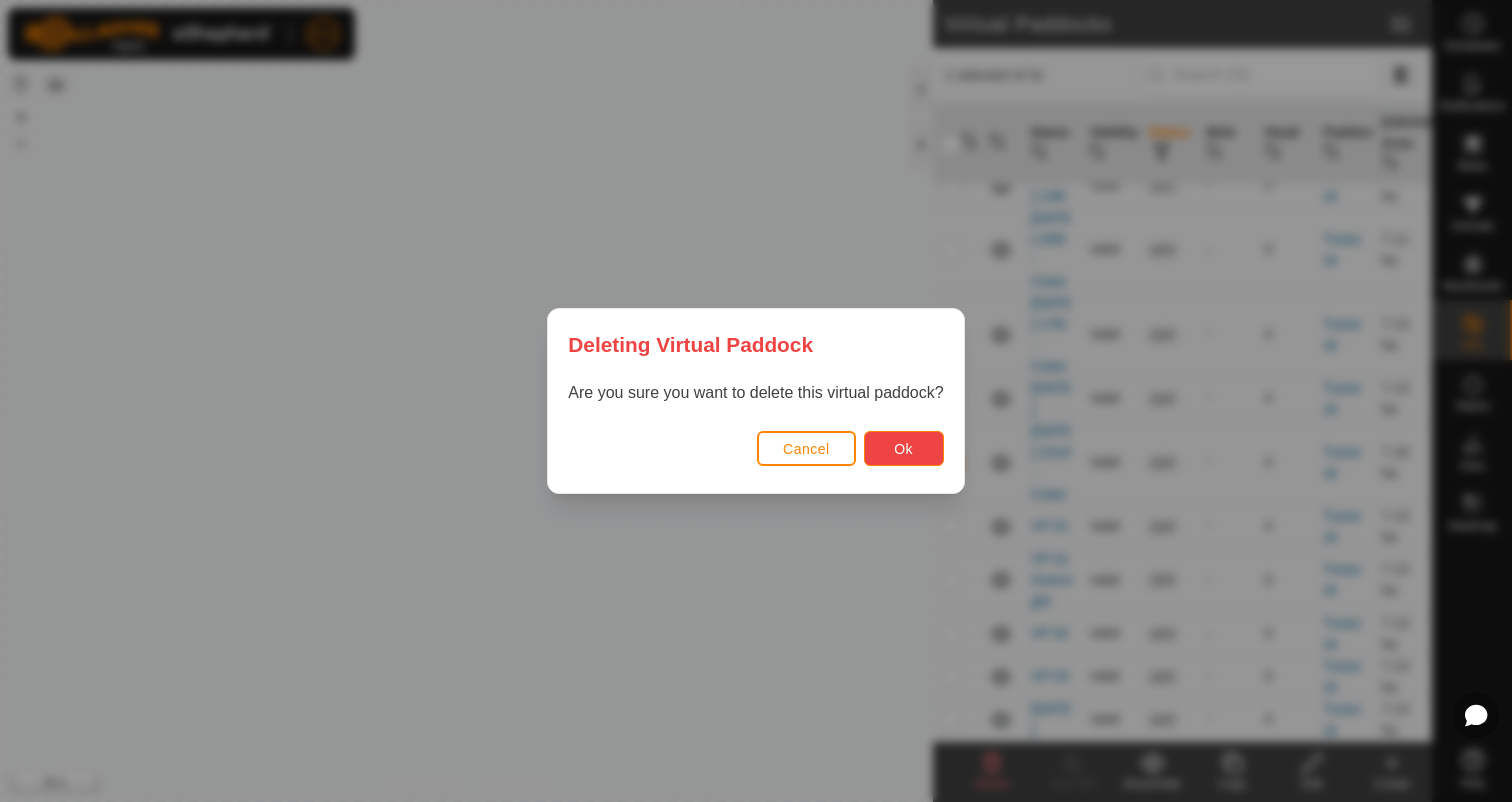 click on "Ok" at bounding box center [904, 448] 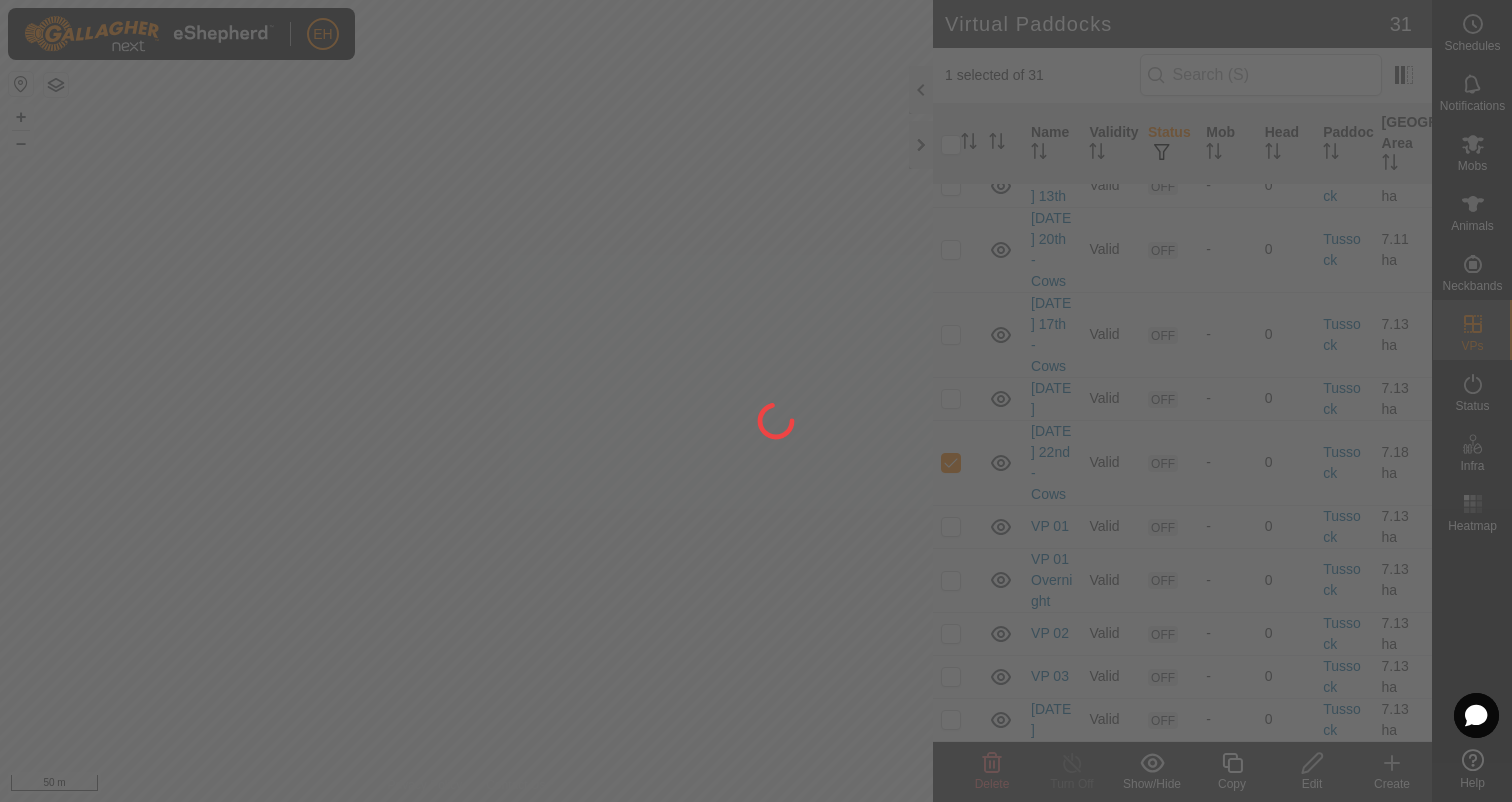 checkbox on "false" 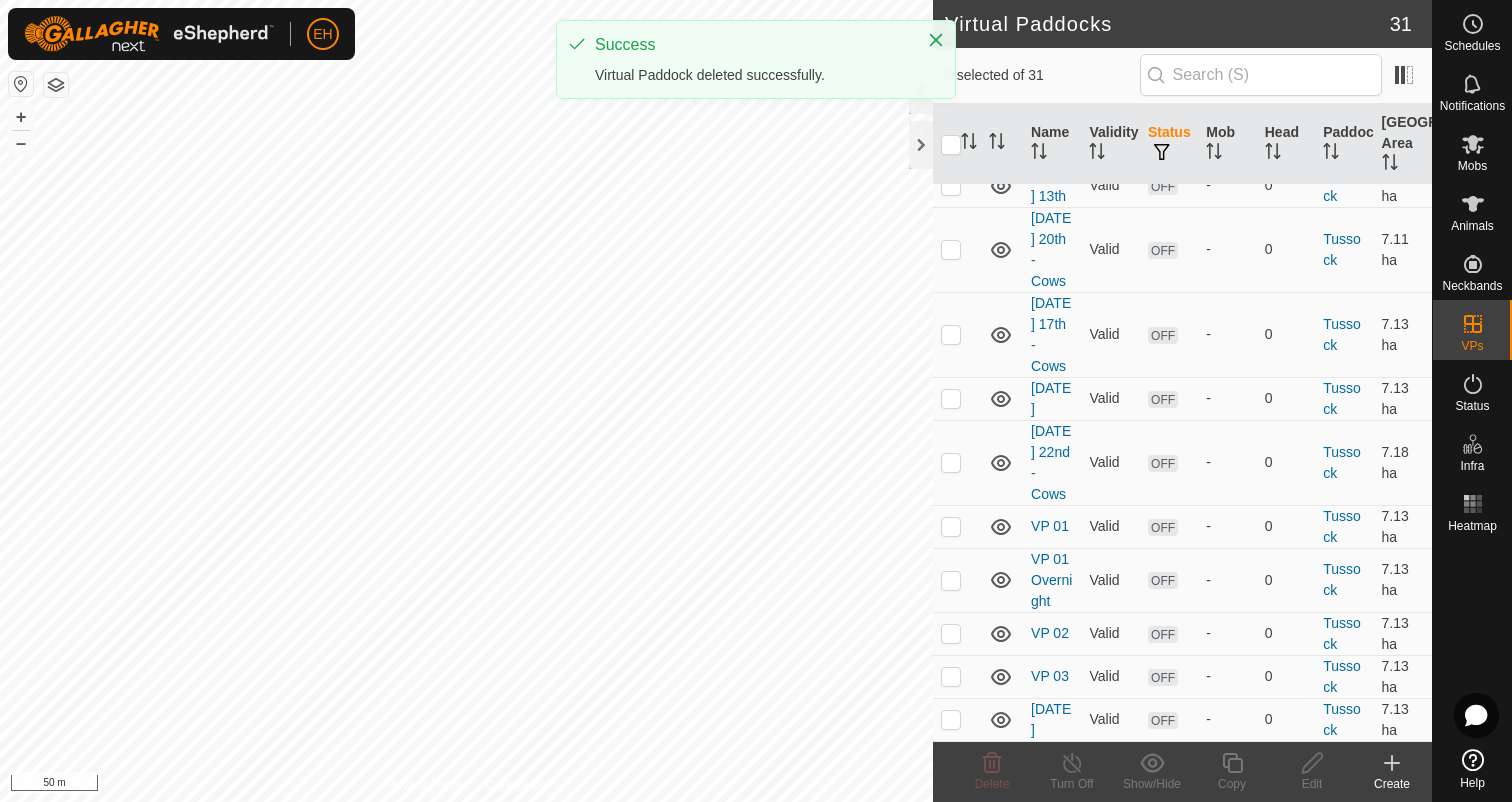 scroll, scrollTop: 0, scrollLeft: 0, axis: both 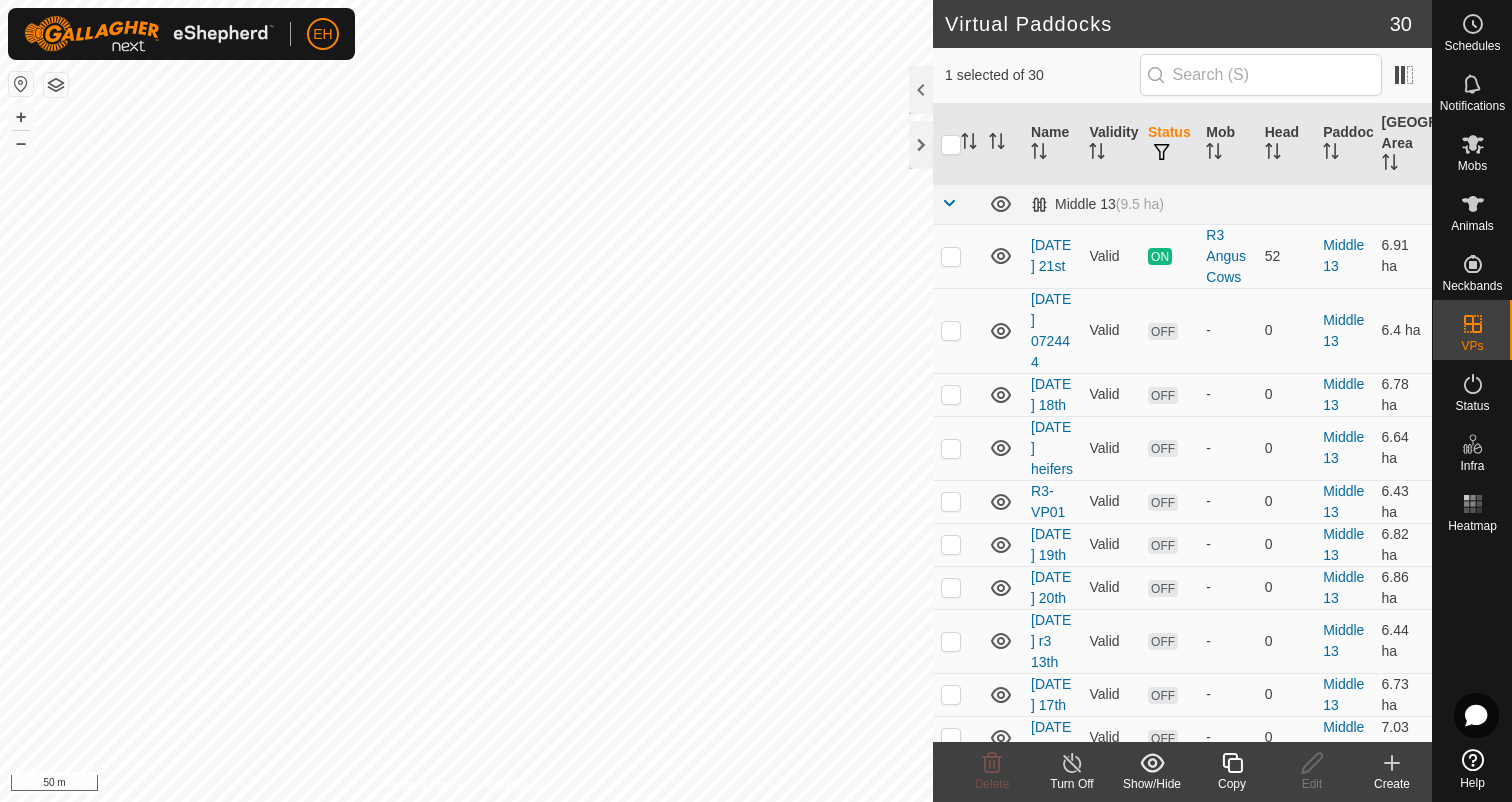 checkbox on "false" 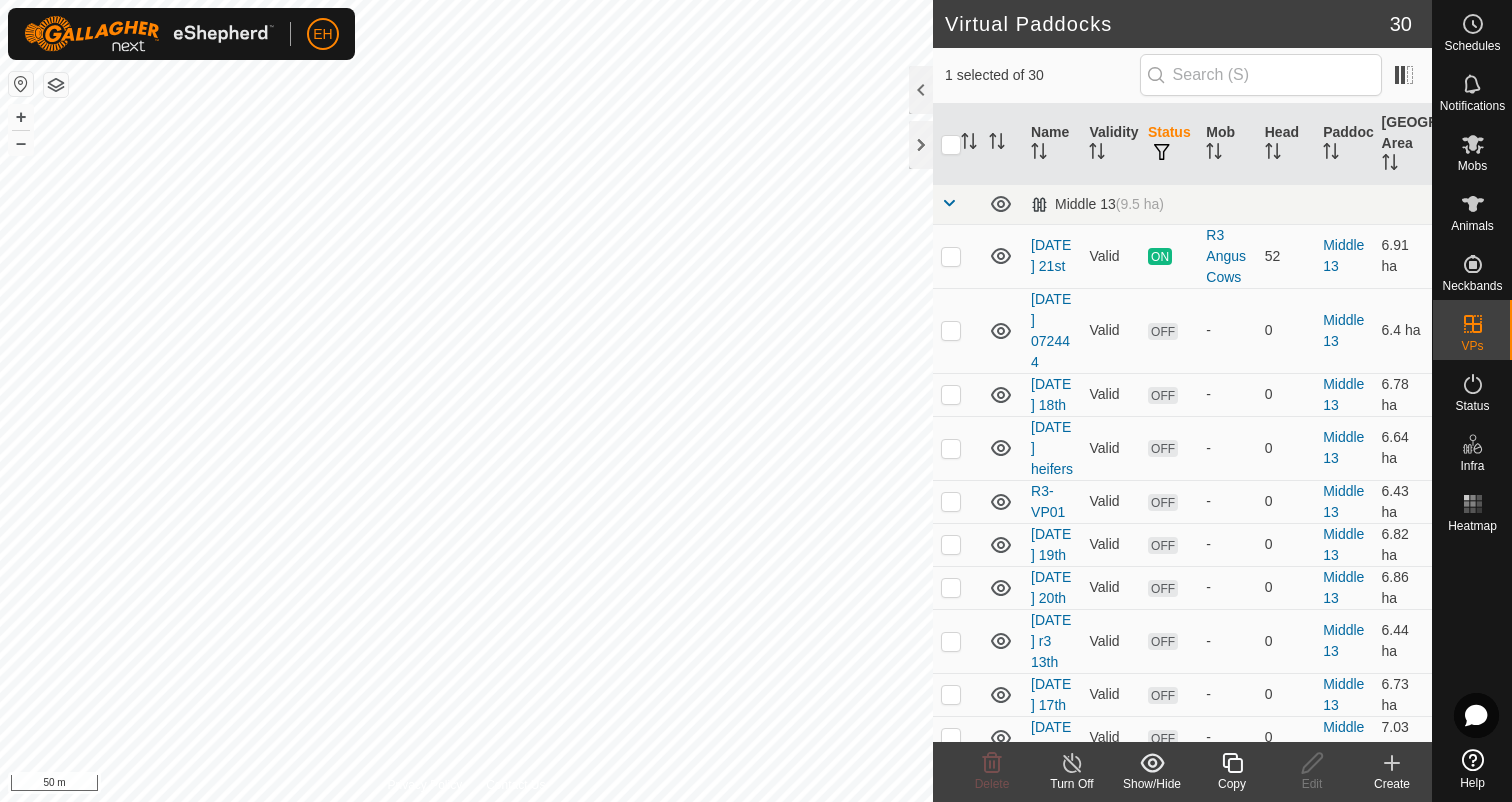 checkbox on "true" 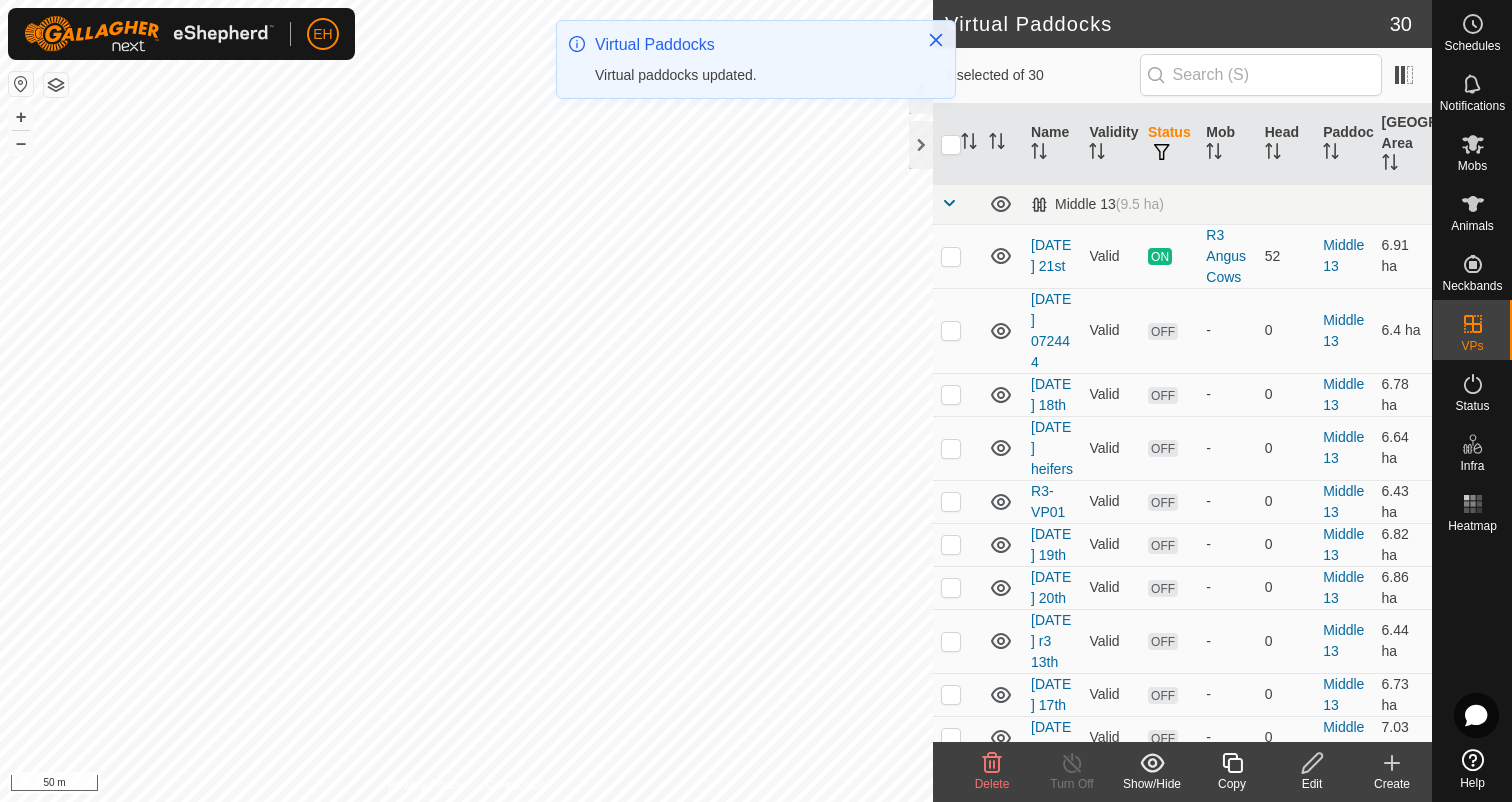 click 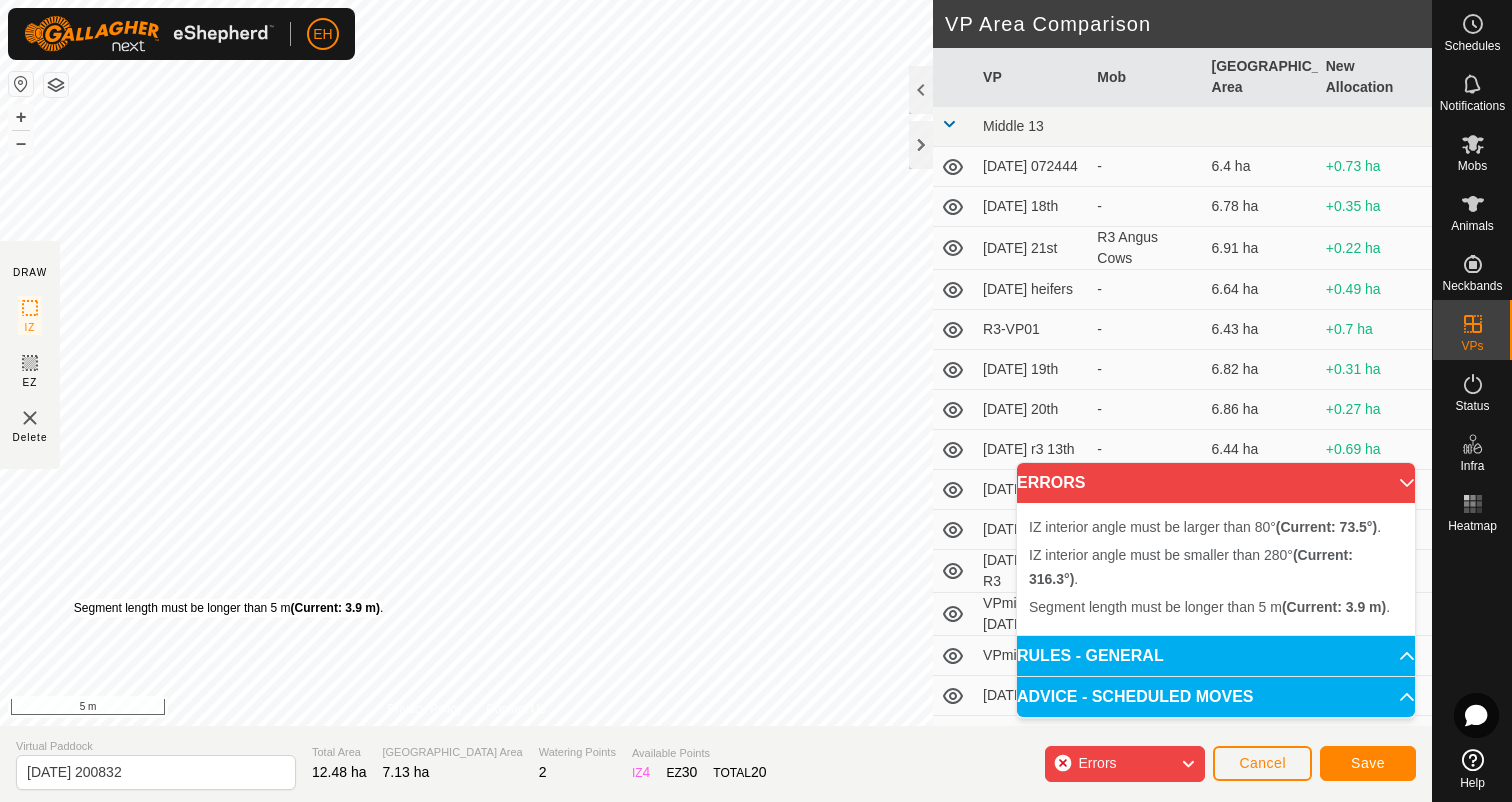 click on "Segment length must be longer than 5 m  (Current: 3.9 m) ." at bounding box center [228, 608] 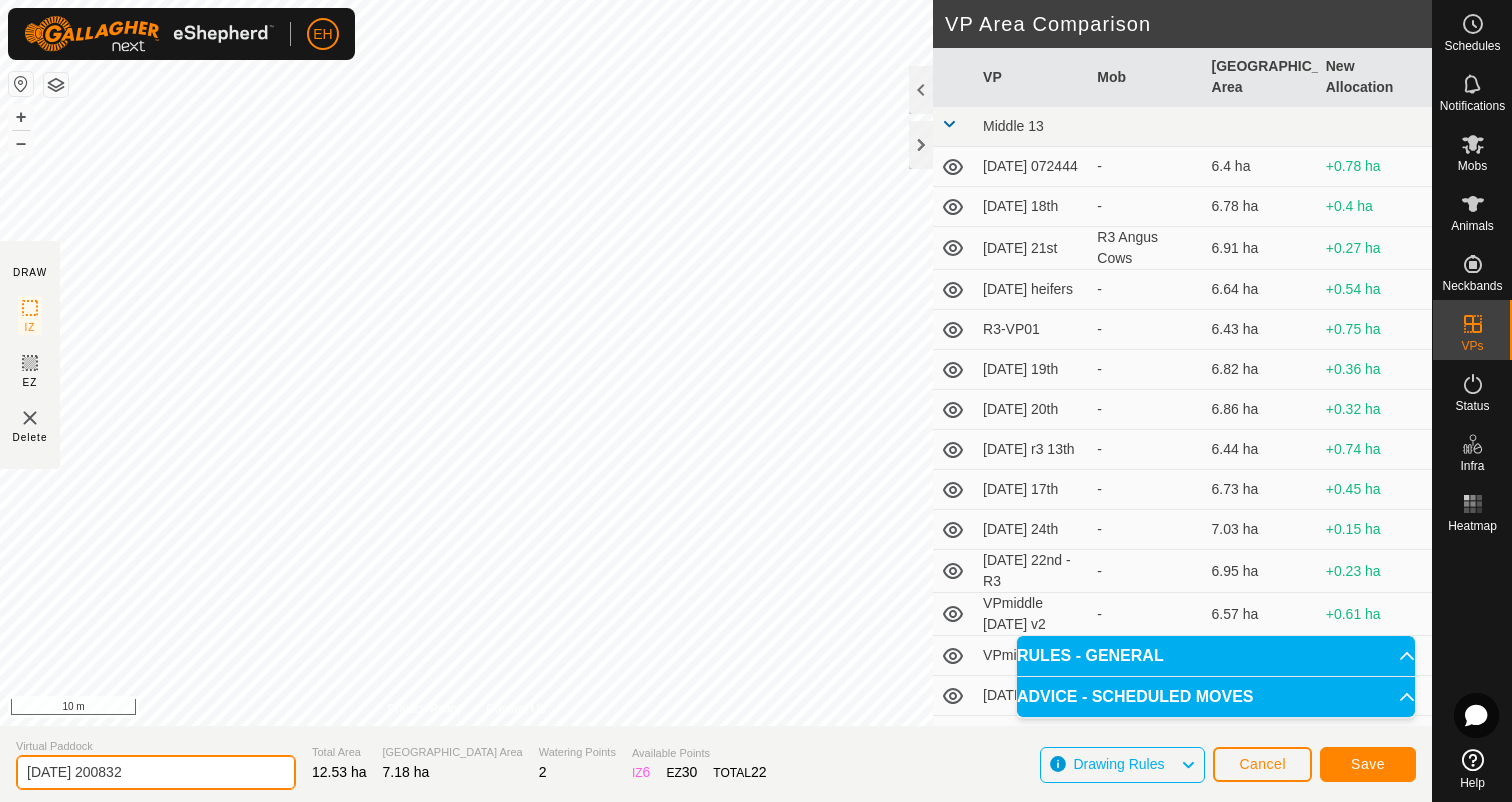 drag, startPoint x: 180, startPoint y: 768, endPoint x: 8, endPoint y: 775, distance: 172.14238 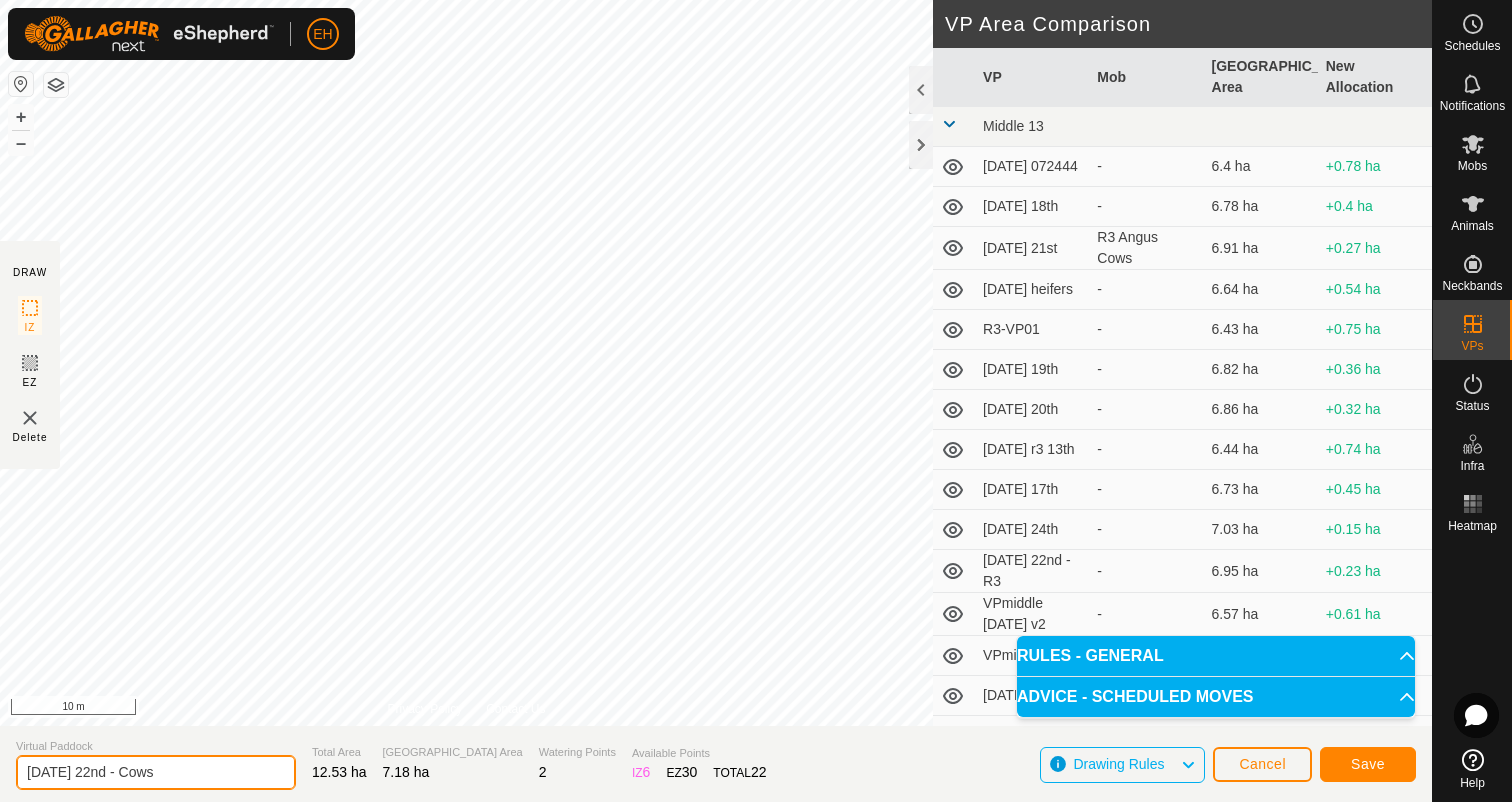 type on "[DATE] 22nd - Cows" 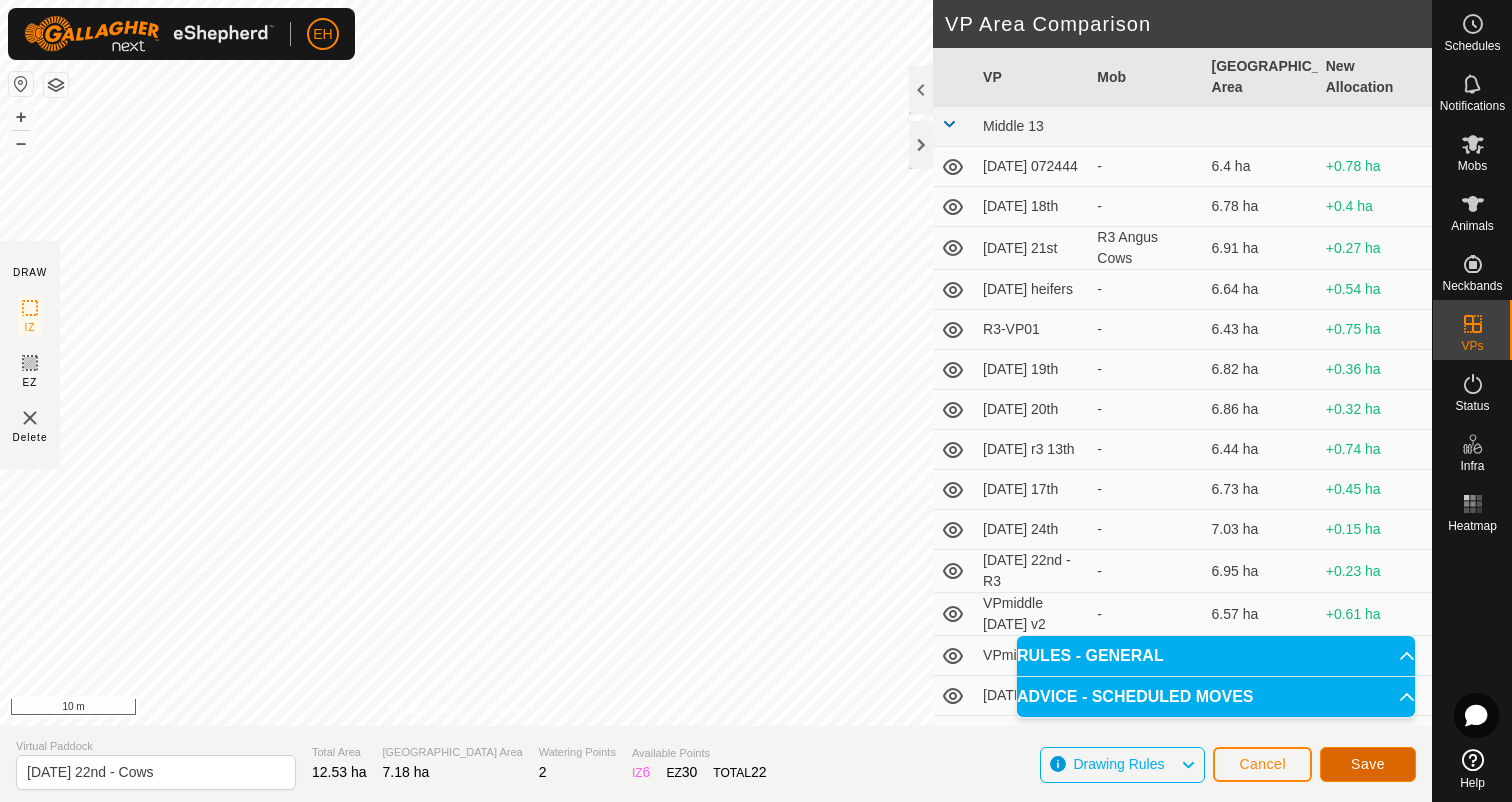 click on "Save" 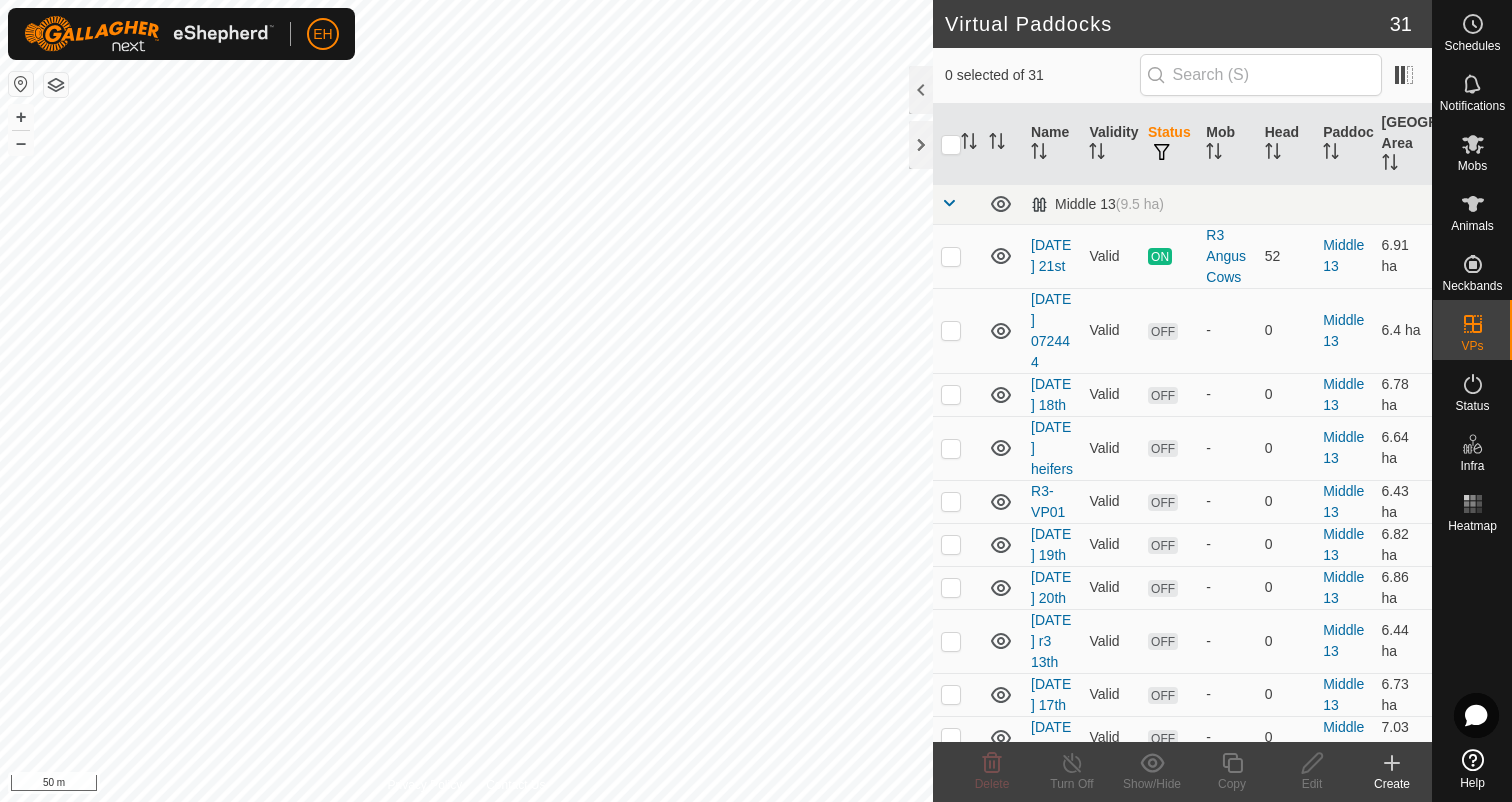 checkbox on "true" 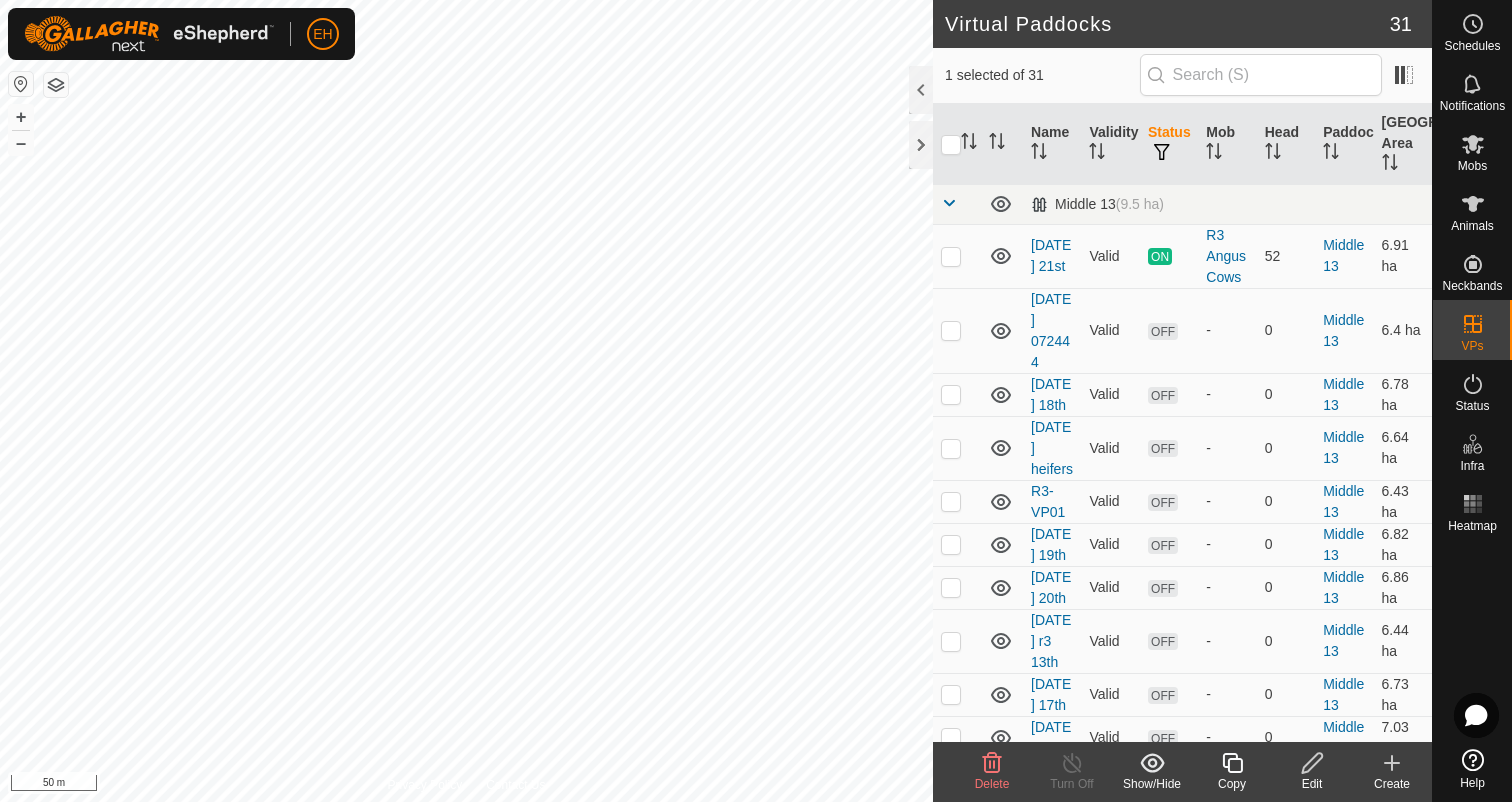 click 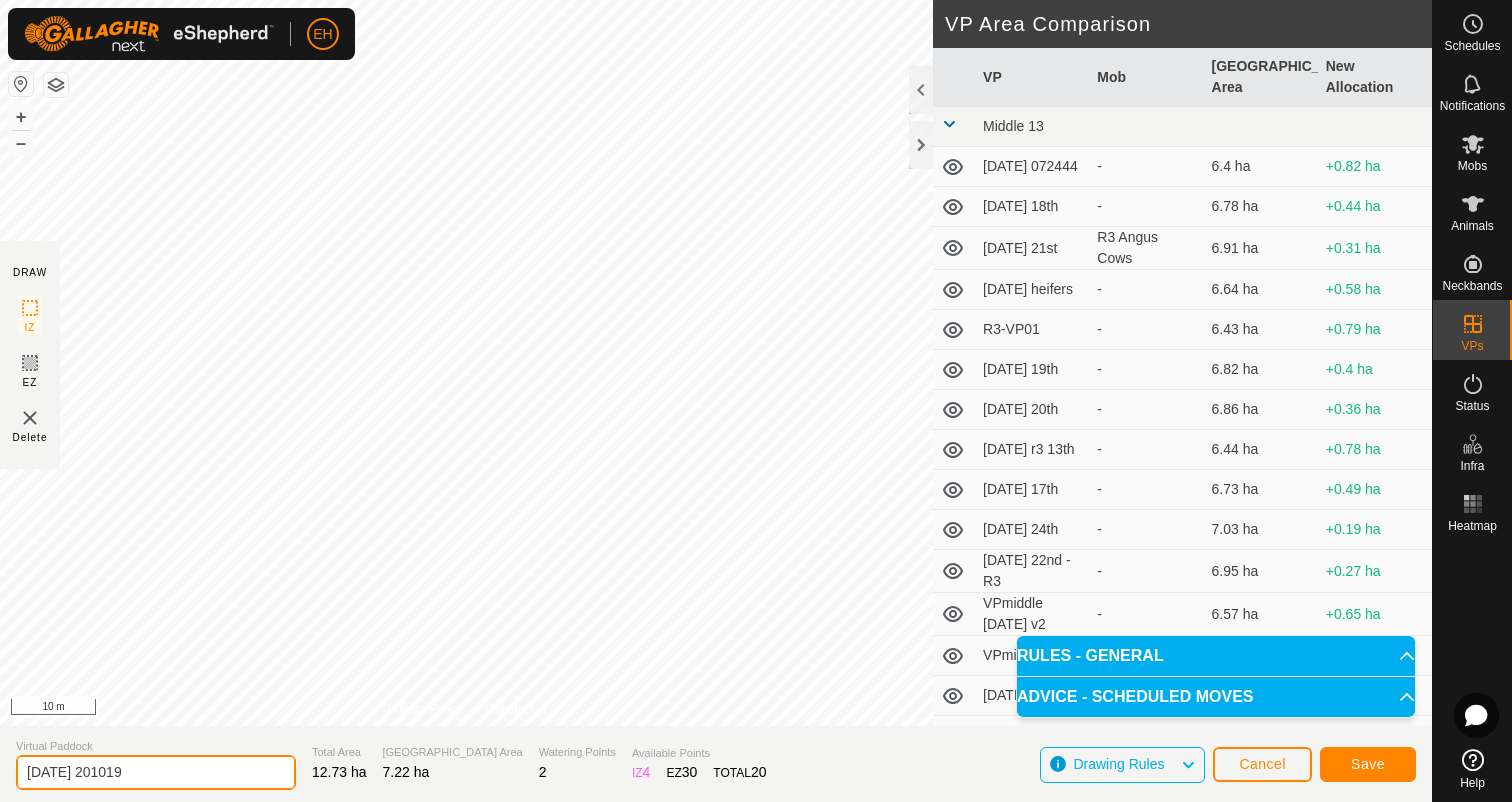 drag, startPoint x: 177, startPoint y: 788, endPoint x: 1, endPoint y: 784, distance: 176.04546 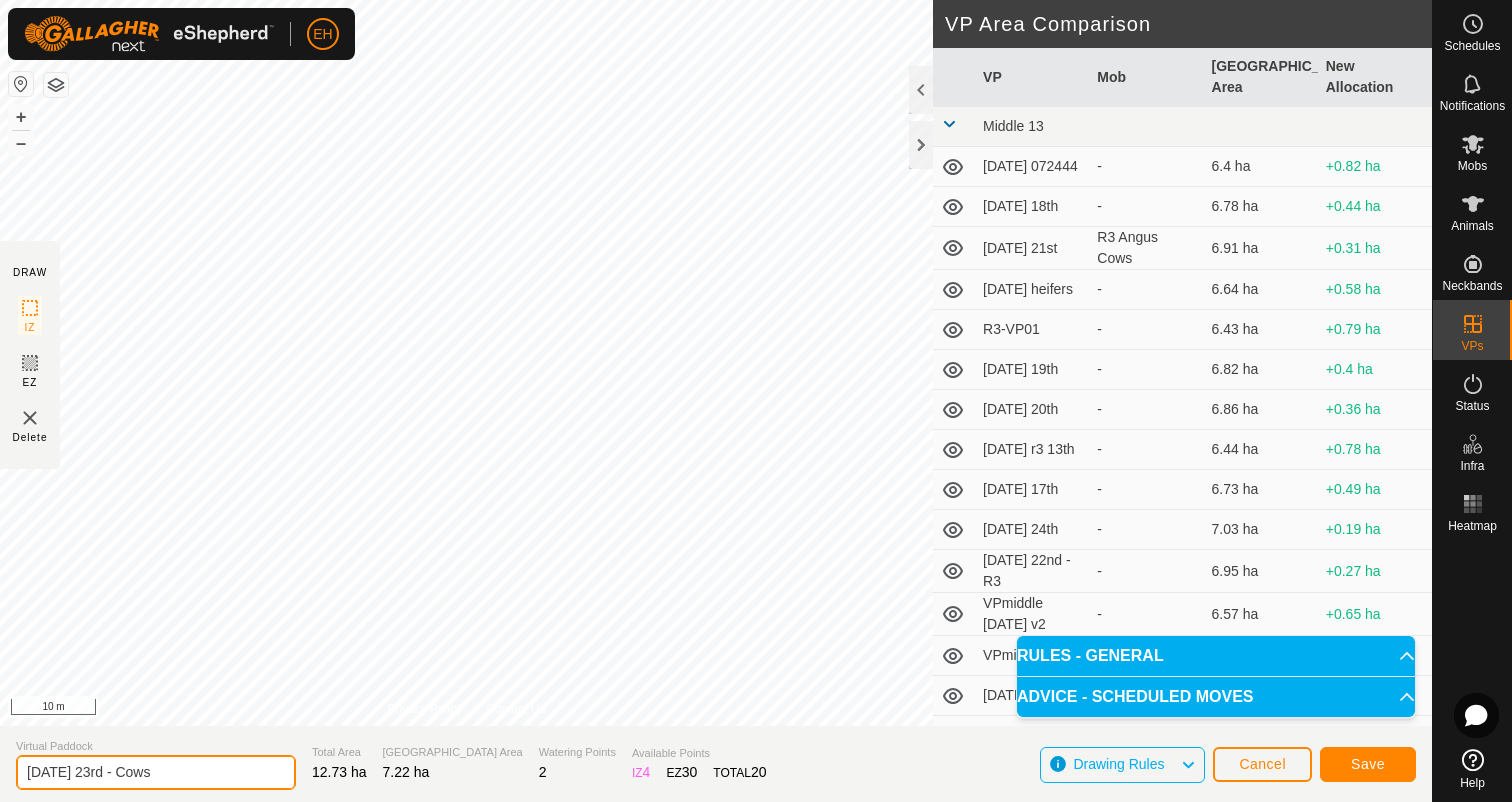 type on "[DATE] 23rd - Cows" 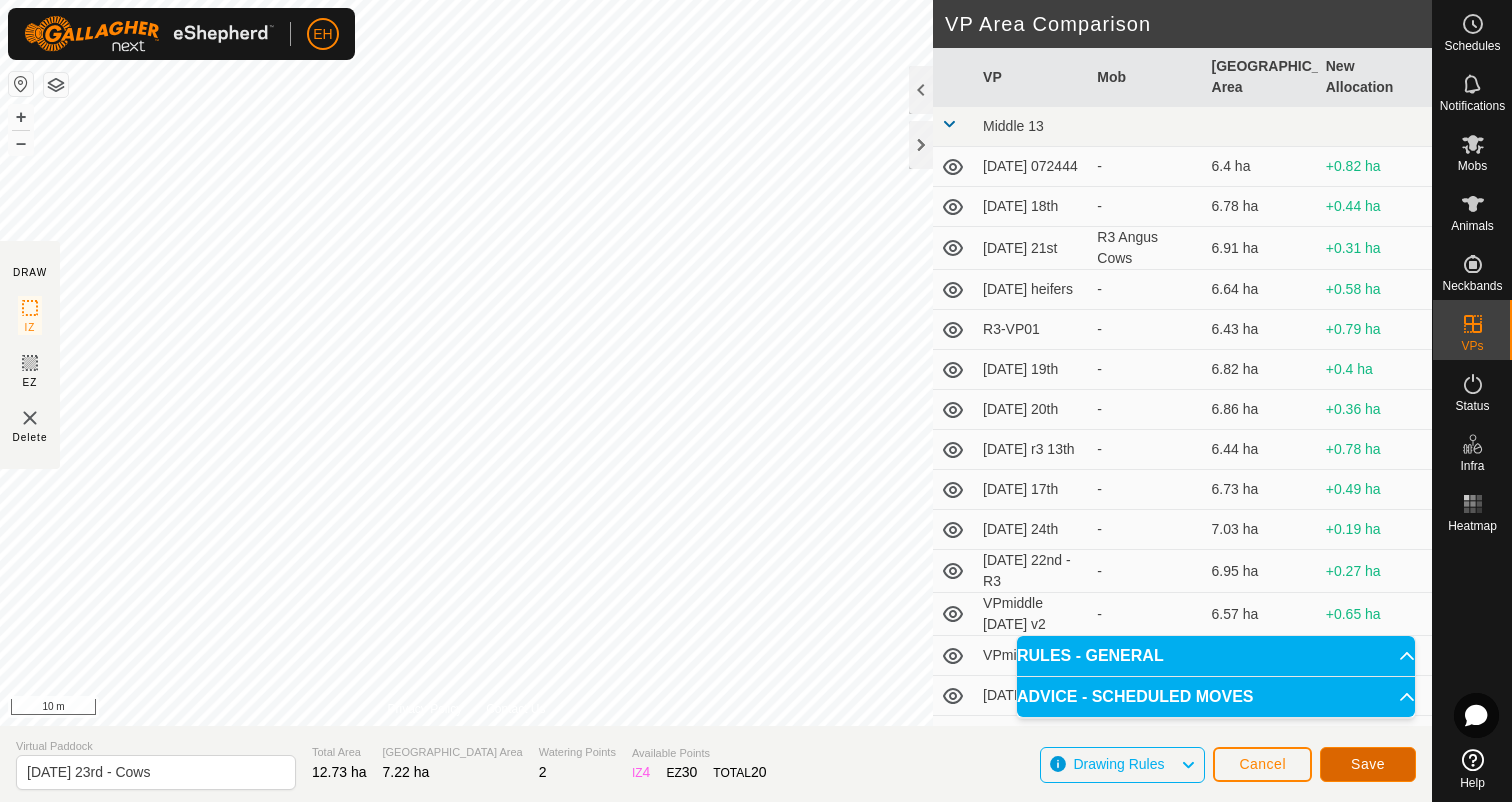click on "Save" 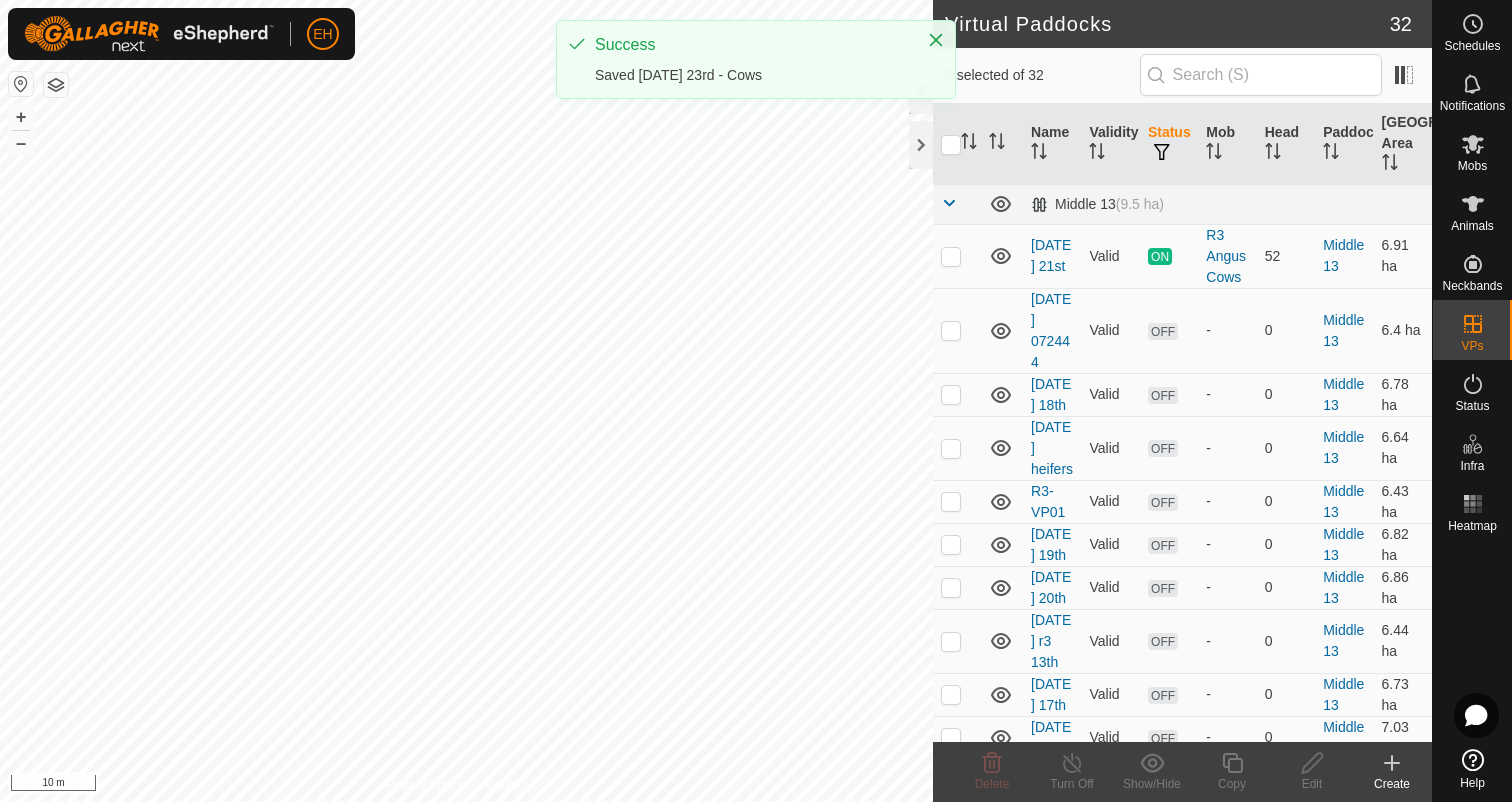 checkbox on "true" 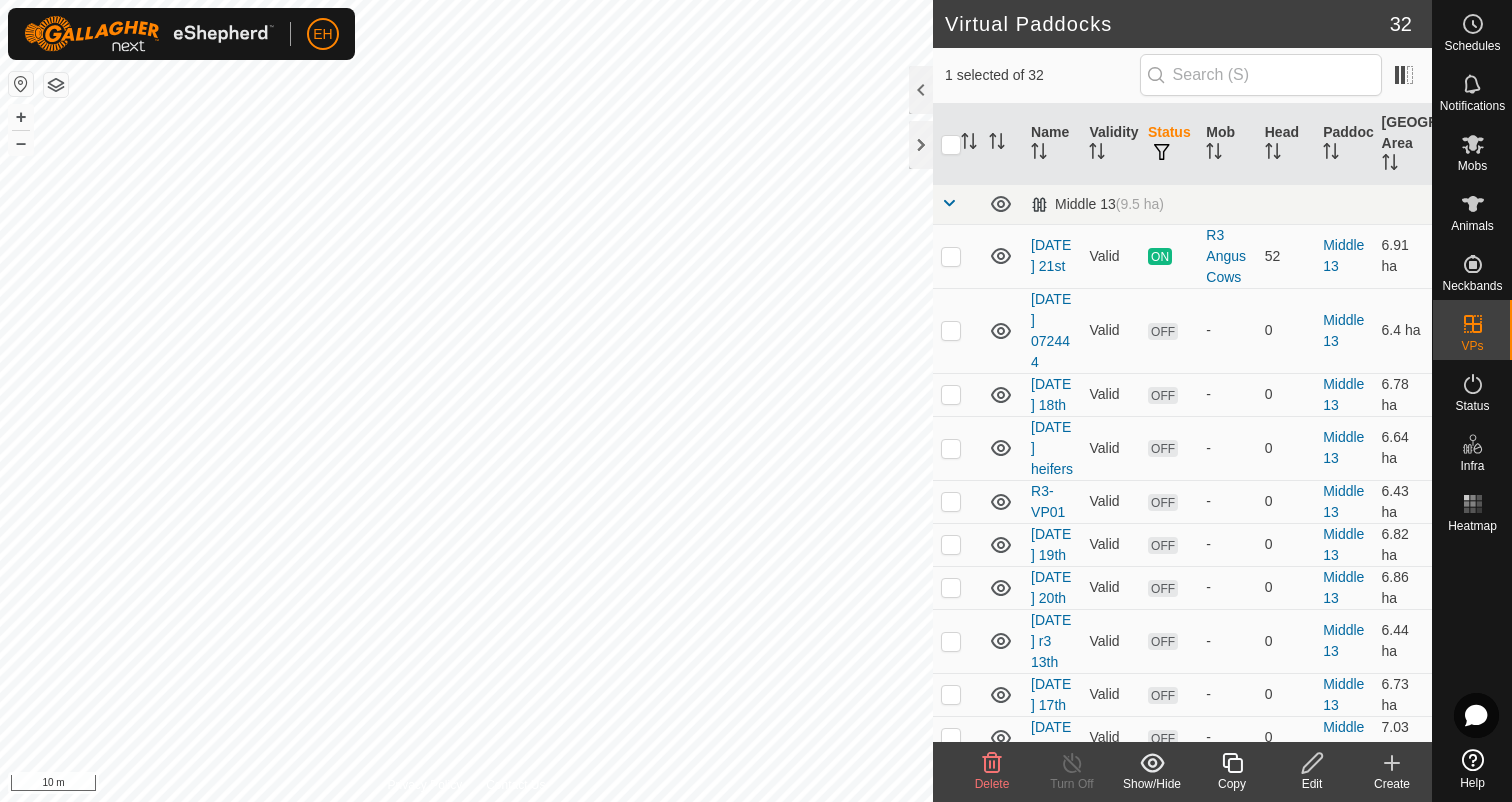 click 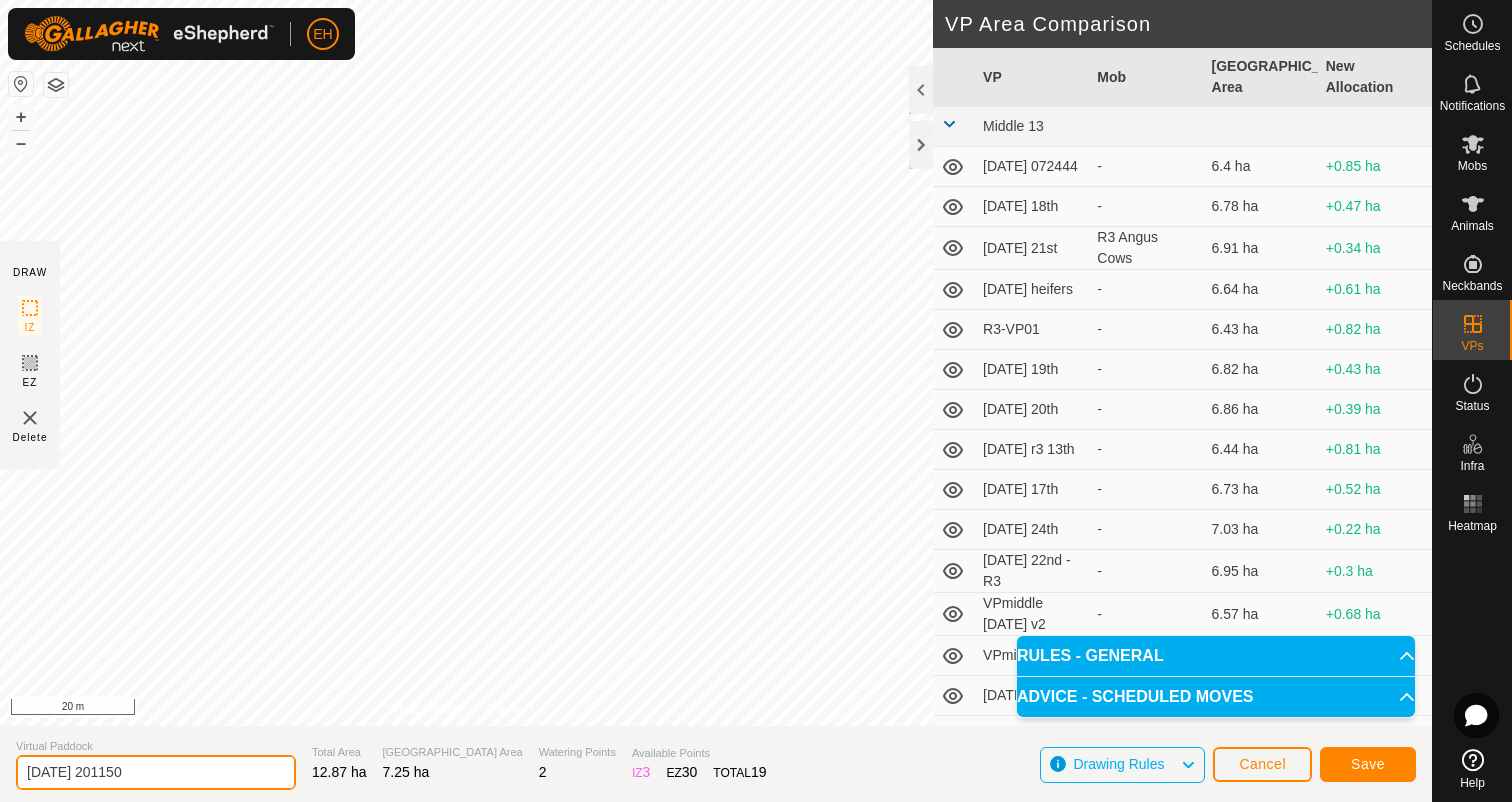 drag, startPoint x: 181, startPoint y: 774, endPoint x: 0, endPoint y: 773, distance: 181.00276 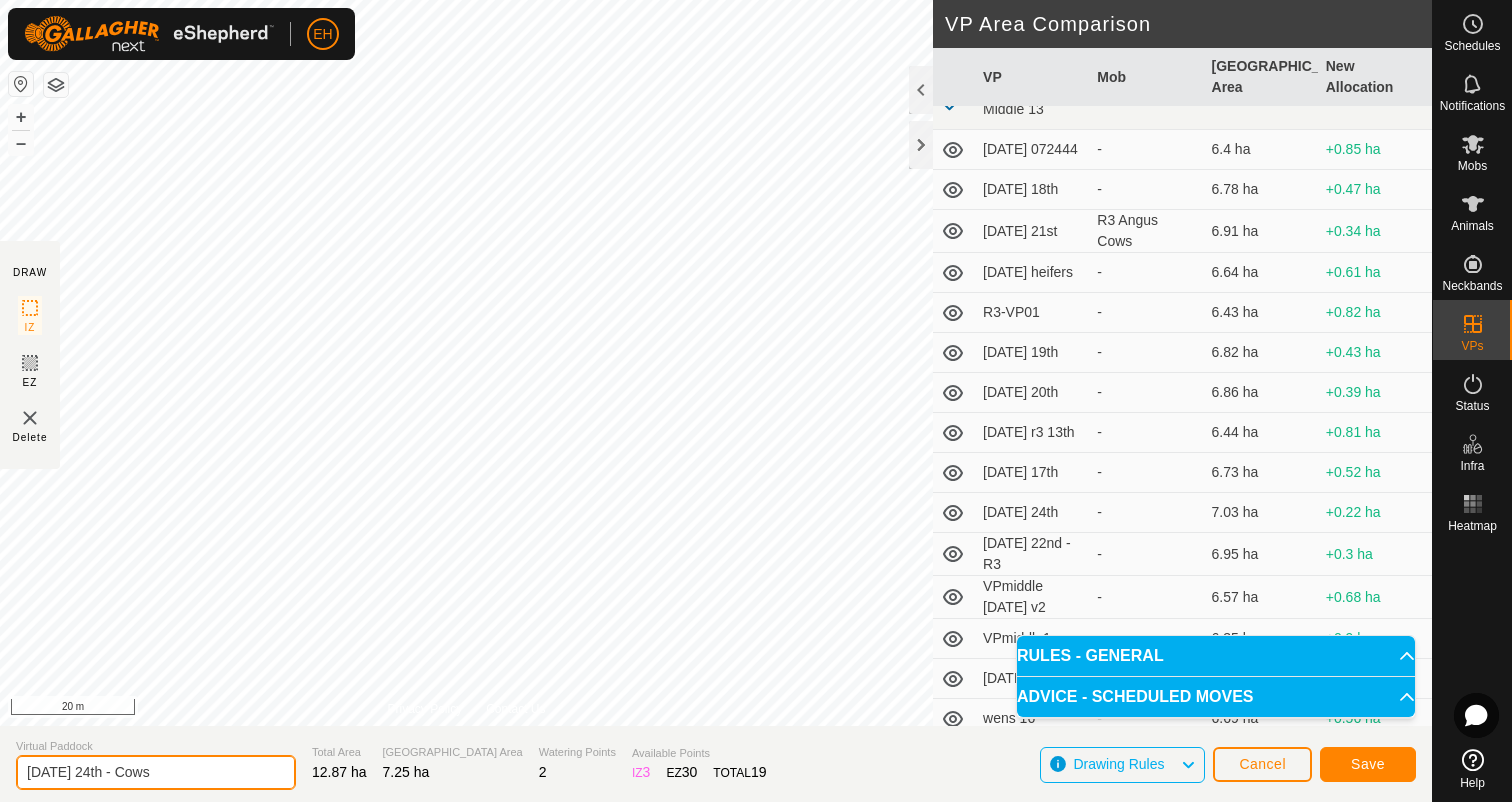scroll, scrollTop: 24, scrollLeft: 0, axis: vertical 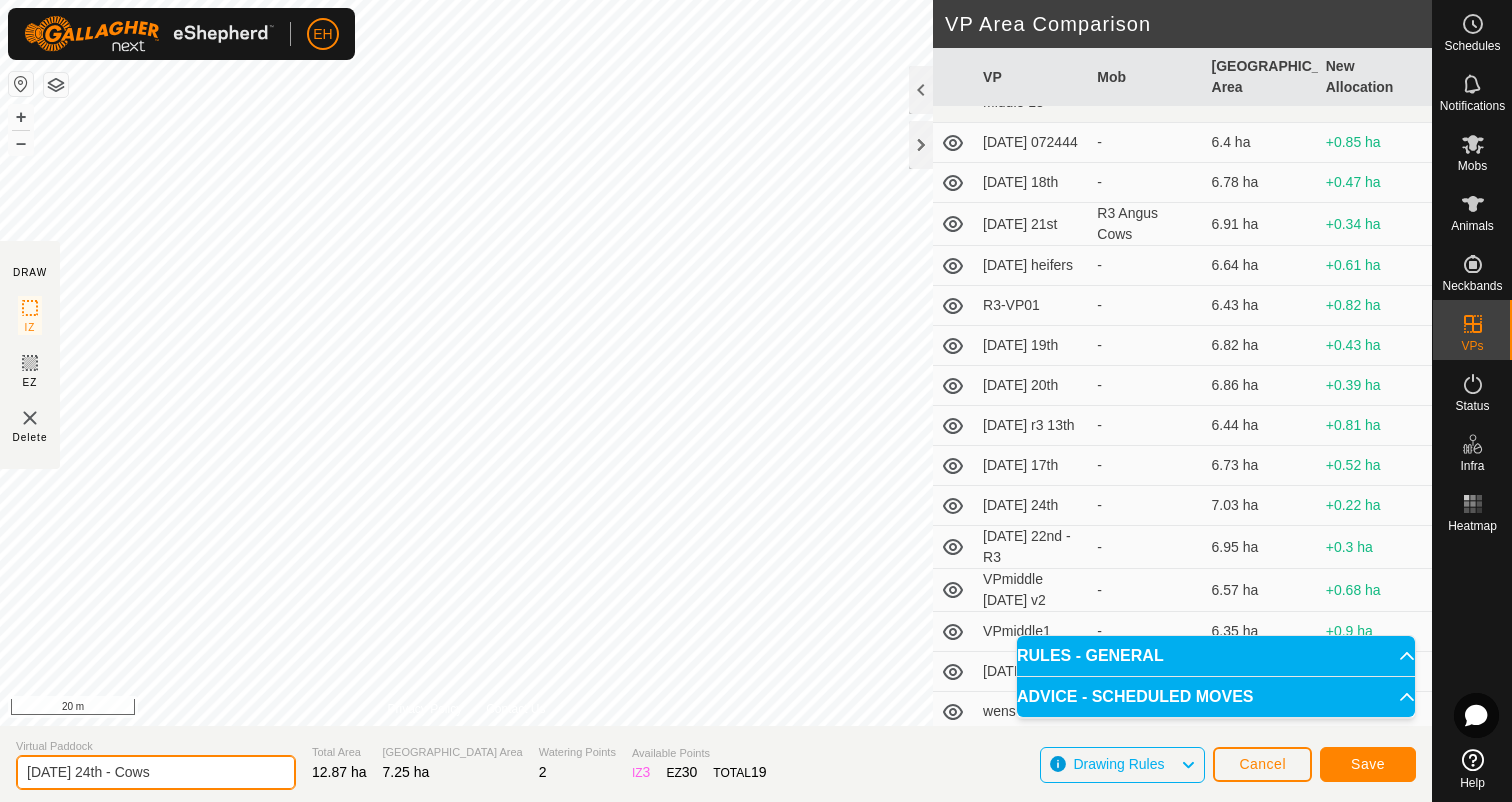 type on "[DATE] 24th - Cows" 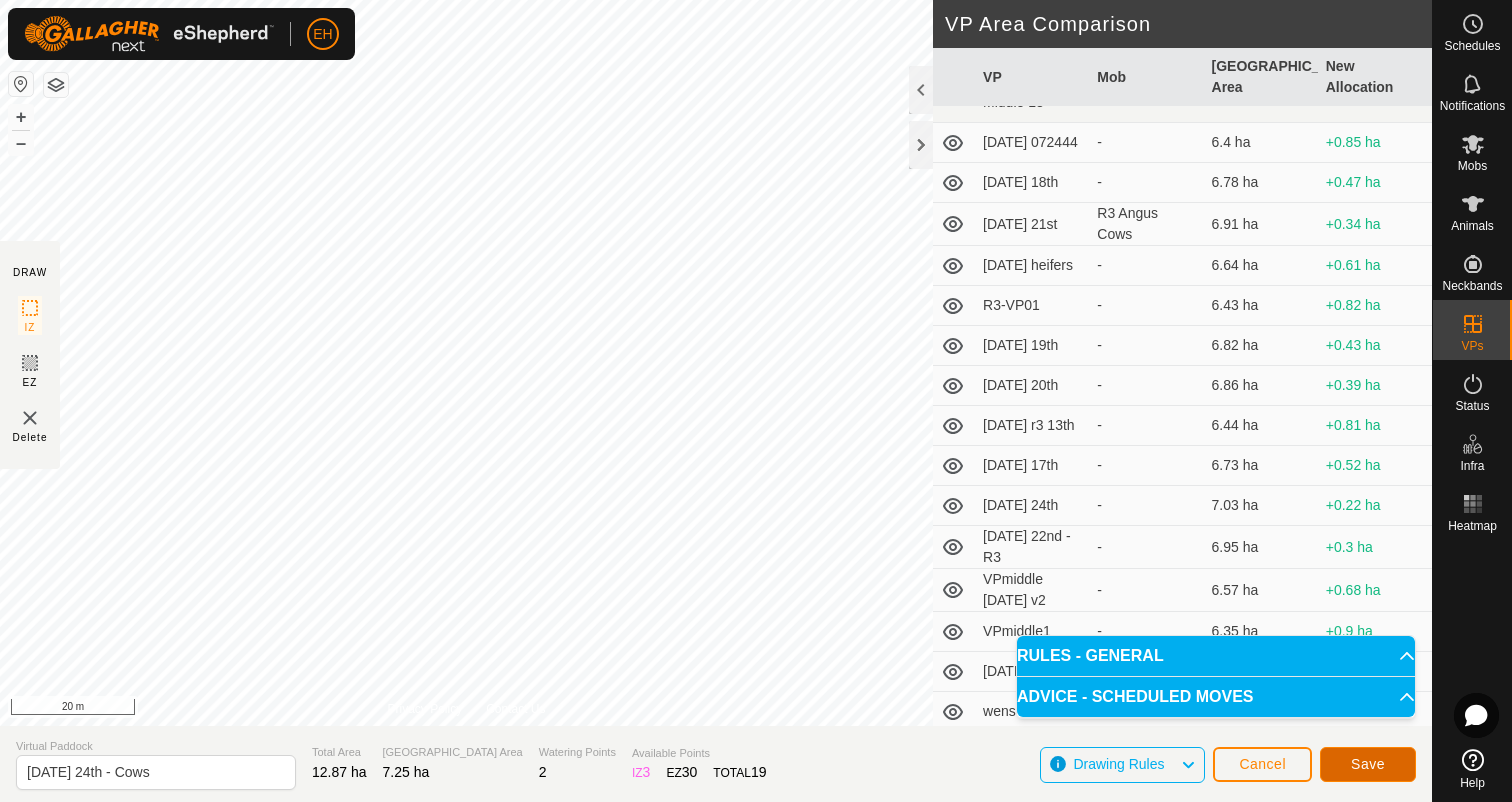 click on "Save" 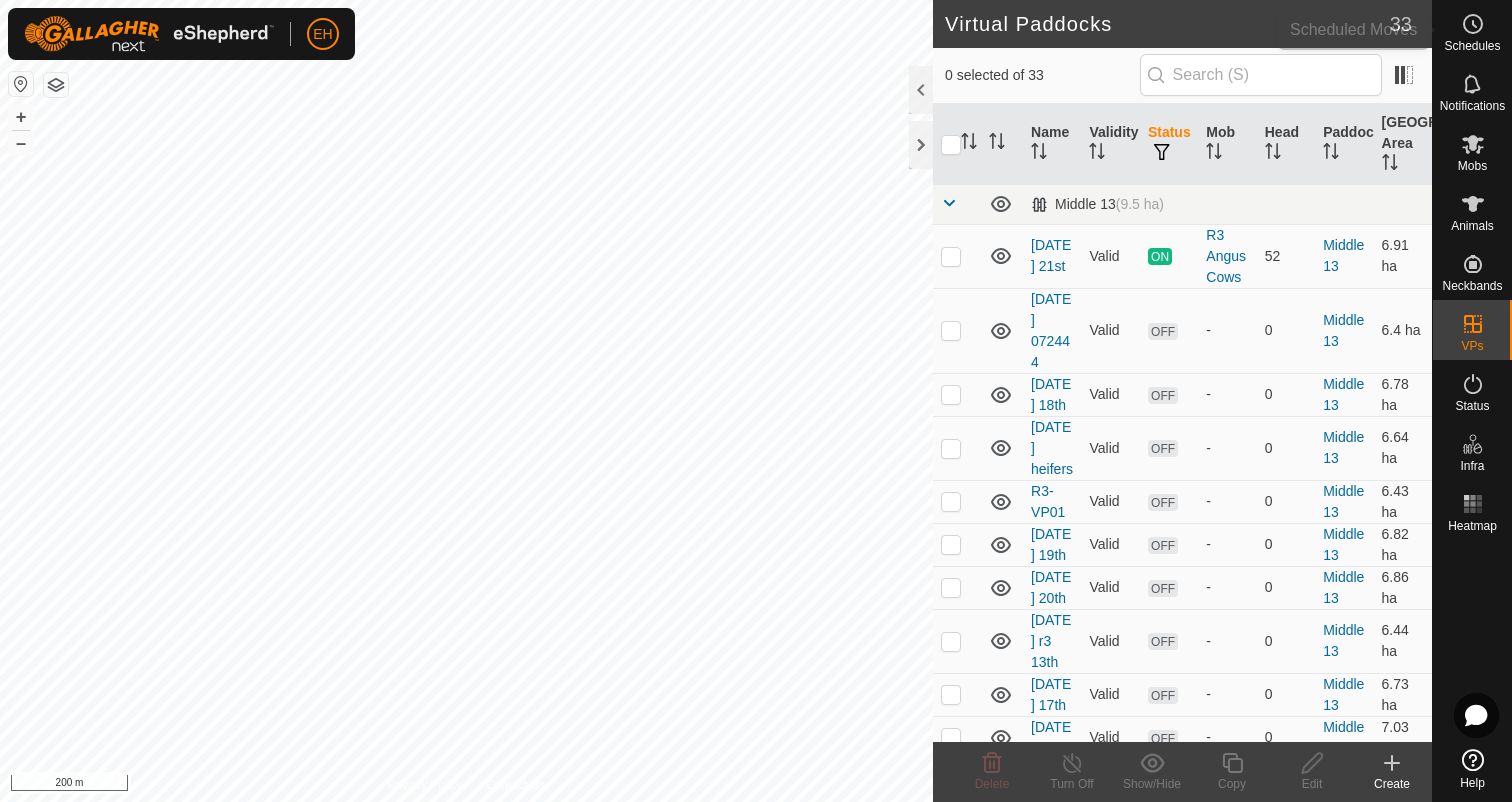 click on "Schedules" at bounding box center (1472, 46) 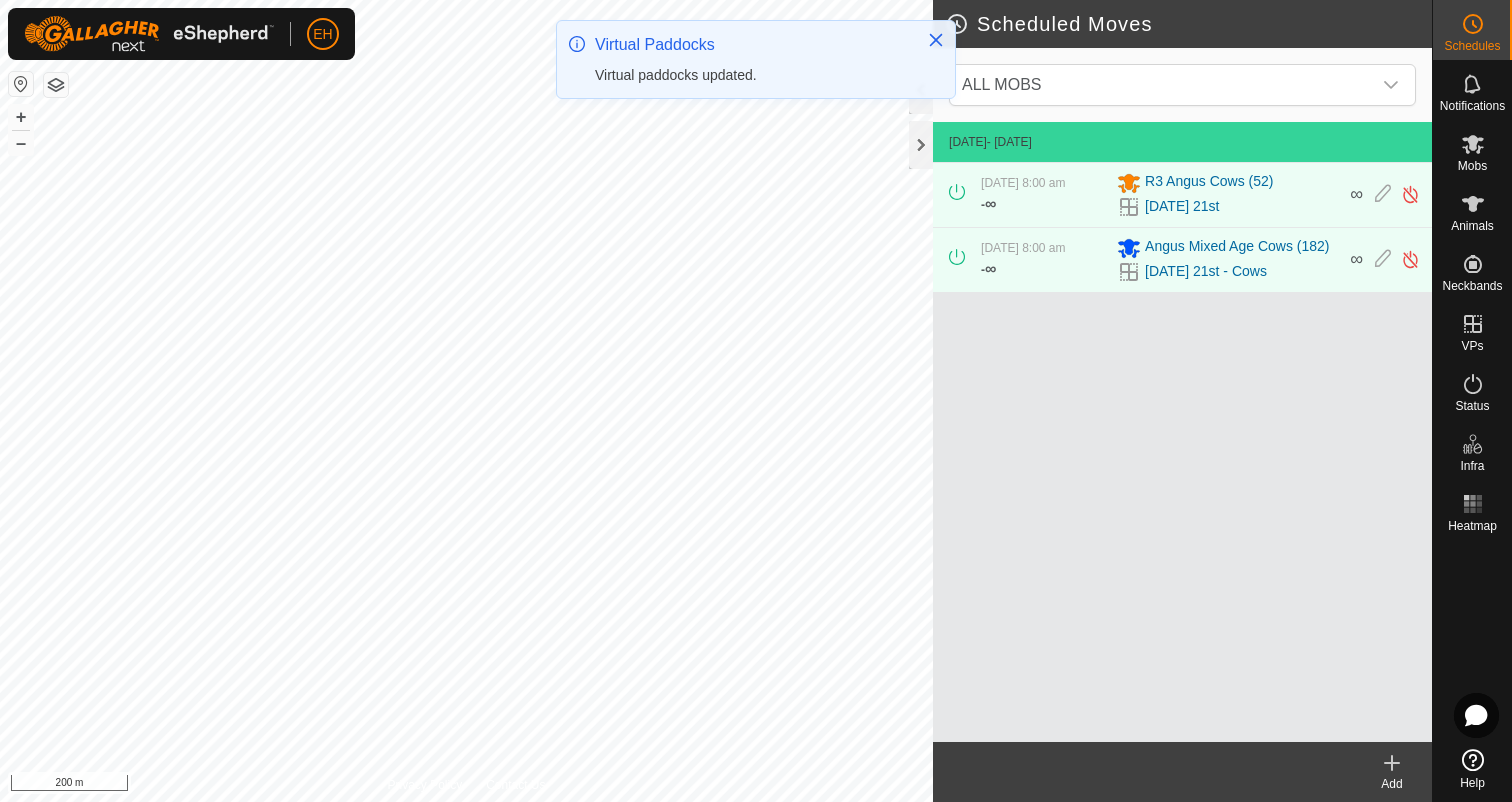 click 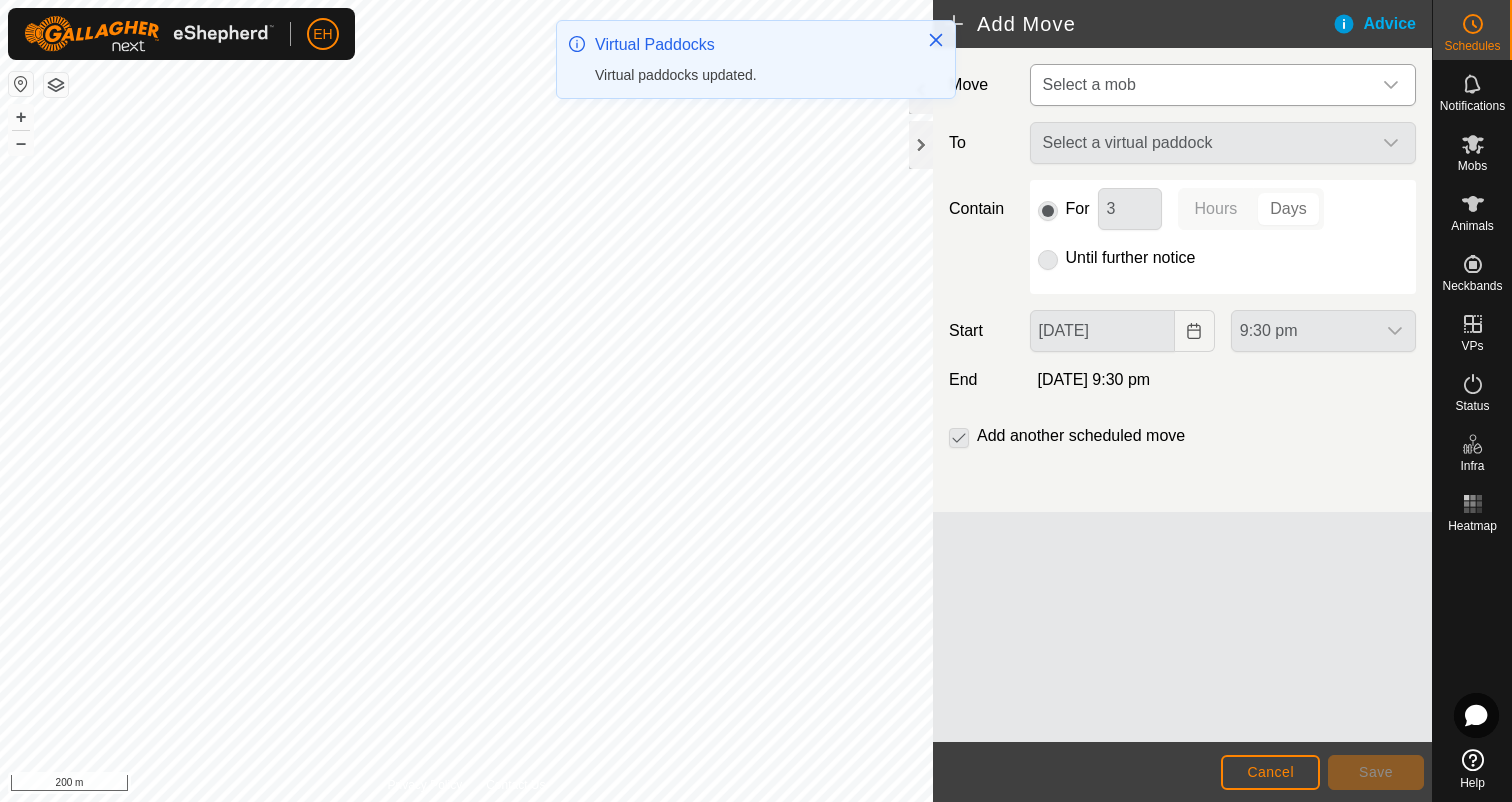 click on "Select a mob" at bounding box center [1203, 85] 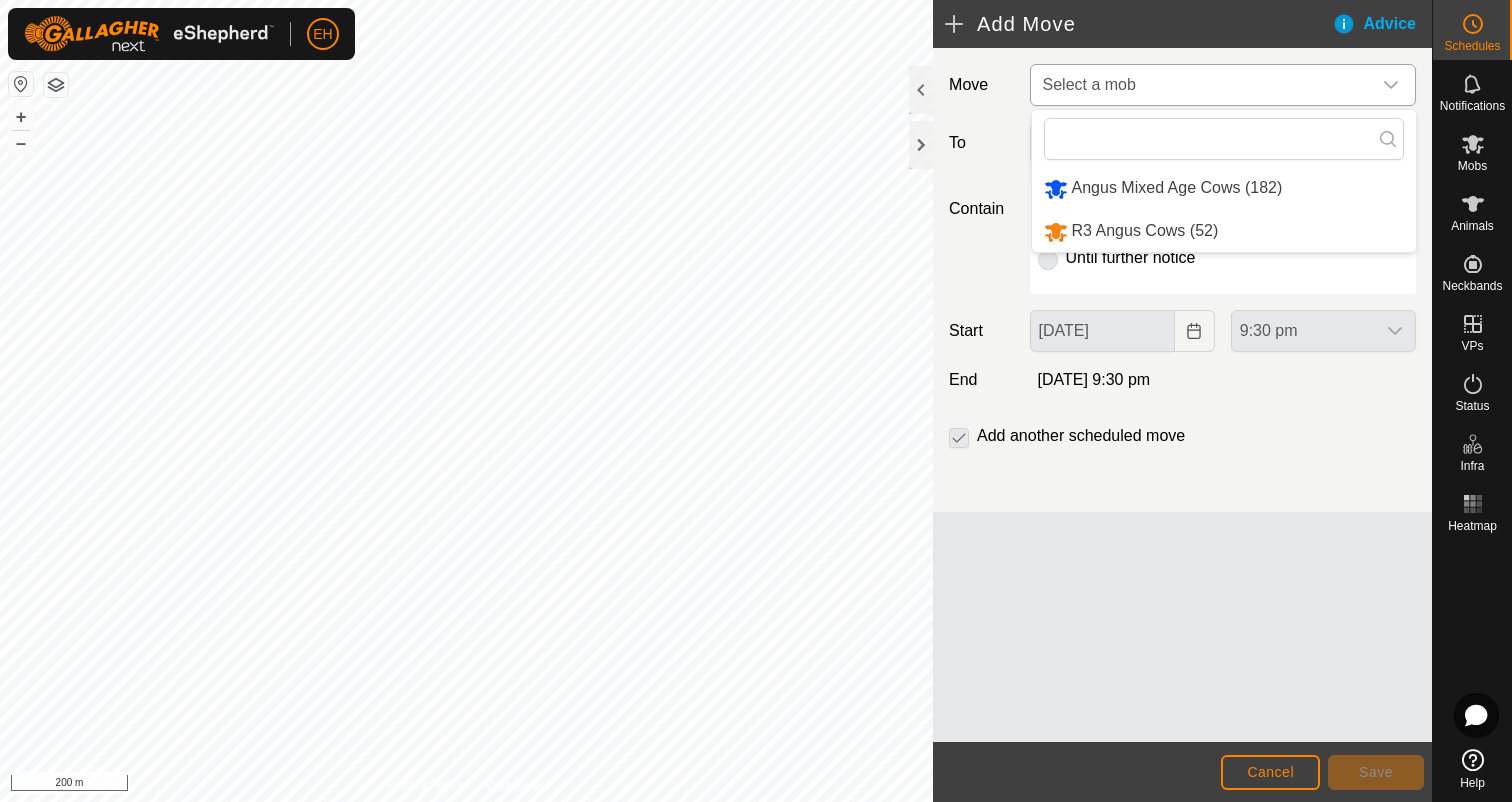click on "Angus Mixed Age Cows (182)" at bounding box center [1224, 188] 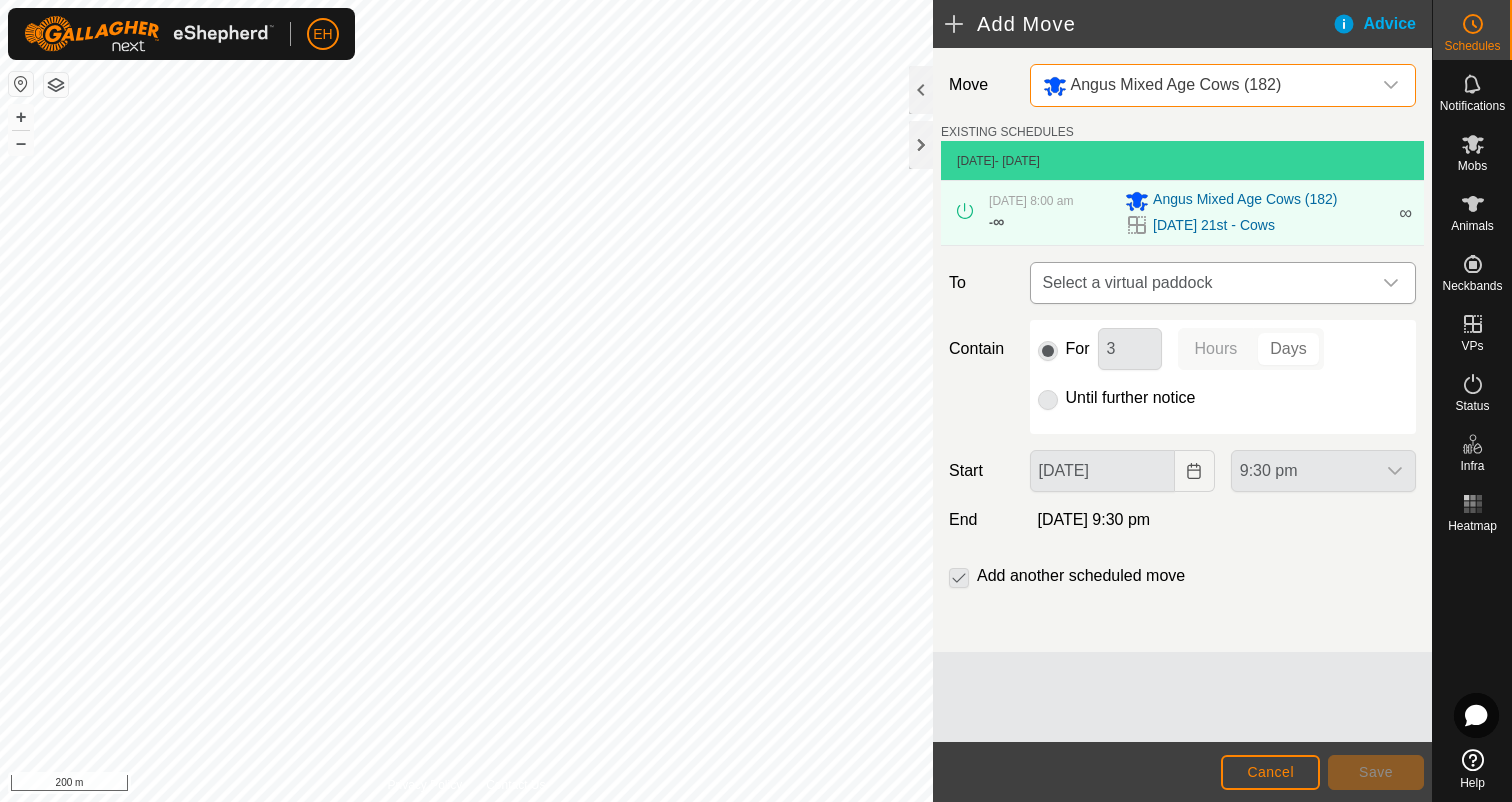 click on "Select a virtual paddock" at bounding box center [1203, 283] 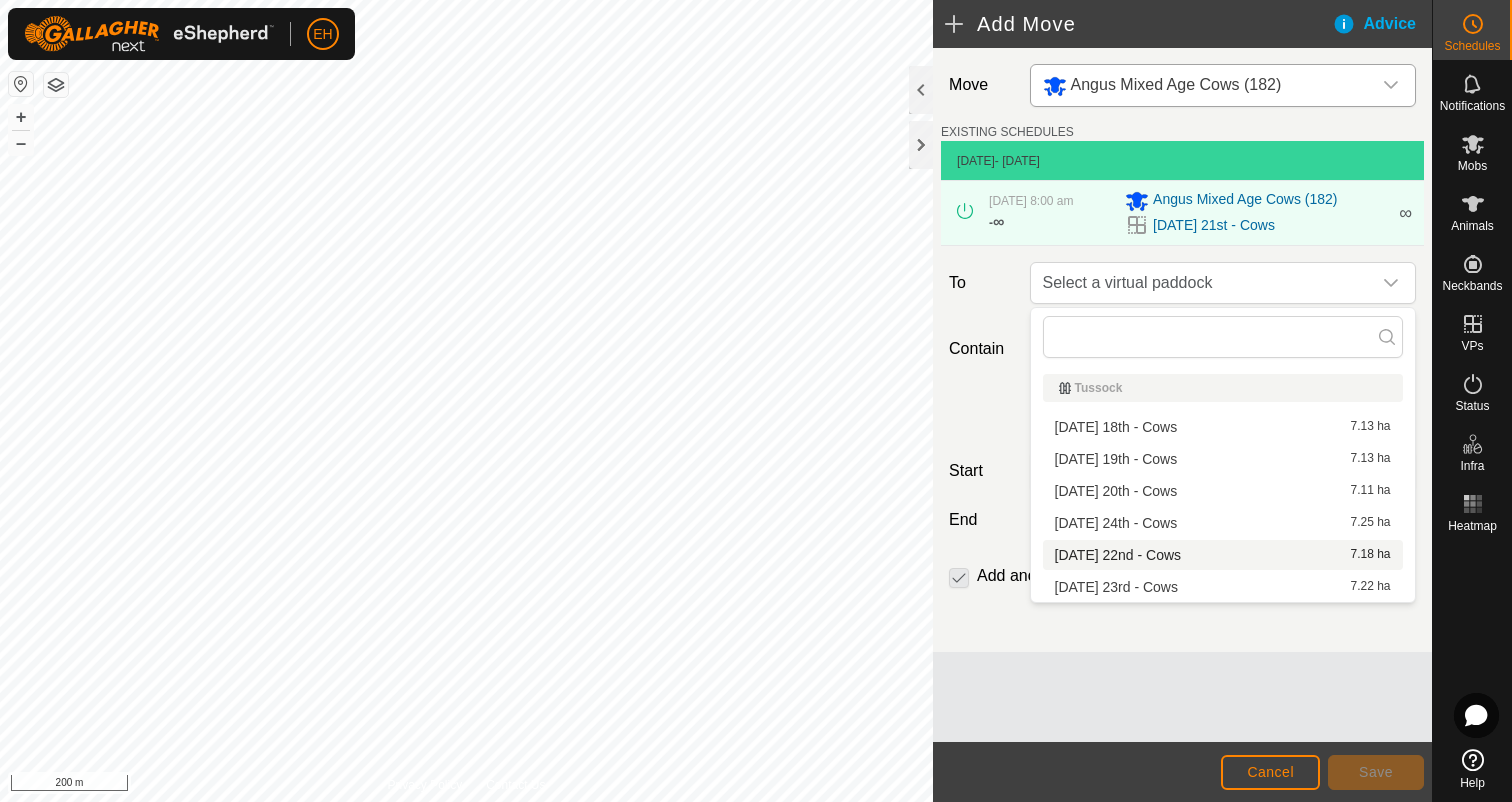 click on "[DATE] 22nd - Cows  7.18 ha" at bounding box center (1223, 555) 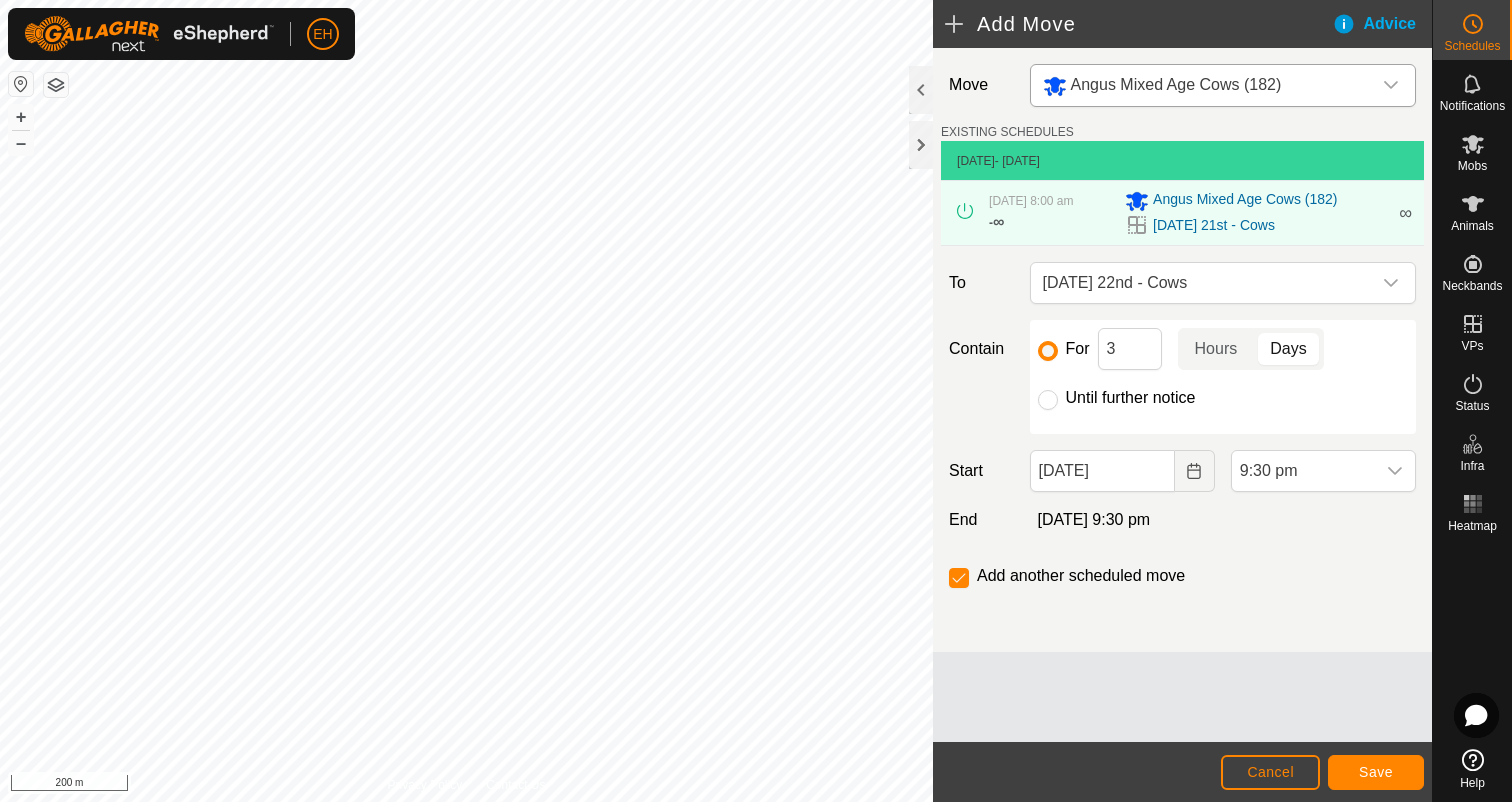 click on "Until further notice" 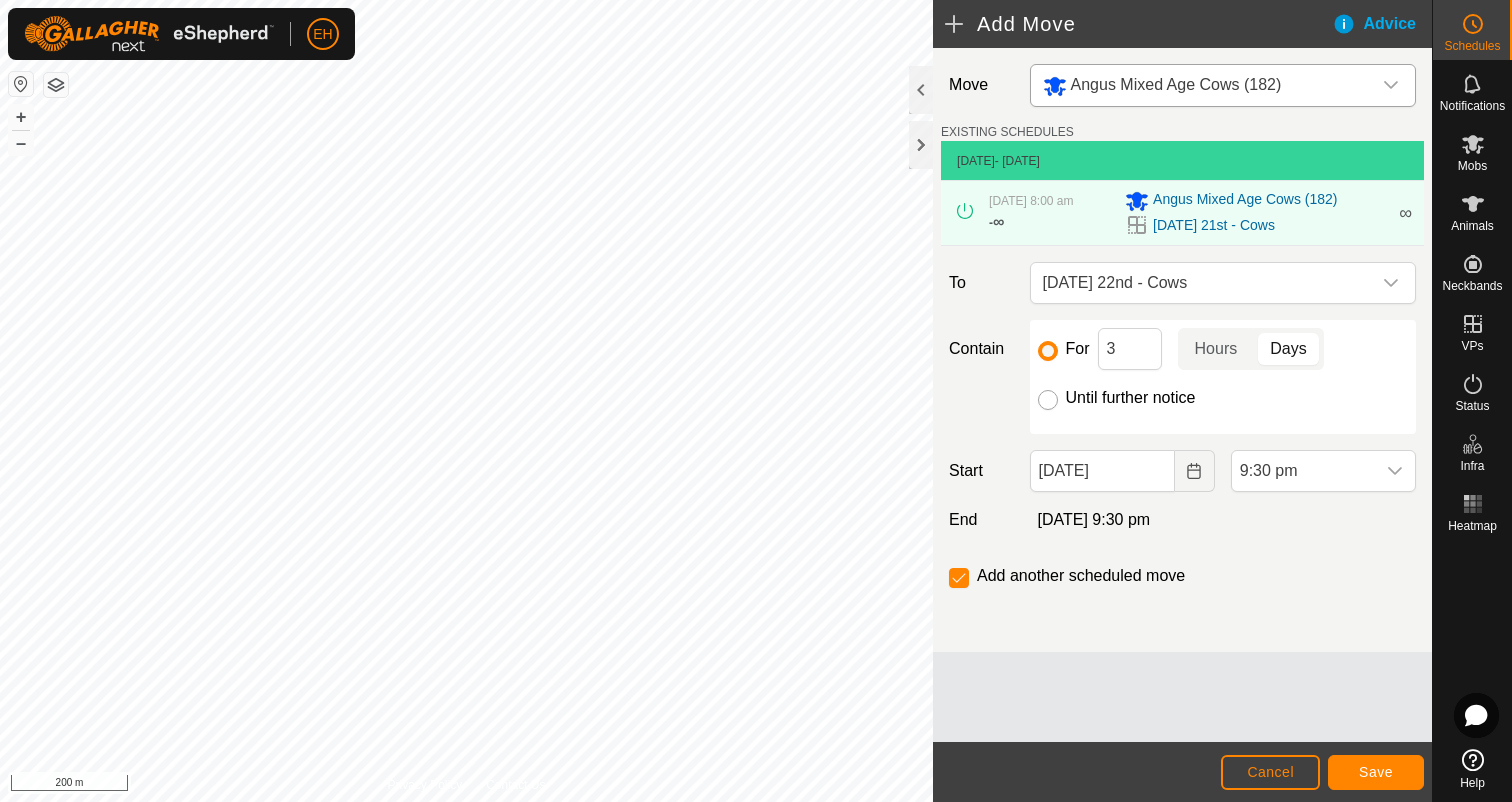 click on "Until further notice" at bounding box center [1048, 400] 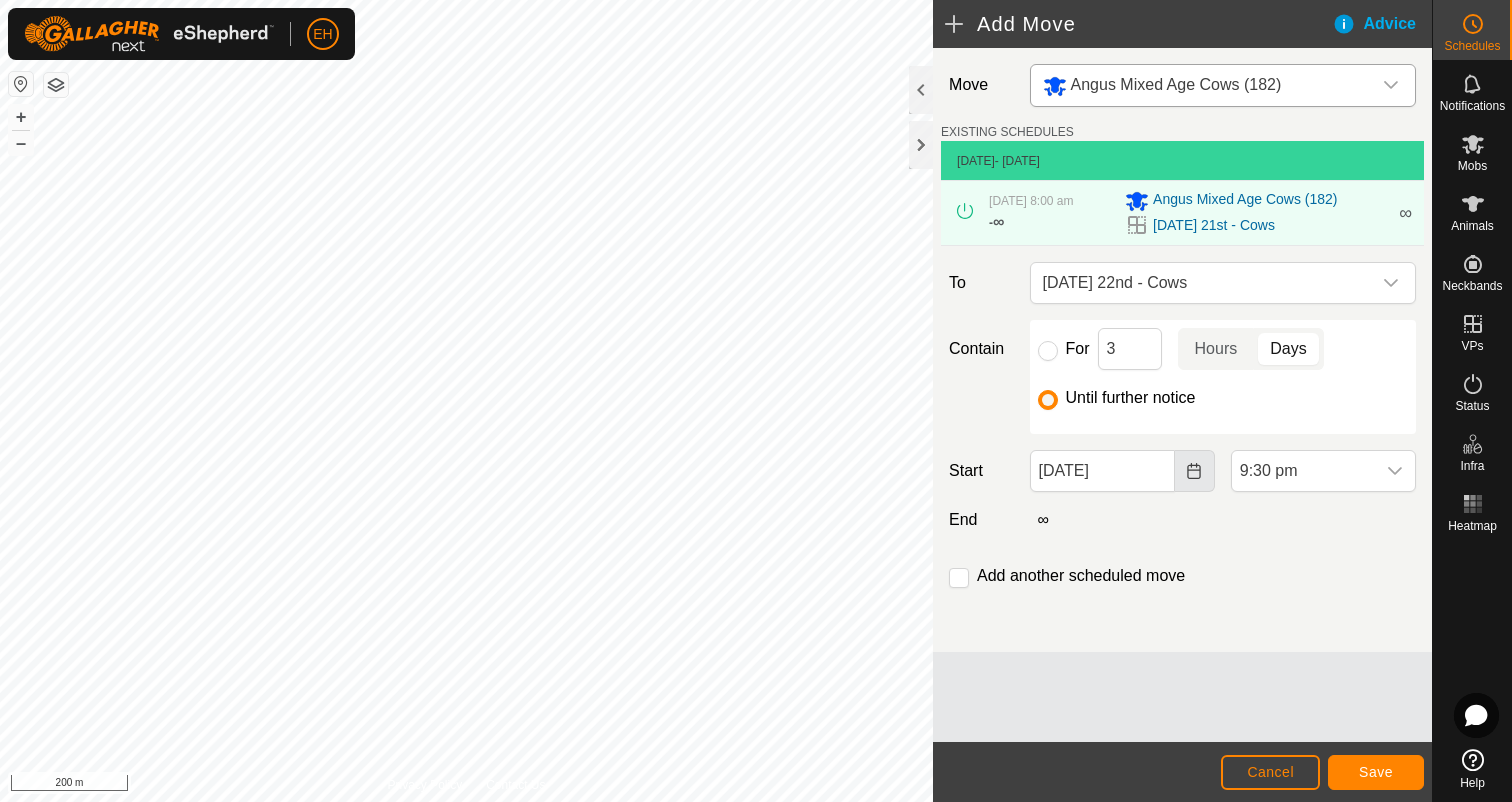 click 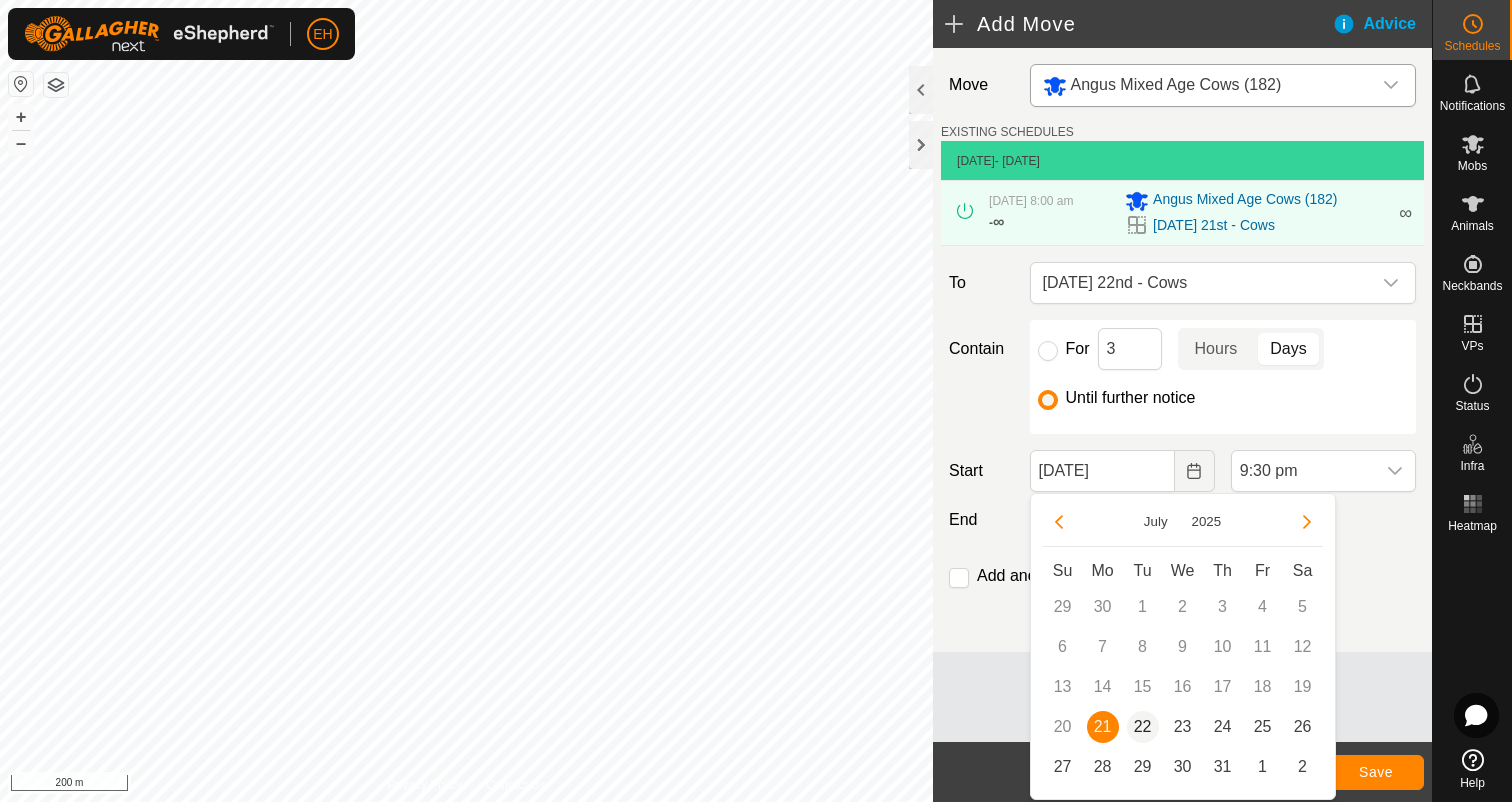 click on "22" at bounding box center (1143, 727) 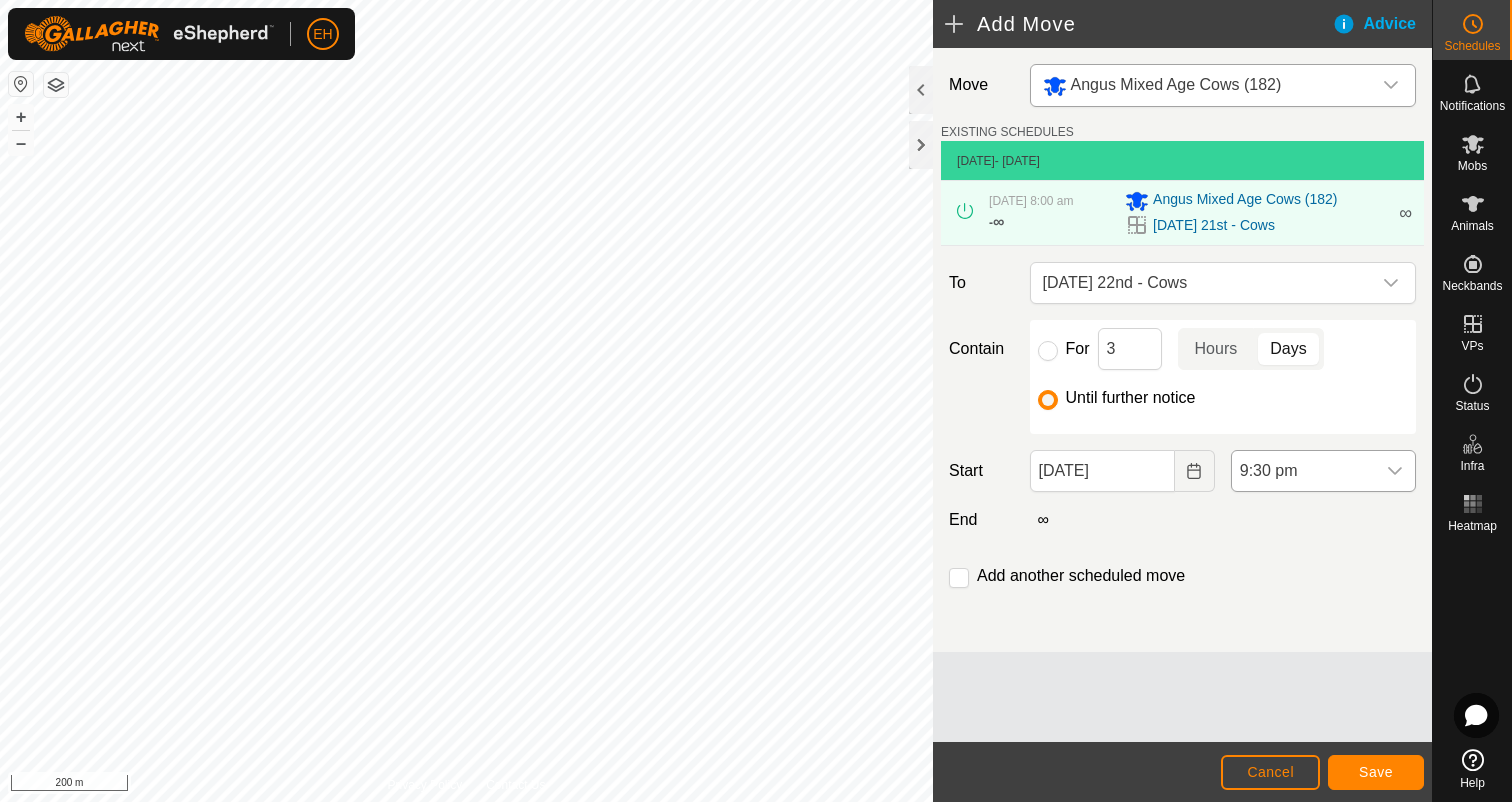 click on "9:30 pm" at bounding box center (1303, 471) 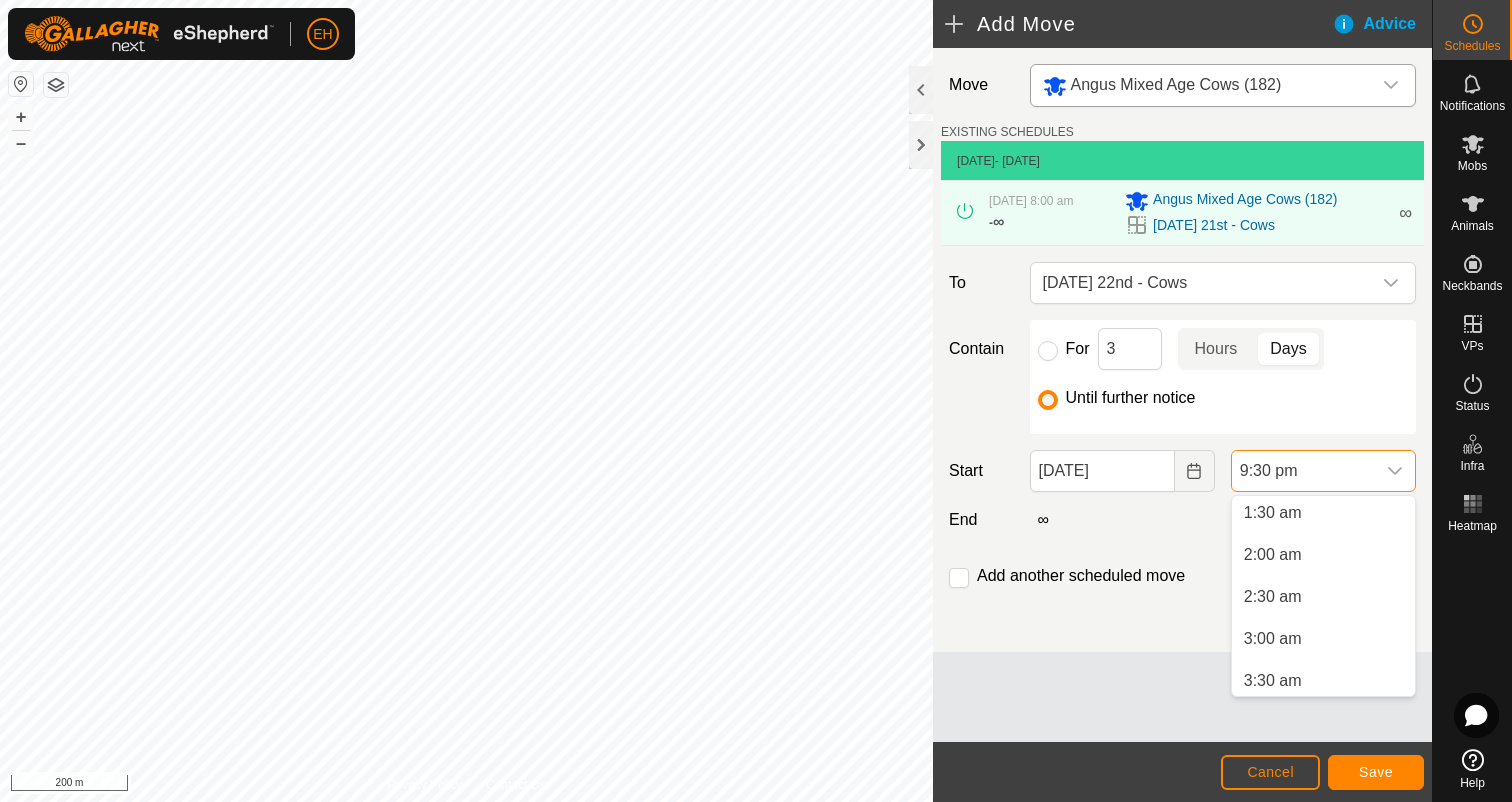 scroll, scrollTop: 0, scrollLeft: 0, axis: both 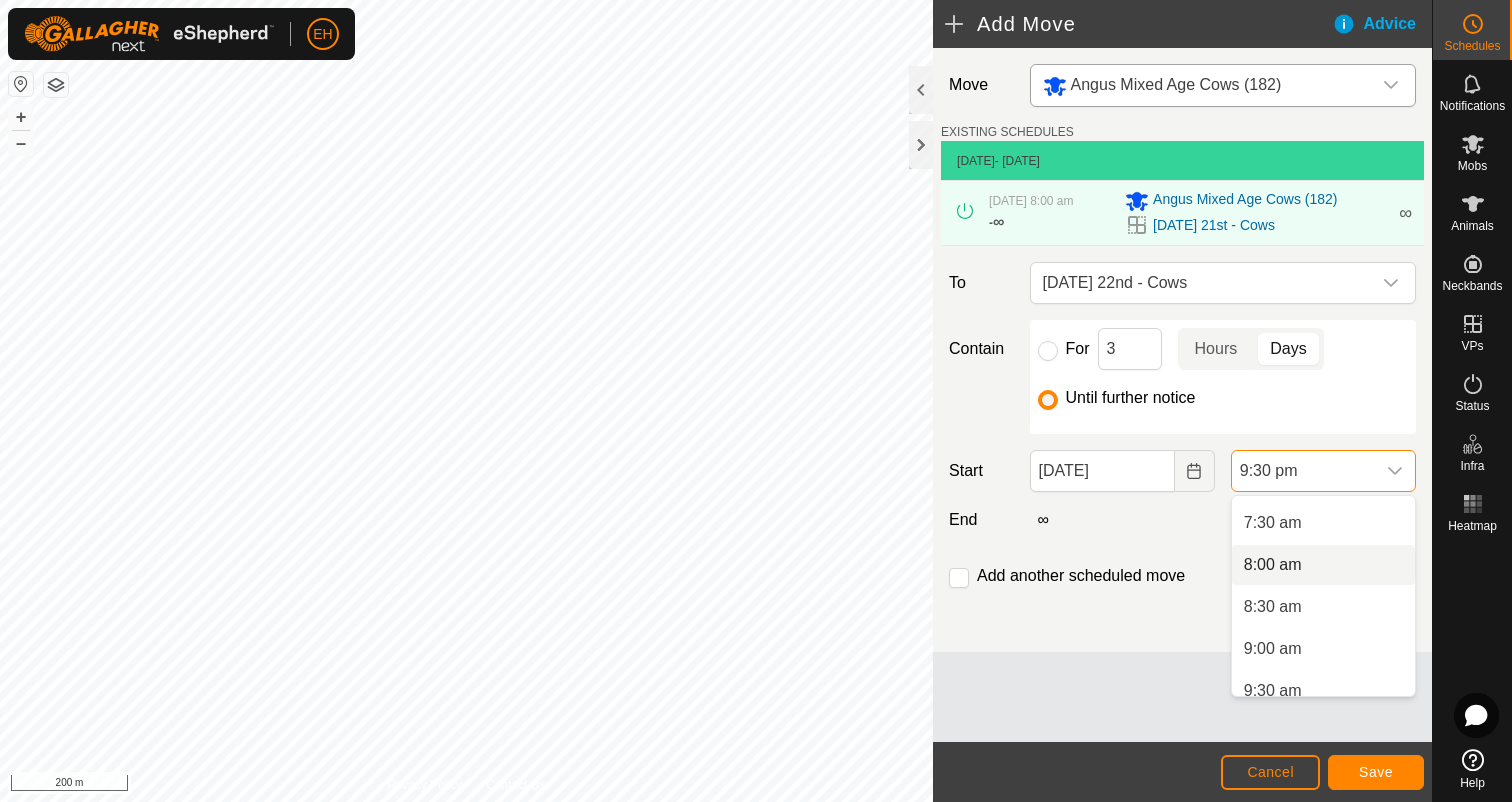 click on "8:00 am" at bounding box center [1323, 565] 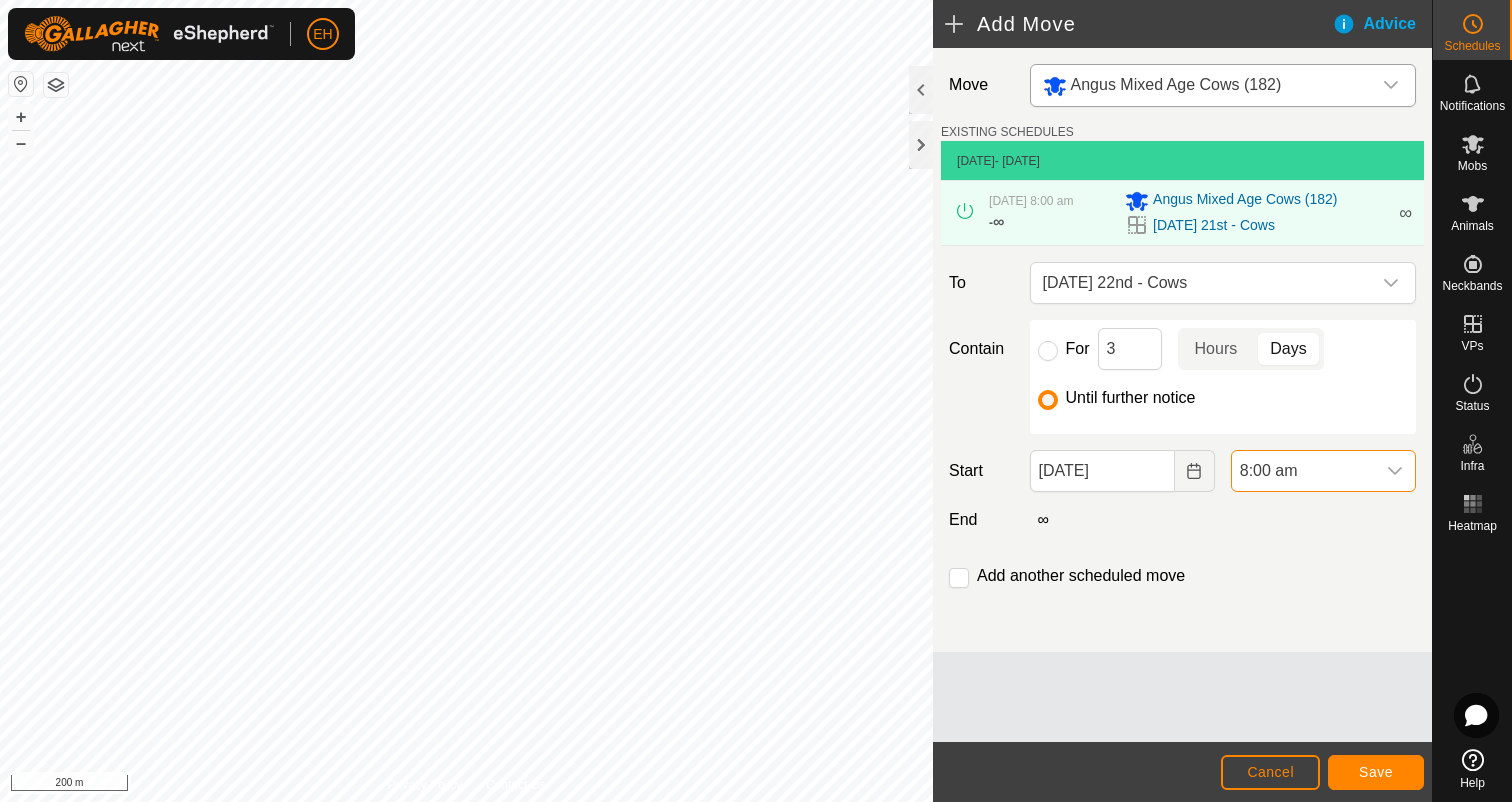 scroll, scrollTop: 1646, scrollLeft: 0, axis: vertical 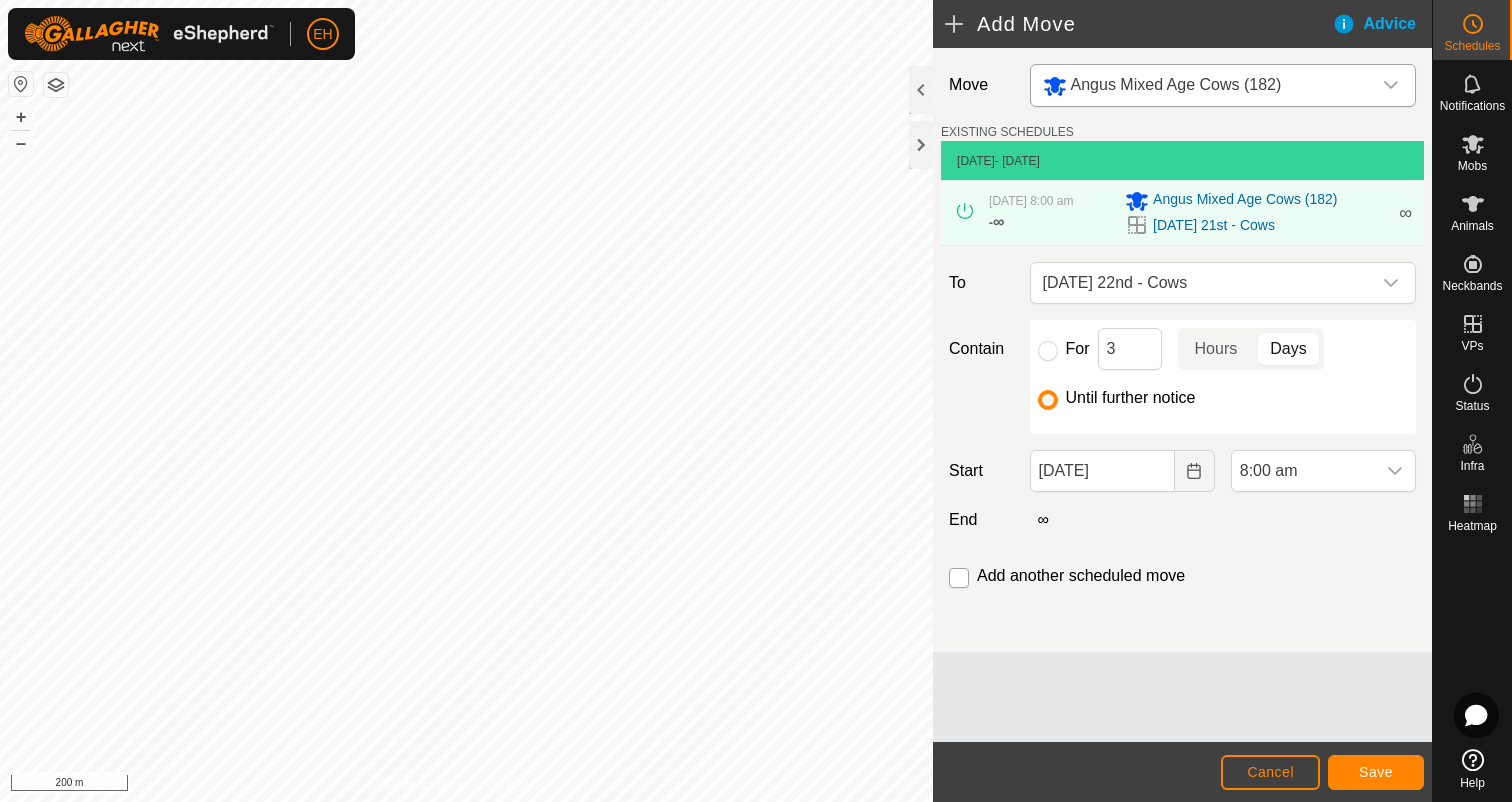 click at bounding box center [959, 578] 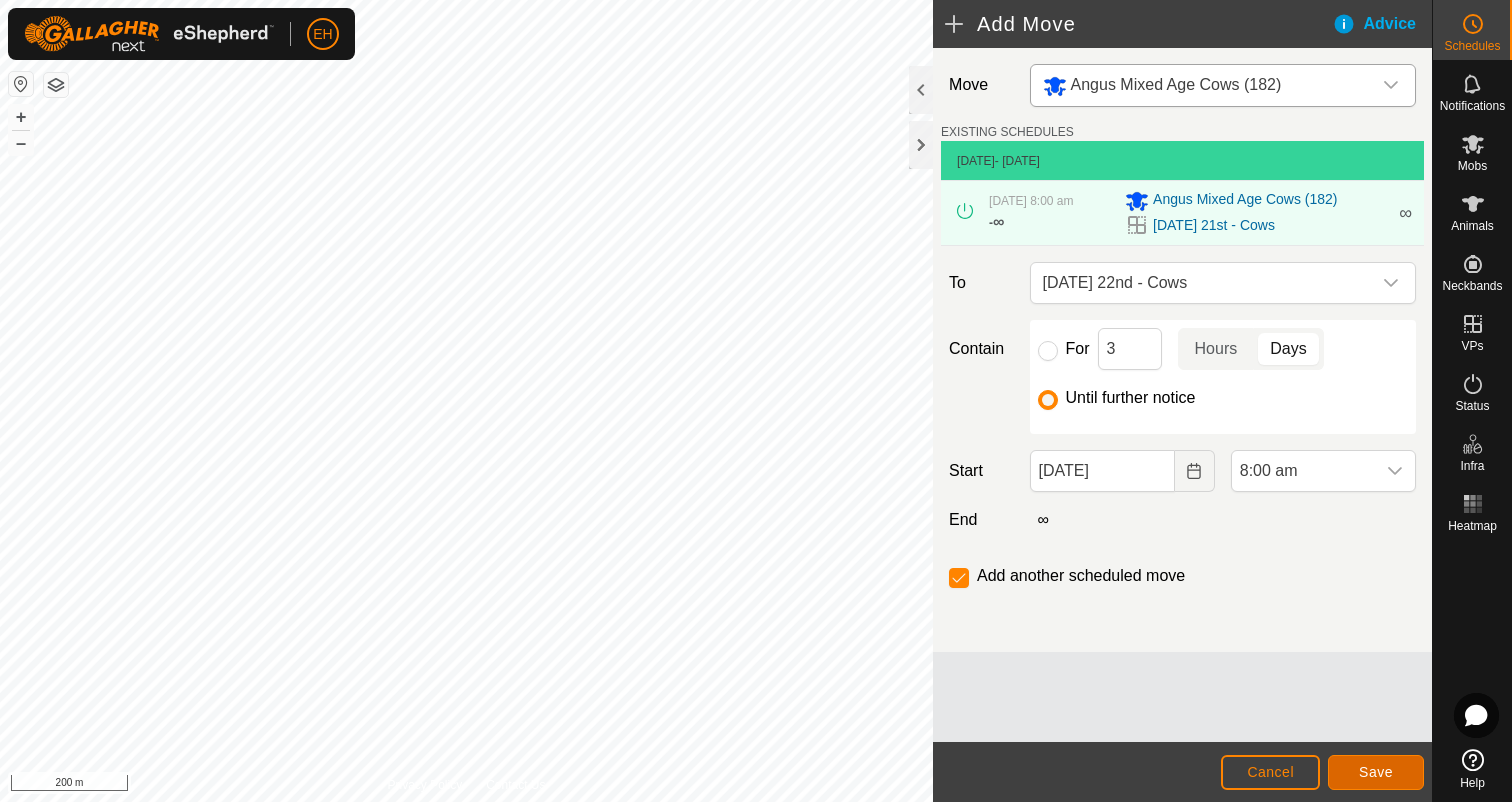 click on "Save" 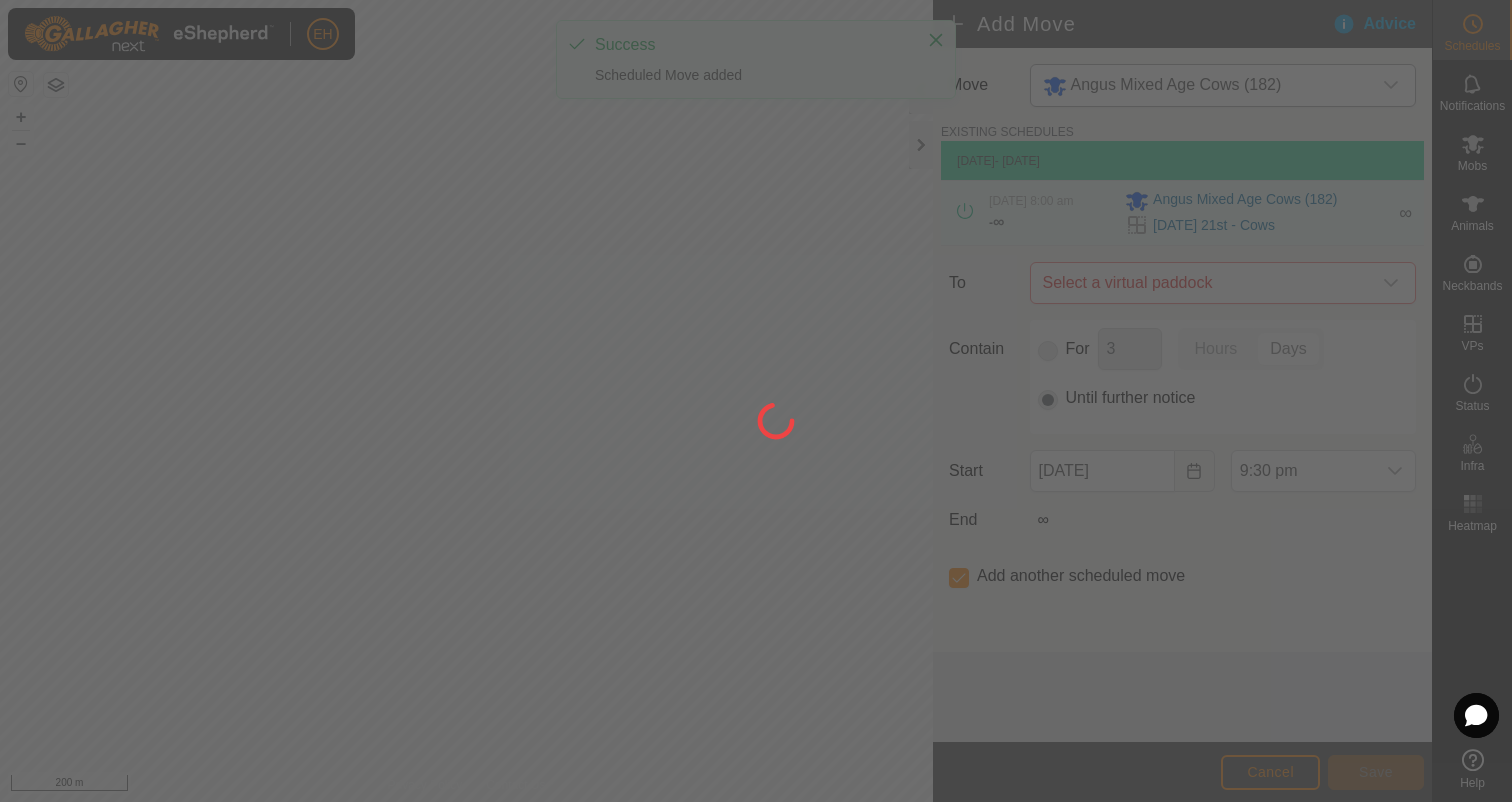 type on "[DATE]" 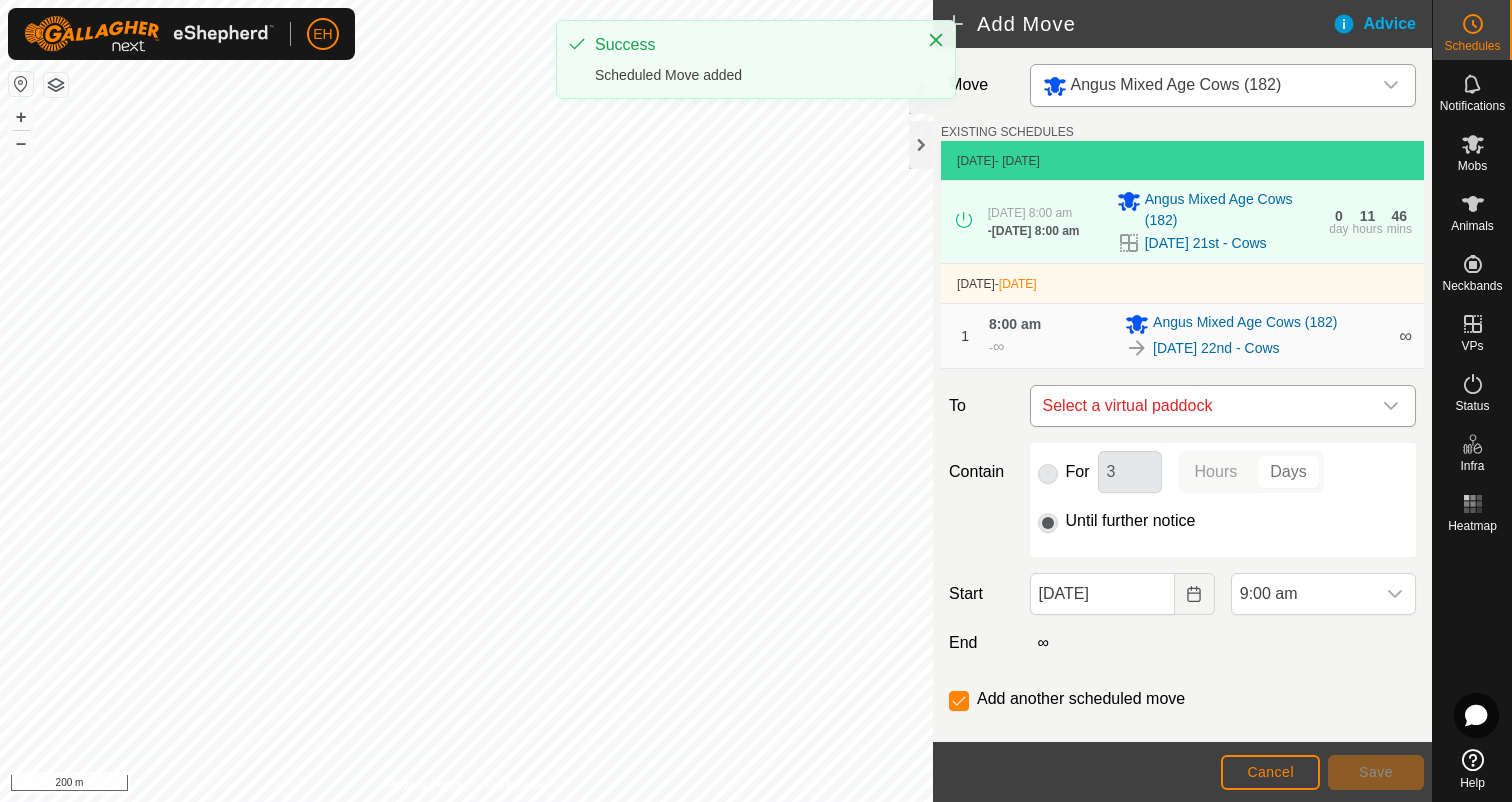 click on "Select a virtual paddock" at bounding box center (1203, 406) 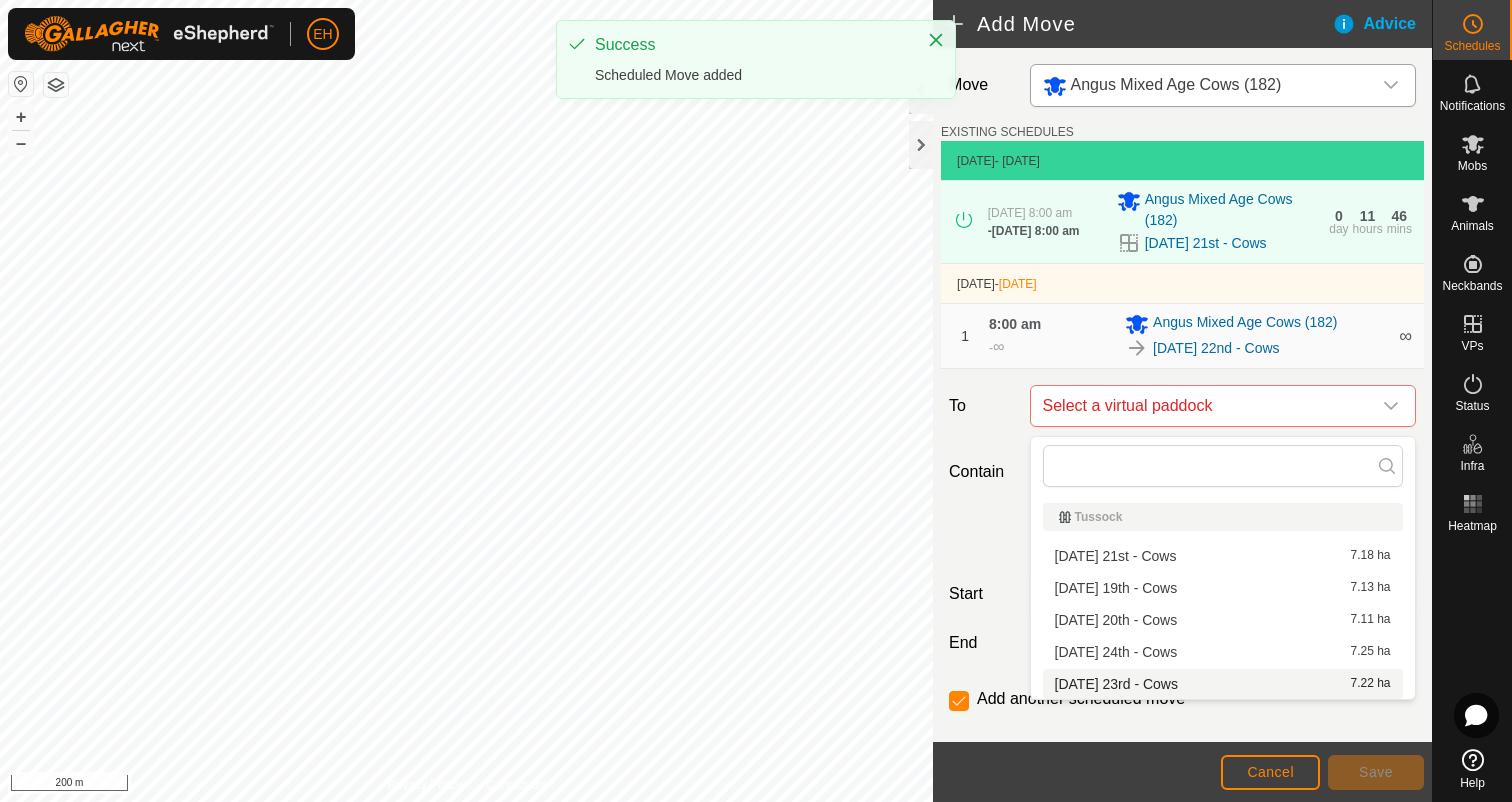 click on "[DATE] 23rd - Cows  7.22 ha" at bounding box center (1223, 684) 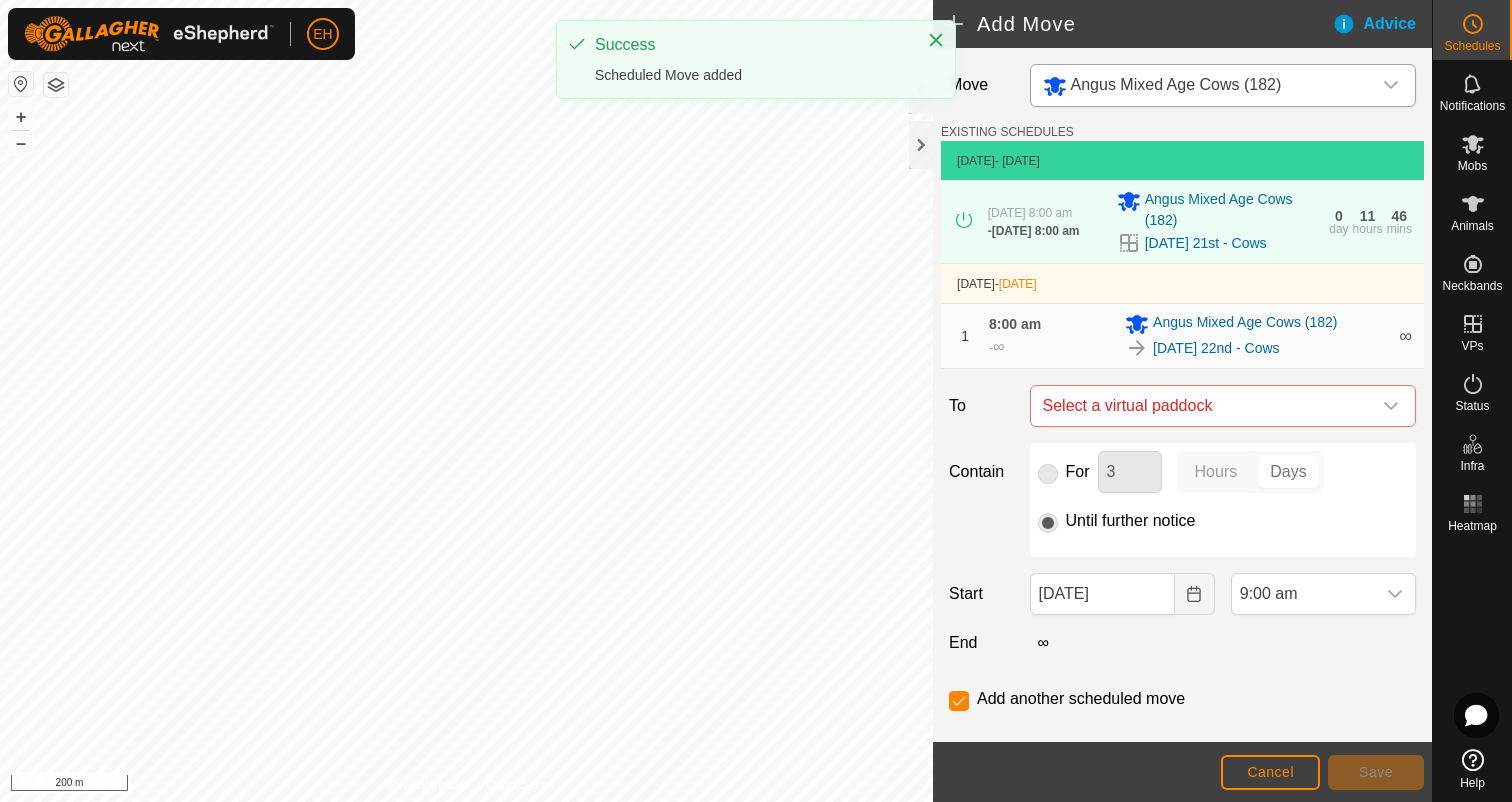 checkbox on "false" 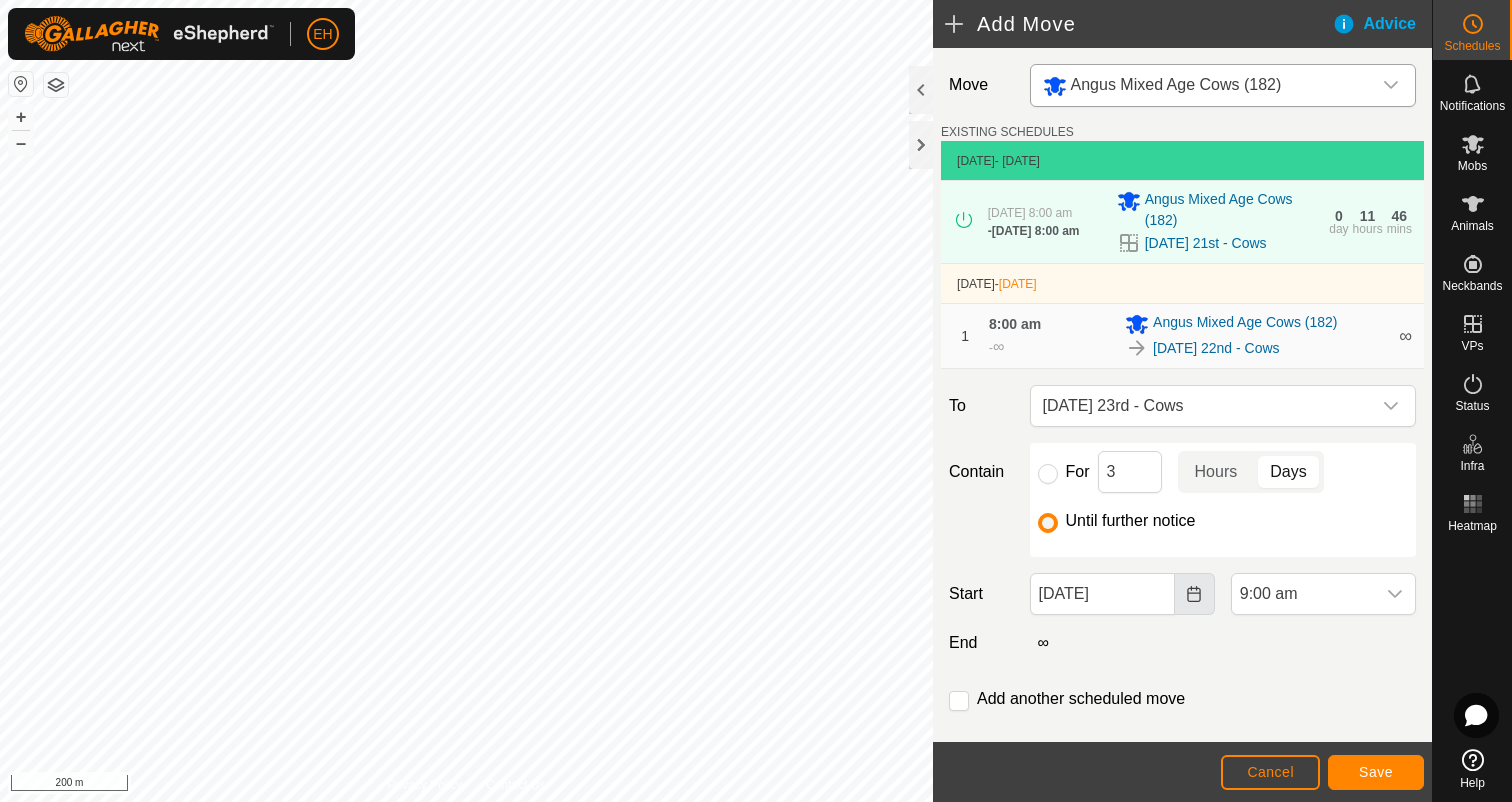 click 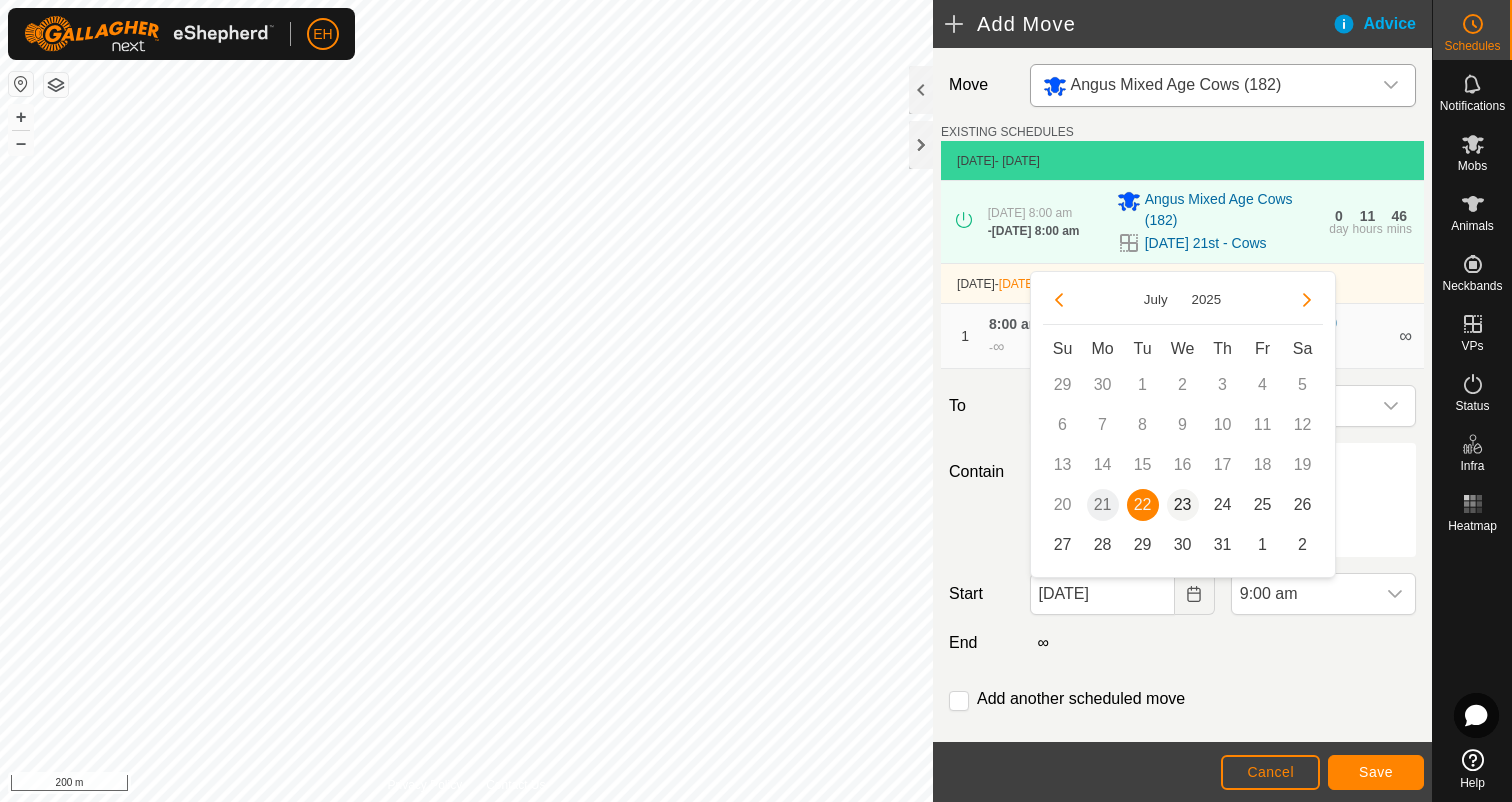 click on "23" at bounding box center (1183, 505) 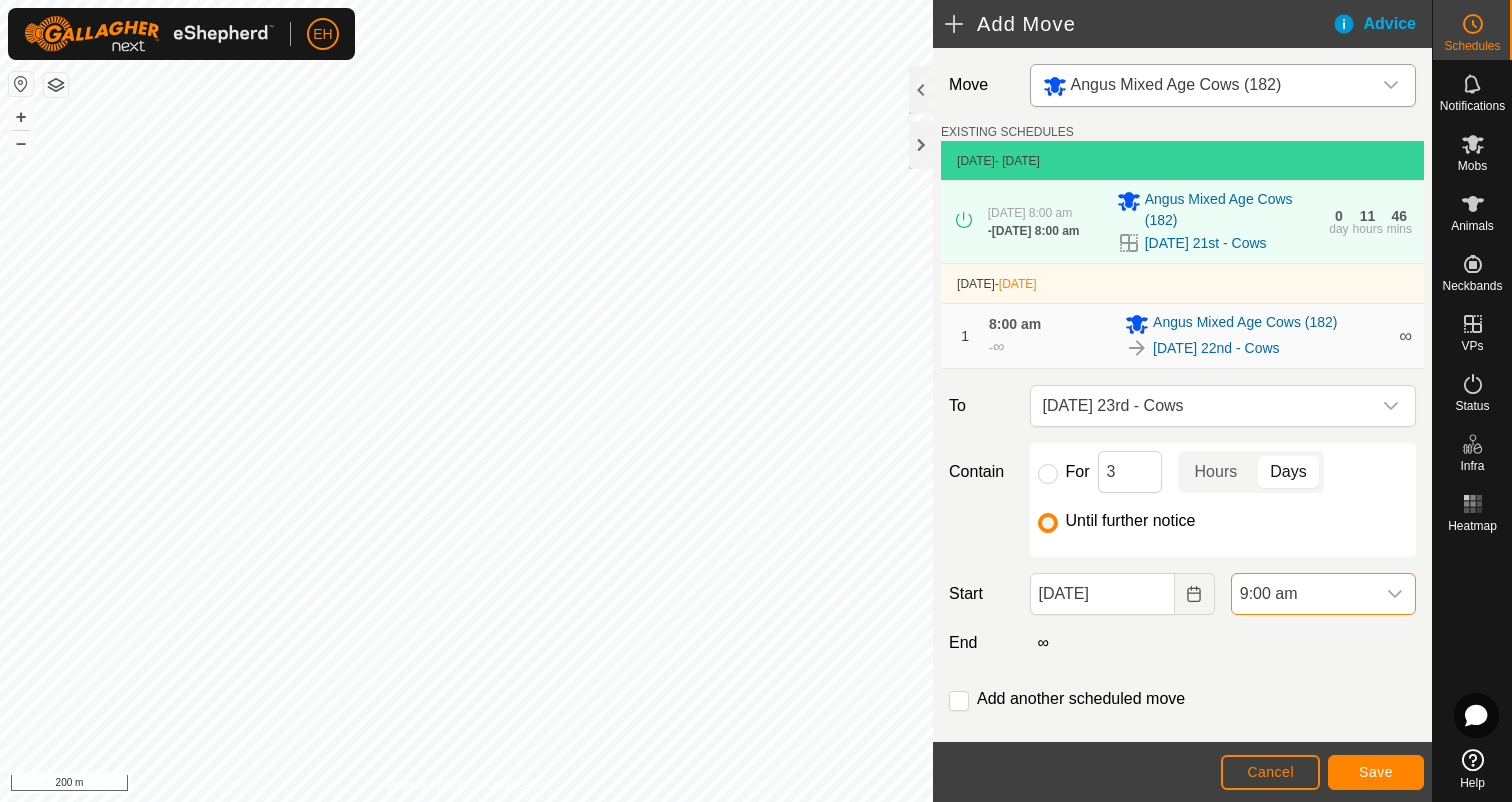 click on "9:00 am" at bounding box center (1303, 594) 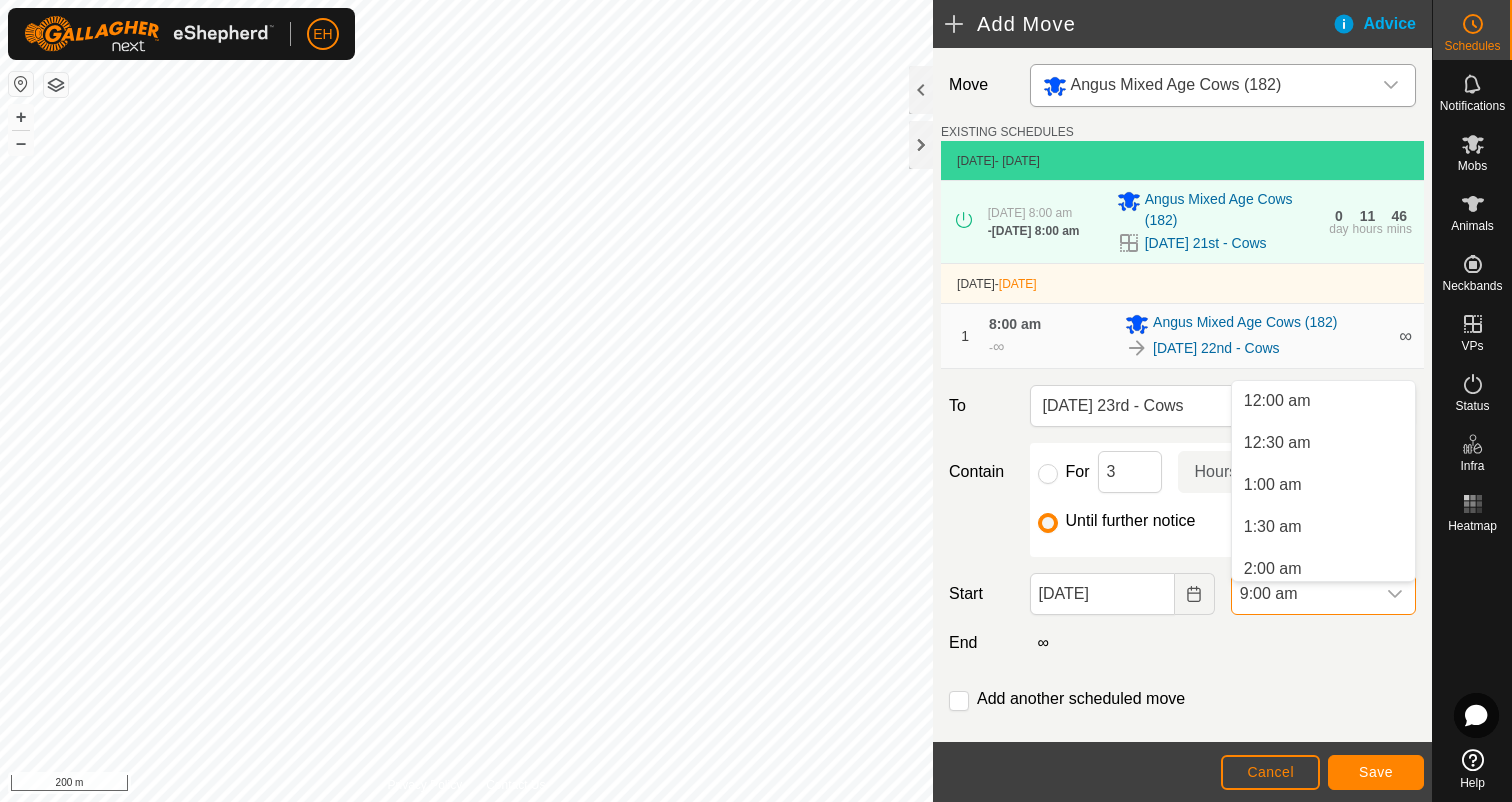 scroll, scrollTop: 596, scrollLeft: 0, axis: vertical 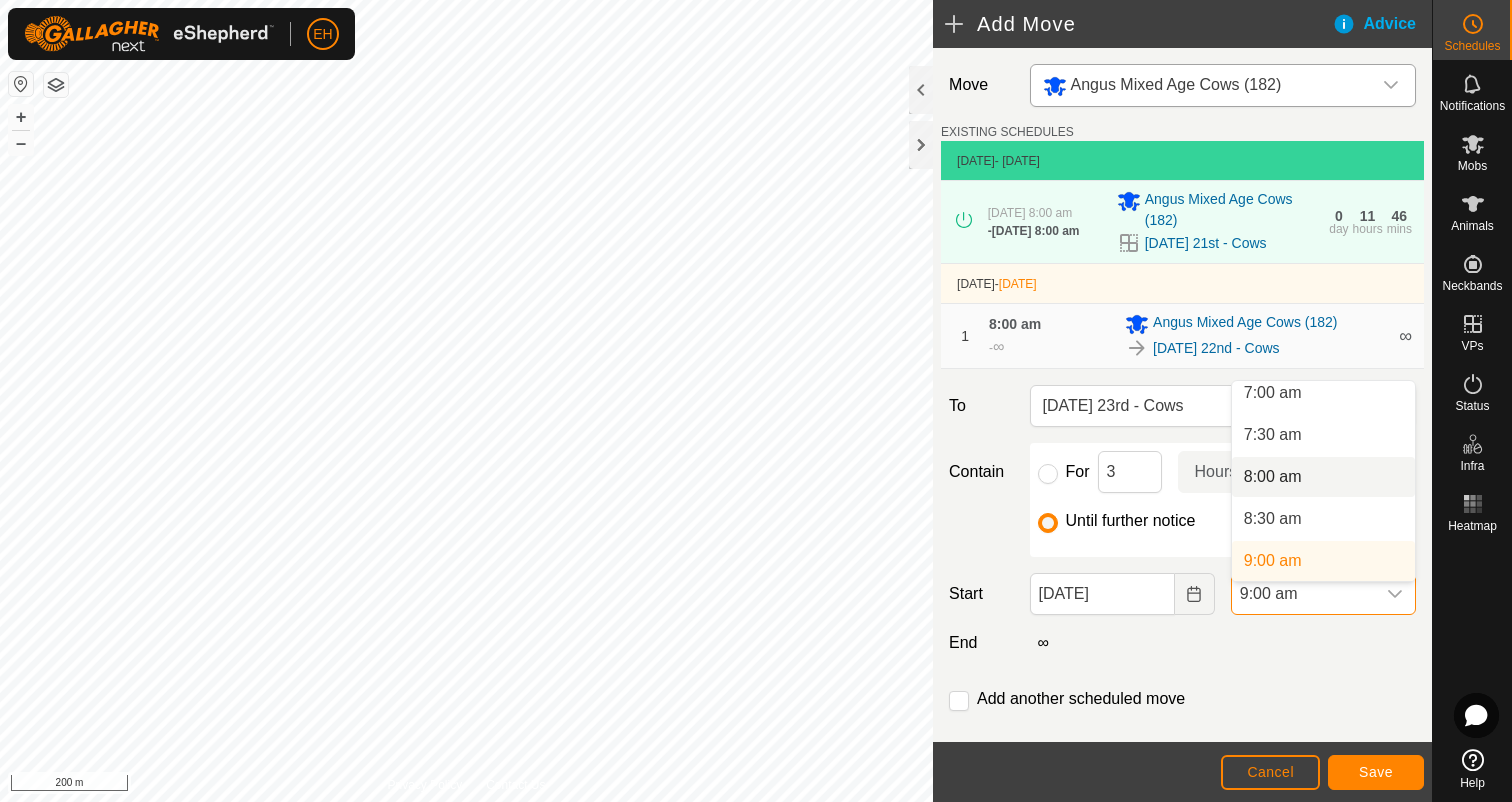 click on "8:00 am" at bounding box center [1323, 477] 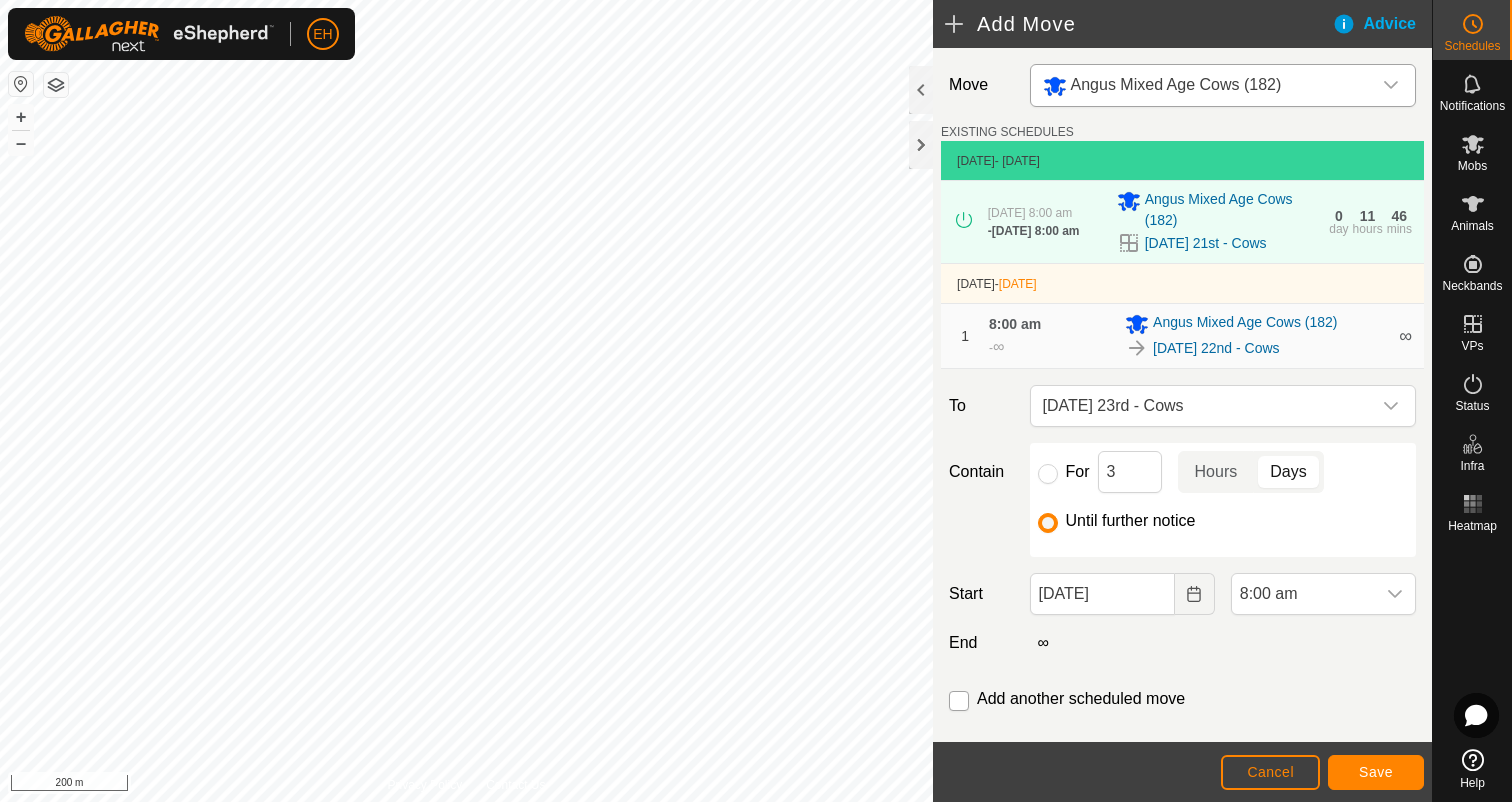 click at bounding box center (959, 701) 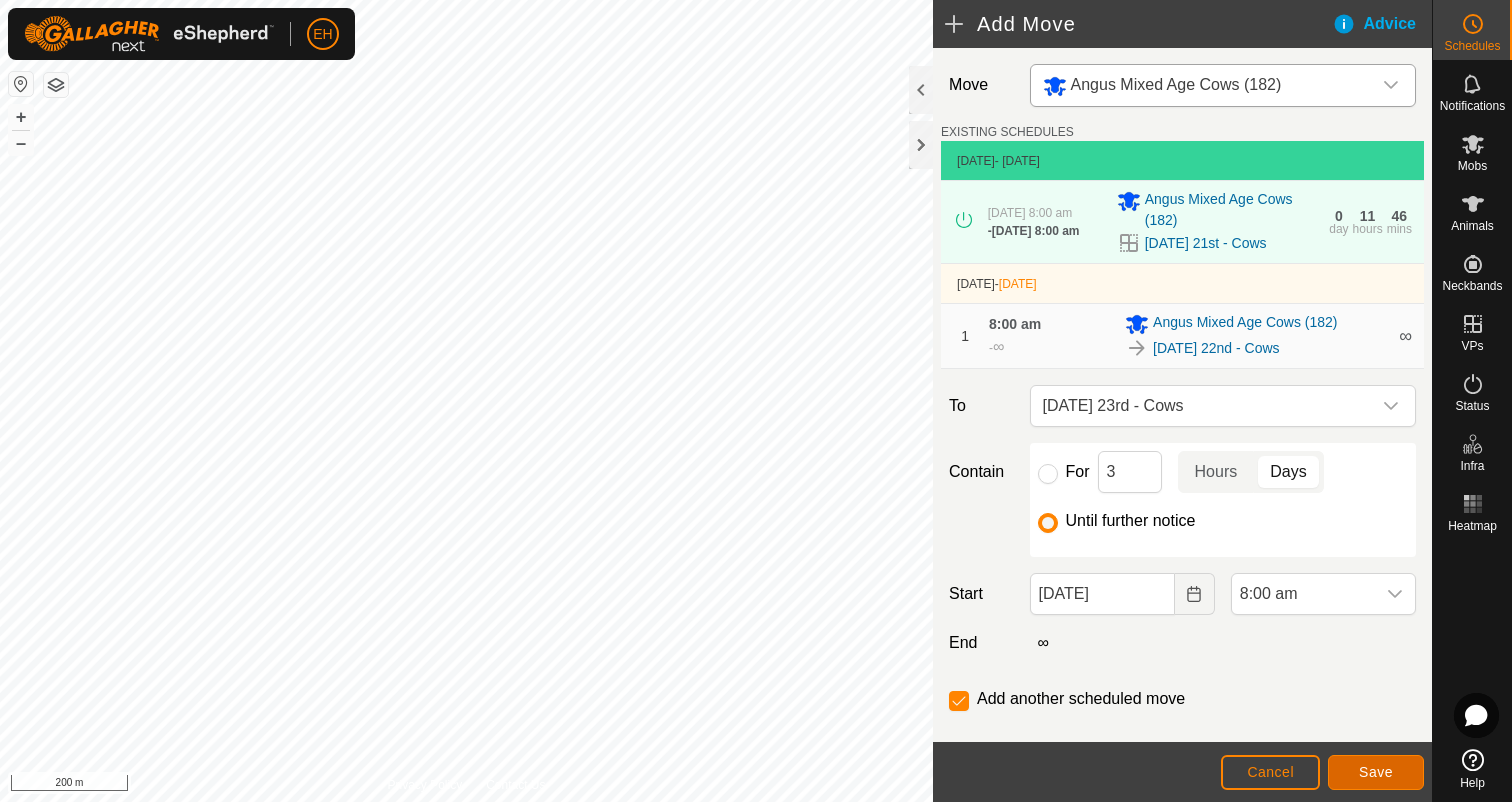 click on "Save" 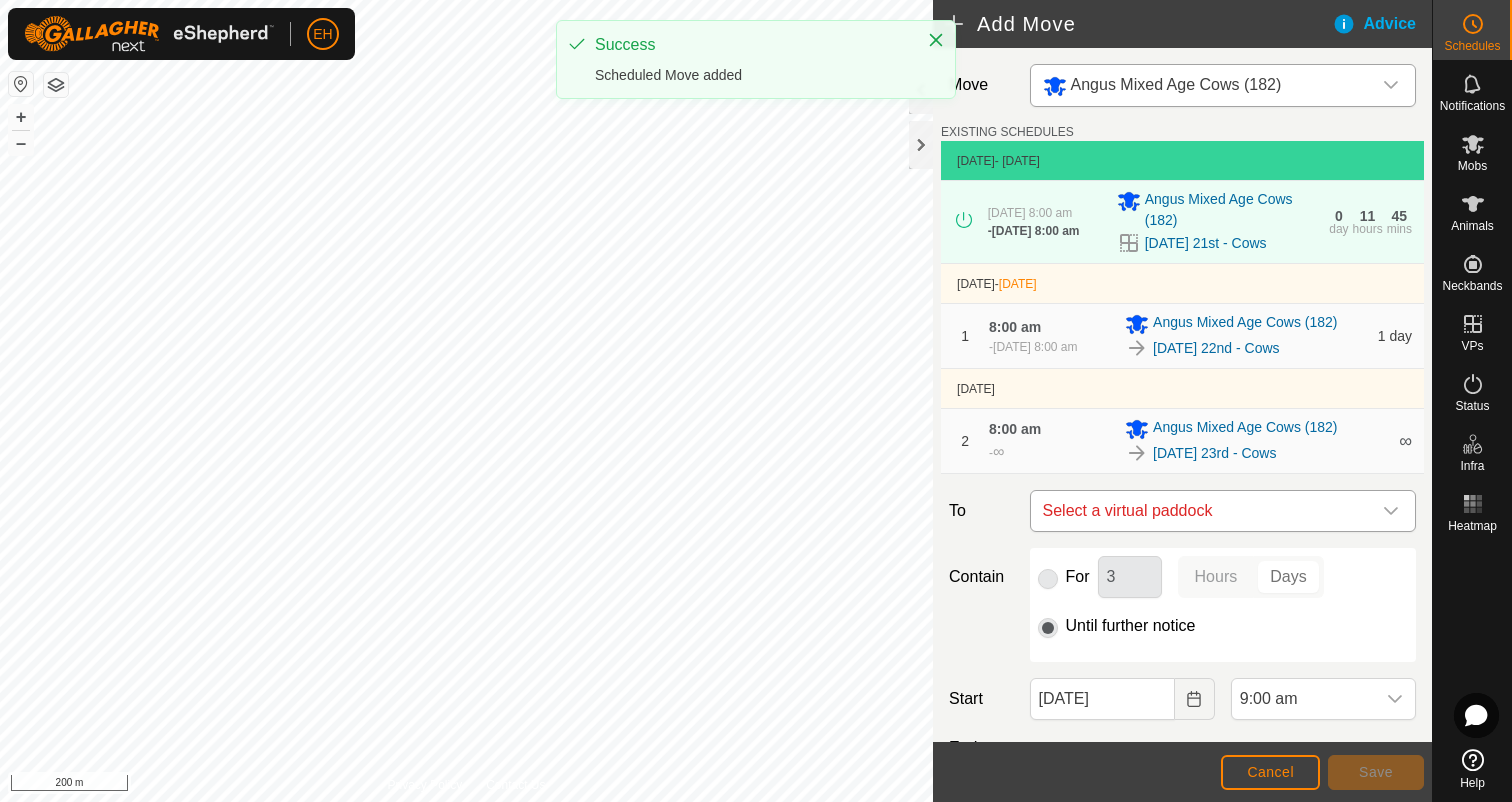 click on "Select a virtual paddock" at bounding box center (1203, 511) 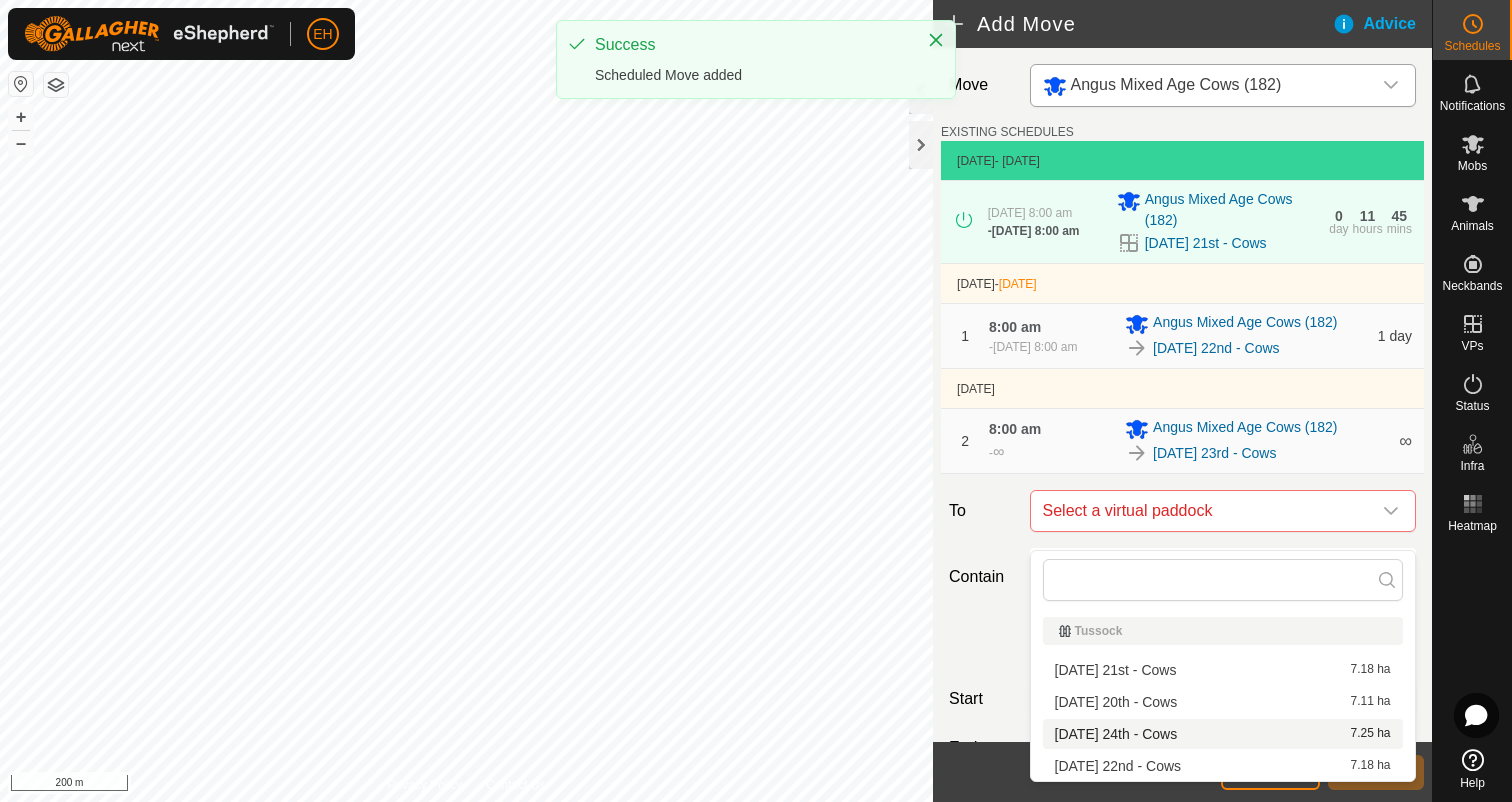 click on "[DATE] 24th - Cows  7.25 ha" at bounding box center [1223, 734] 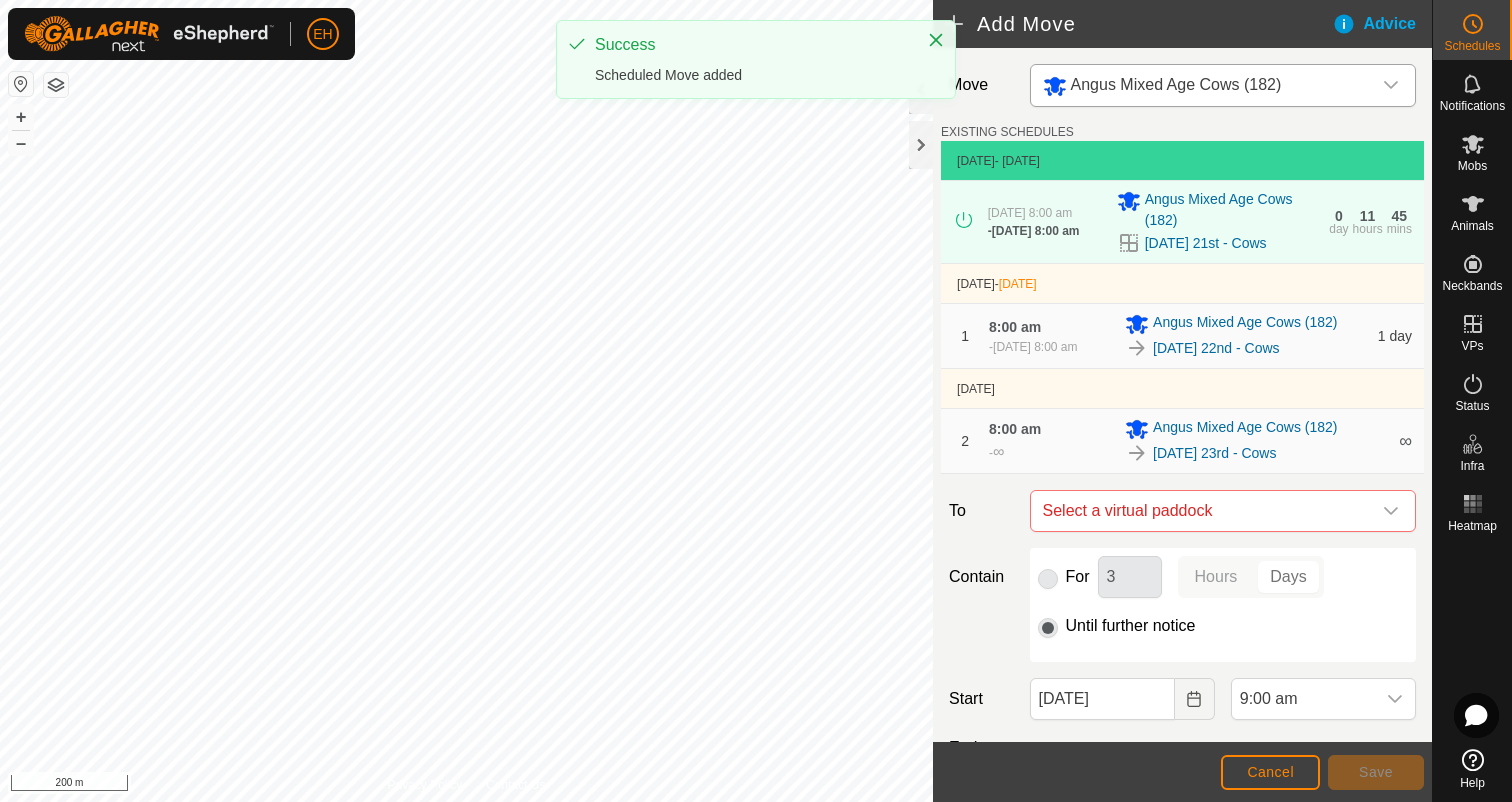 checkbox on "false" 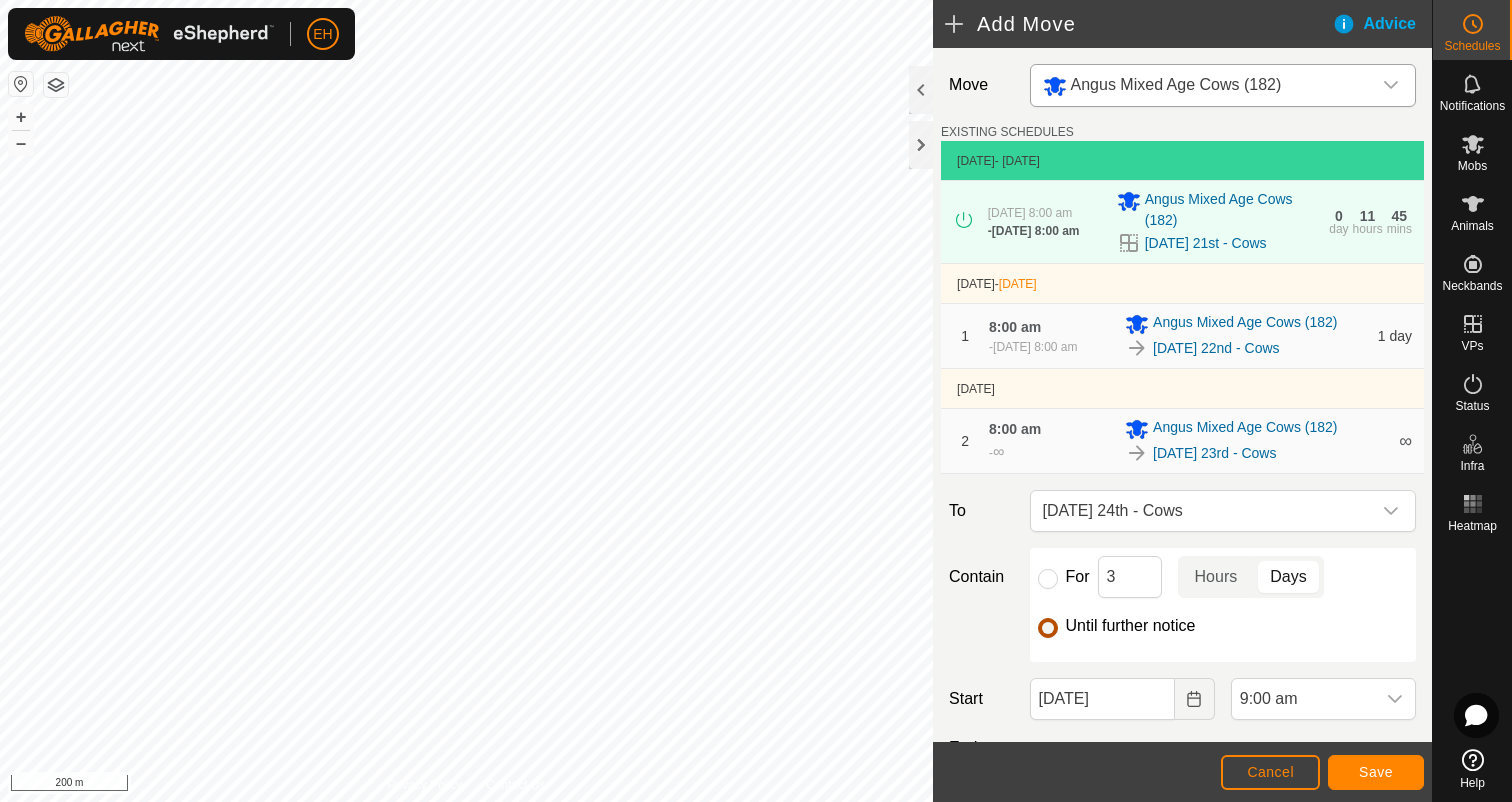 click on "Until further notice" at bounding box center (1048, 628) 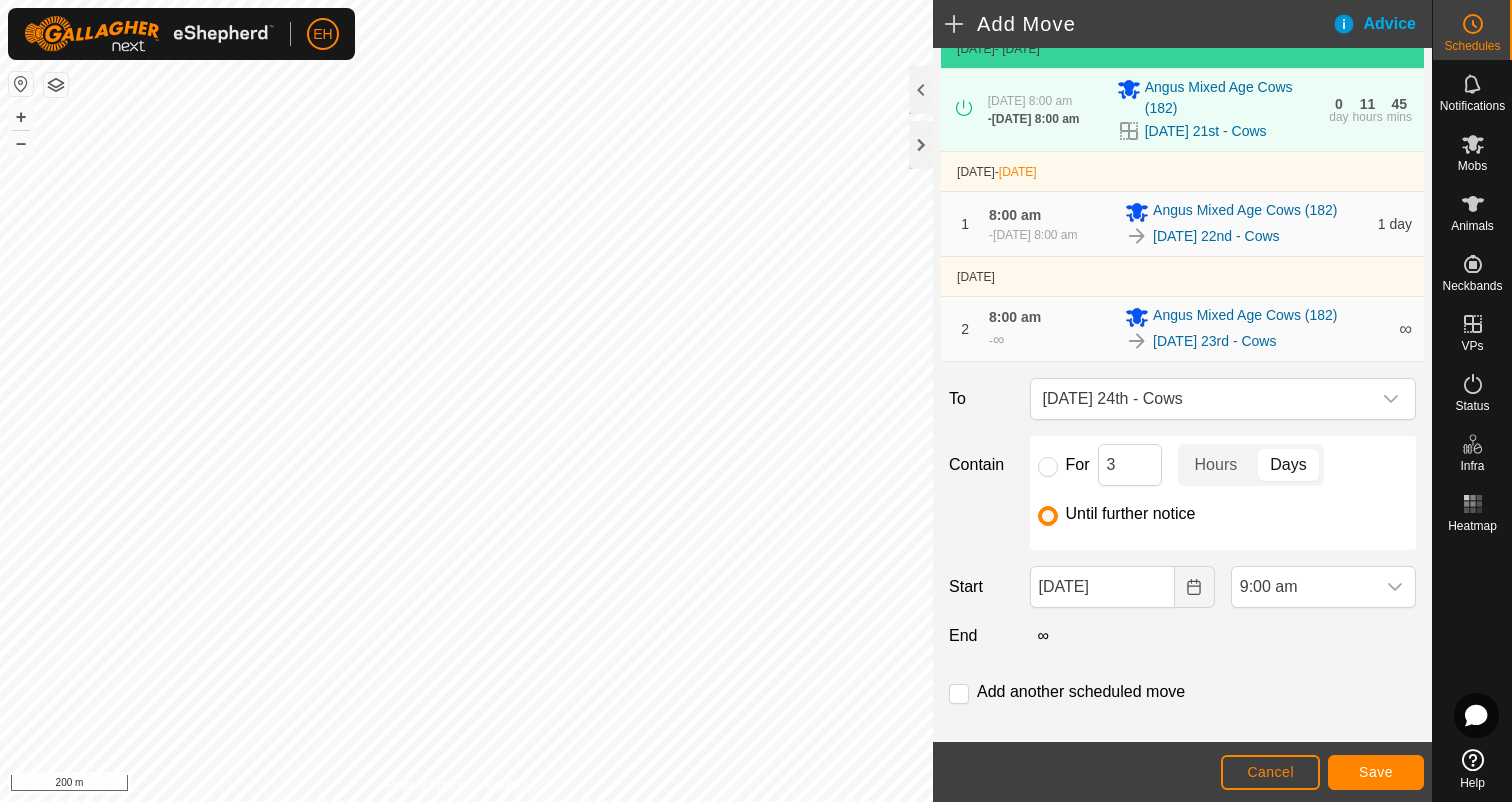scroll, scrollTop: 113, scrollLeft: 0, axis: vertical 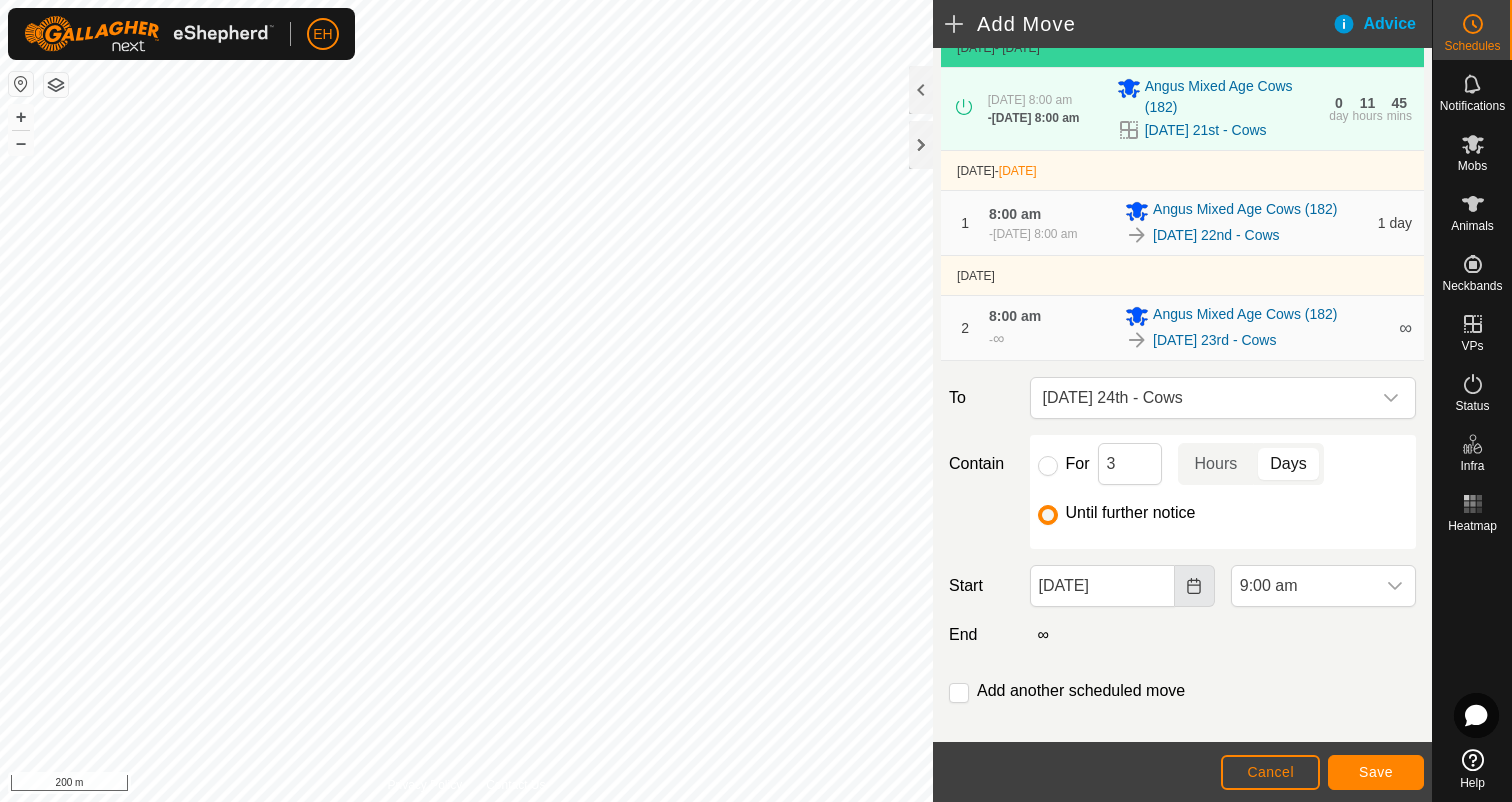 click 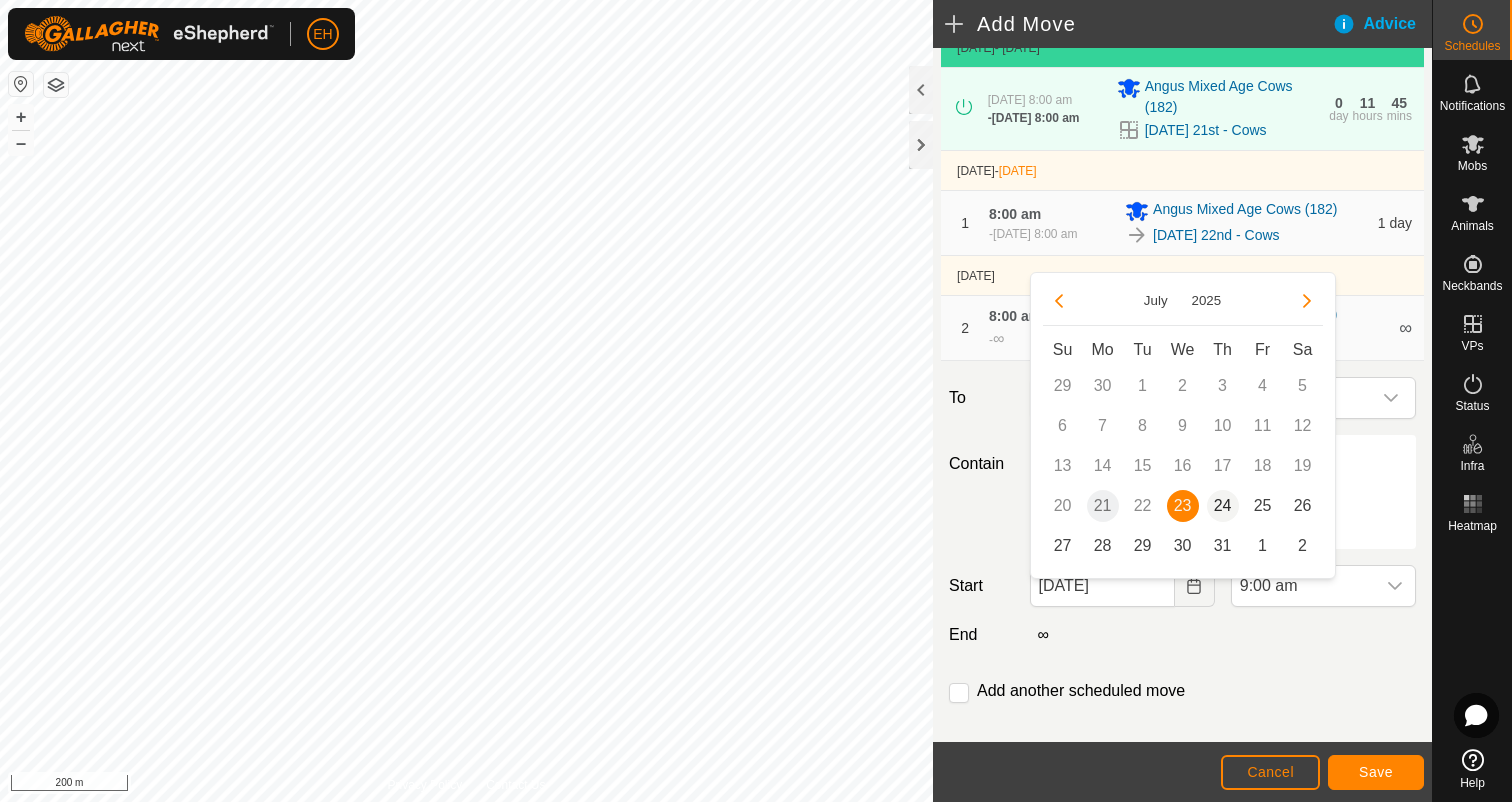 click on "24" at bounding box center (1223, 506) 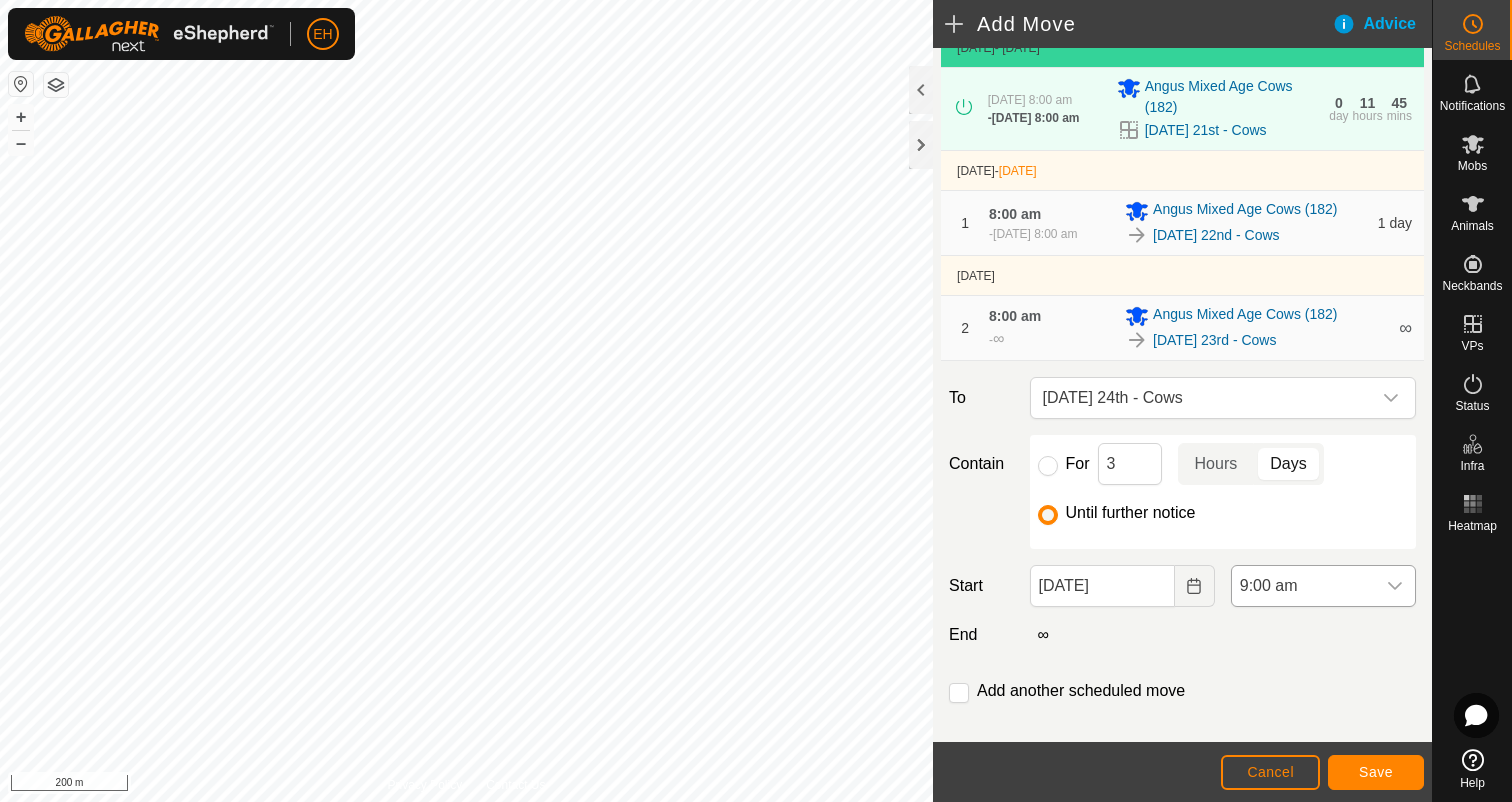 click on "9:00 am" at bounding box center [1303, 586] 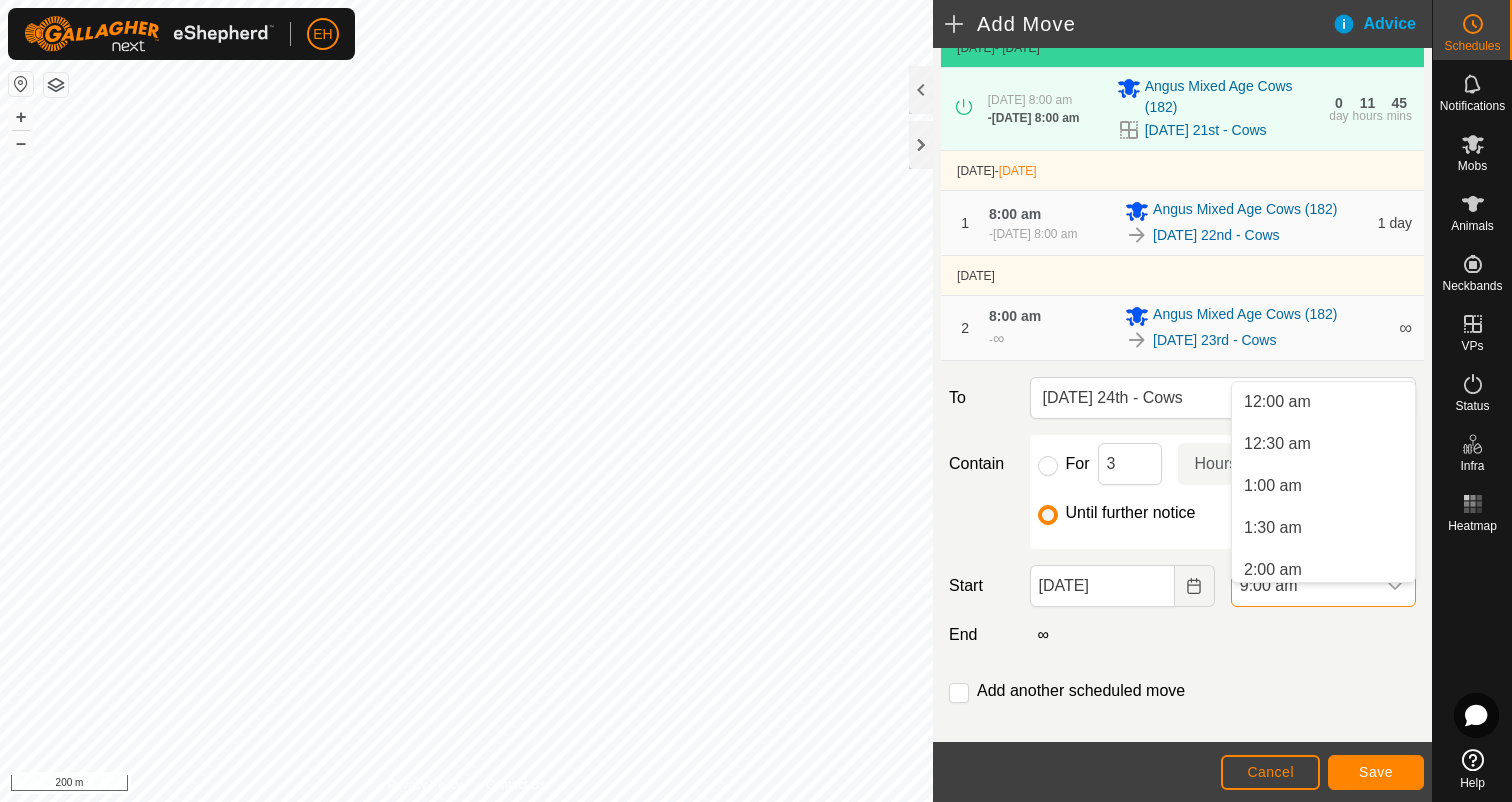 scroll, scrollTop: 596, scrollLeft: 0, axis: vertical 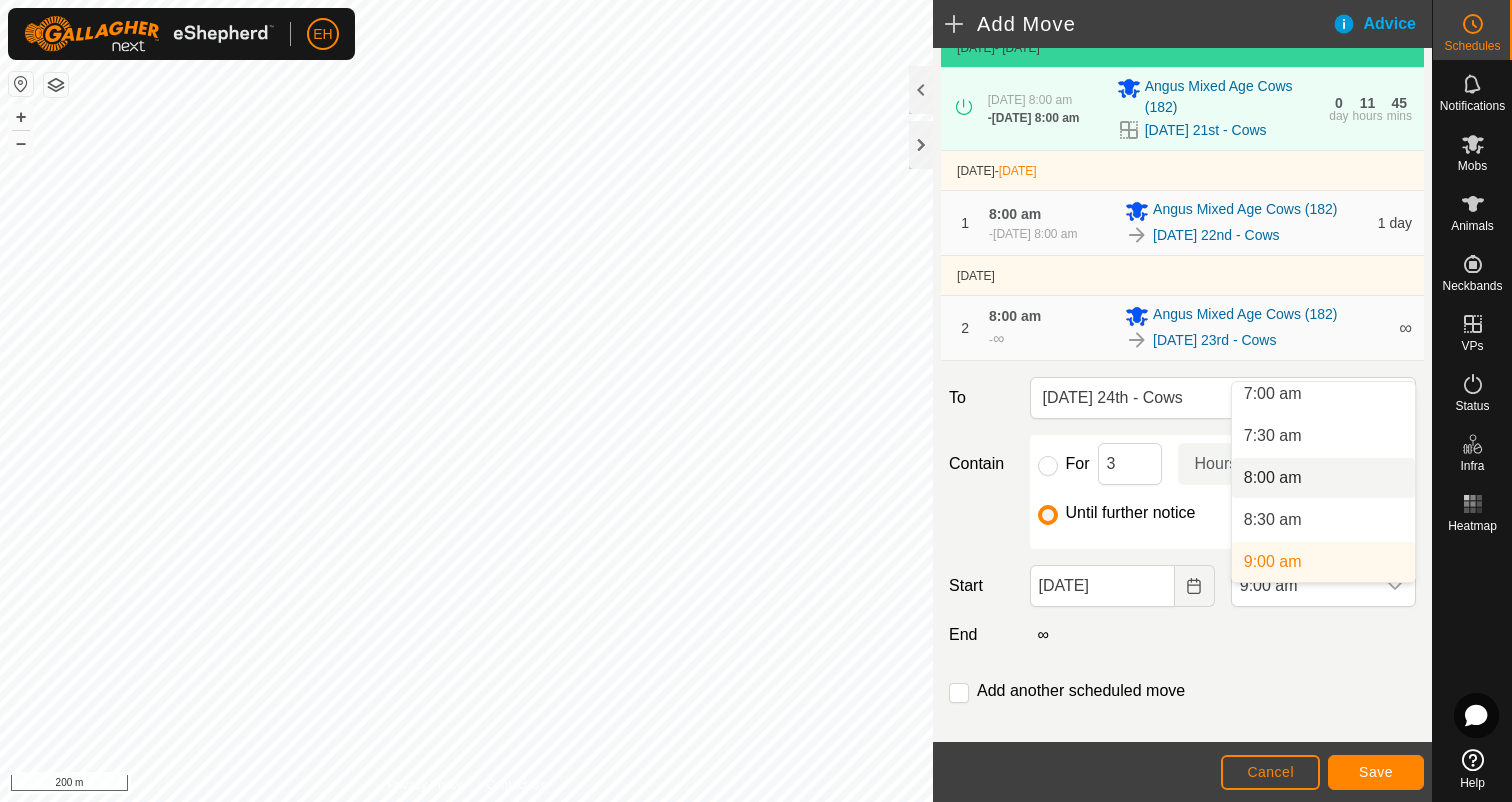 click on "8:00 am" at bounding box center (1323, 478) 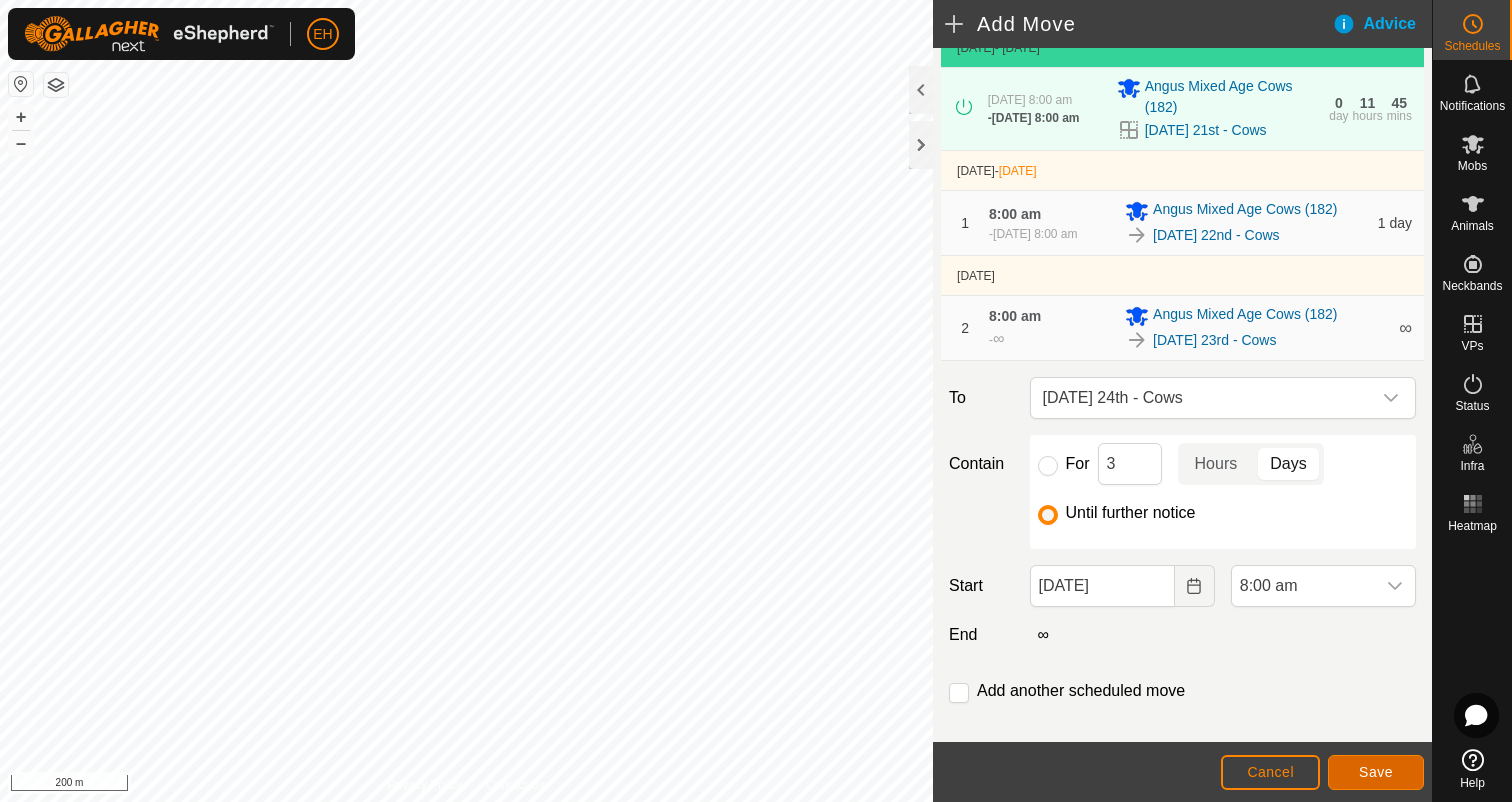 click on "Save" 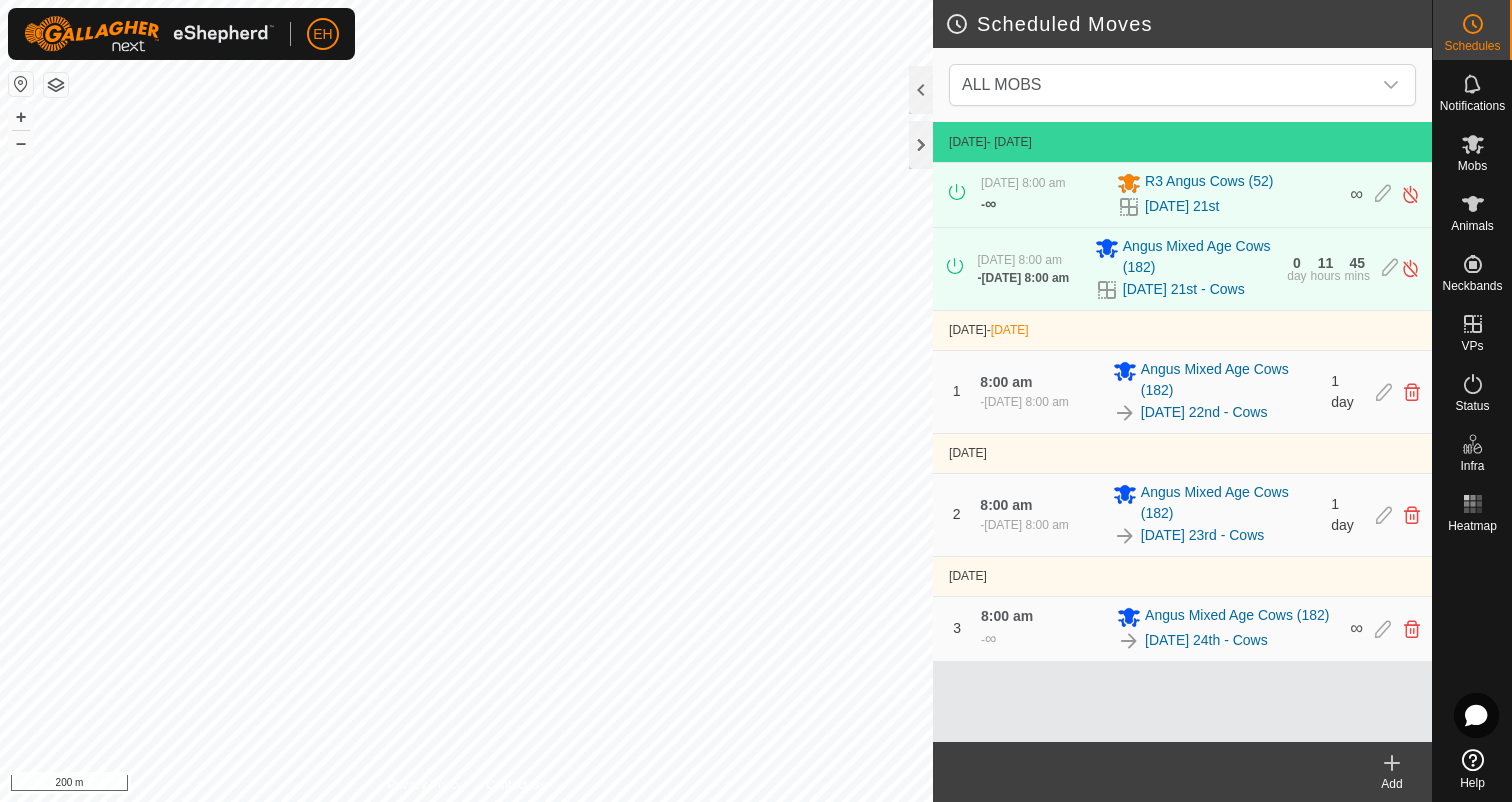 click 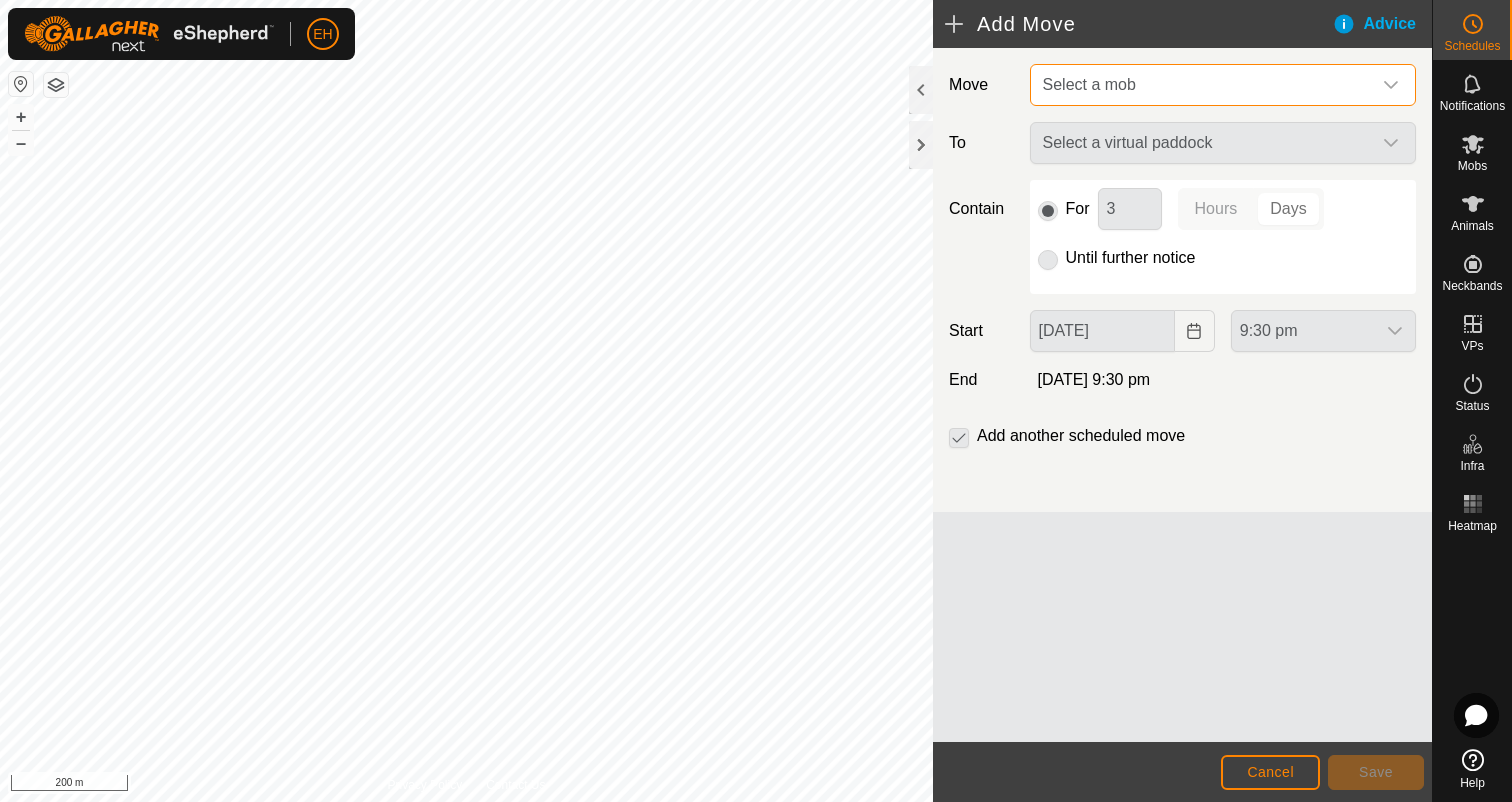 click on "Select a mob" at bounding box center (1203, 85) 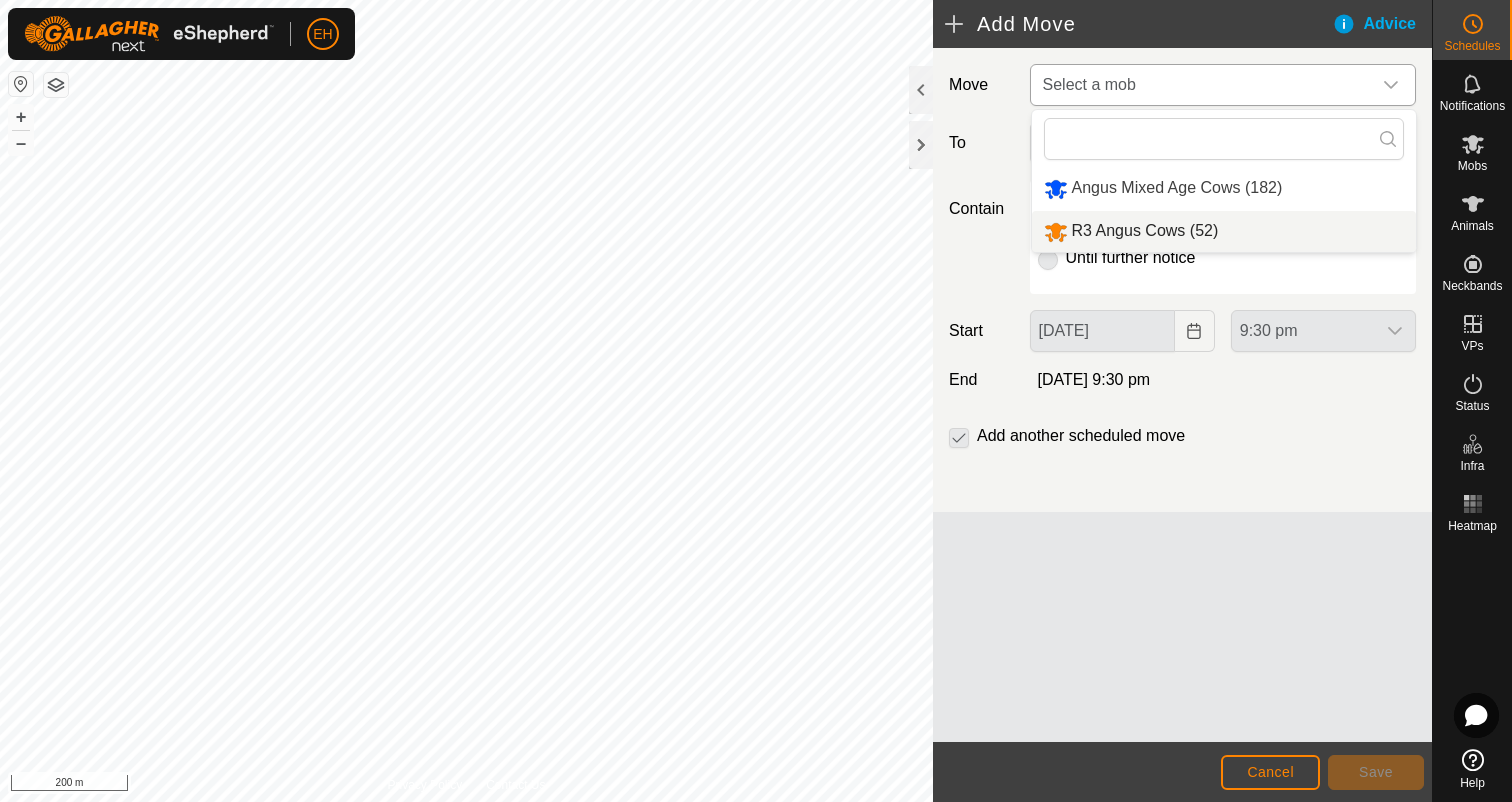 click on "R3 Angus Cows (52)" at bounding box center [1224, 231] 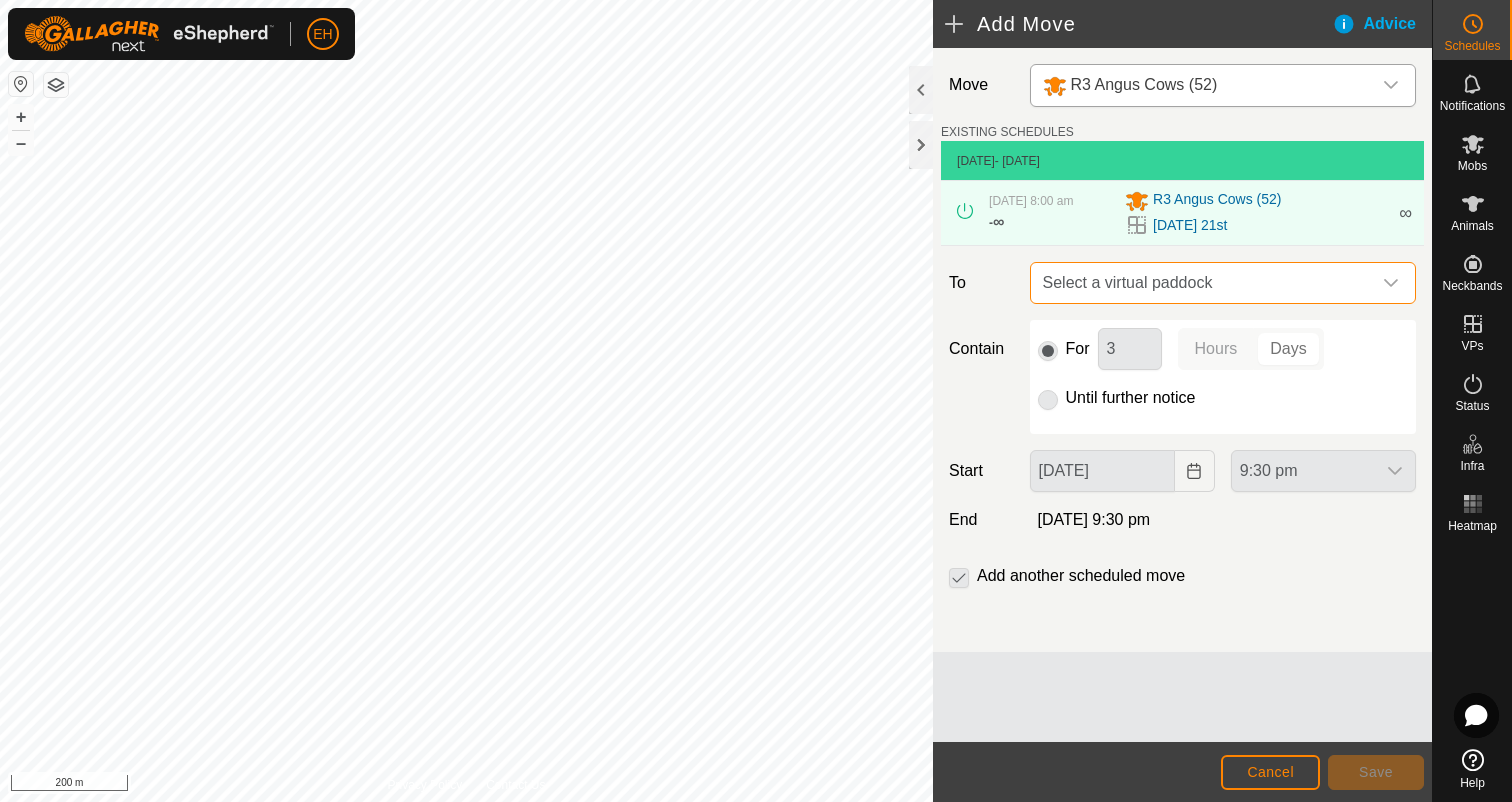 click on "Select a virtual paddock" at bounding box center (1203, 283) 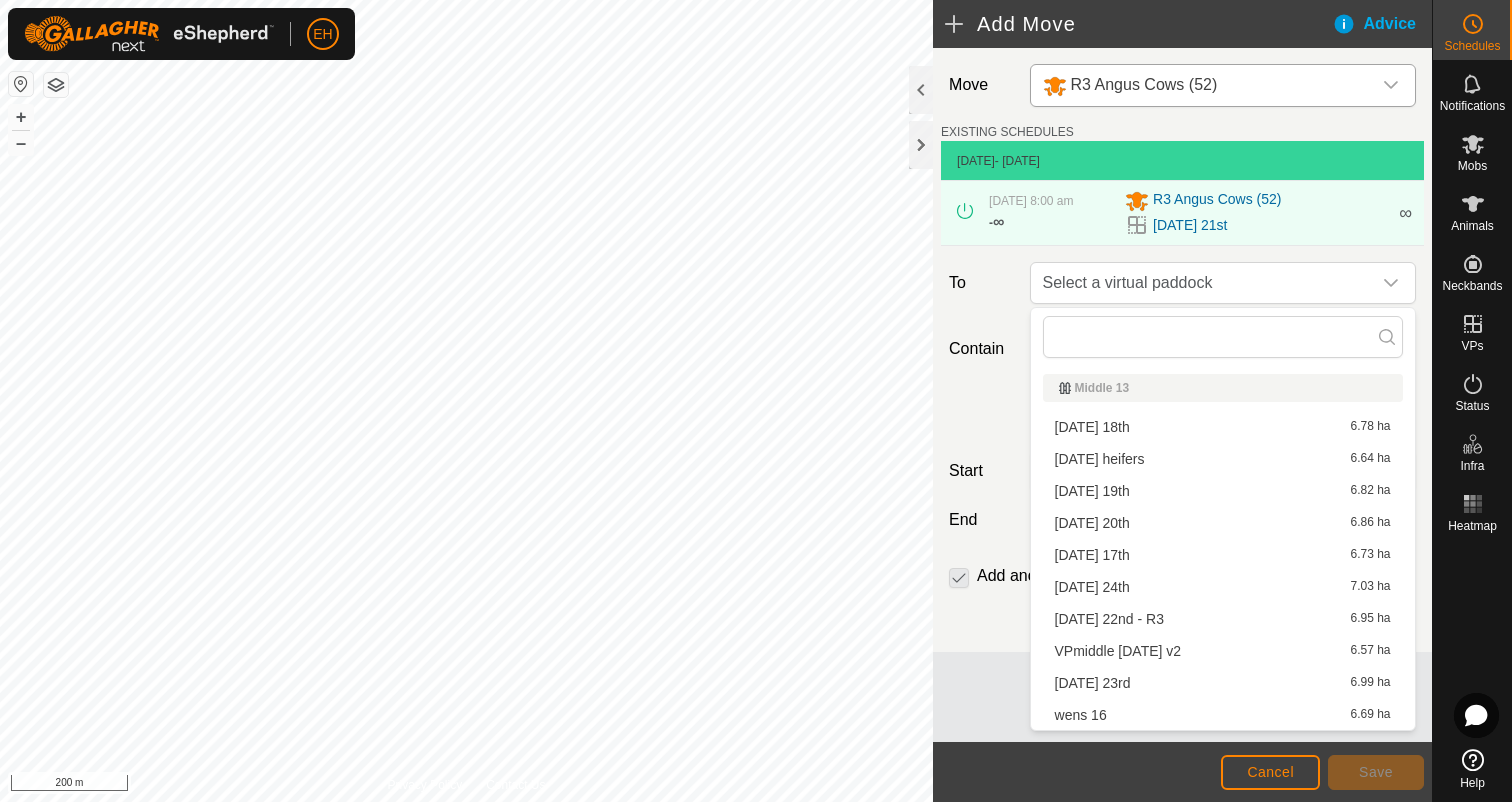 click on "[DATE] 22nd - R3  6.95 ha" at bounding box center (1223, 619) 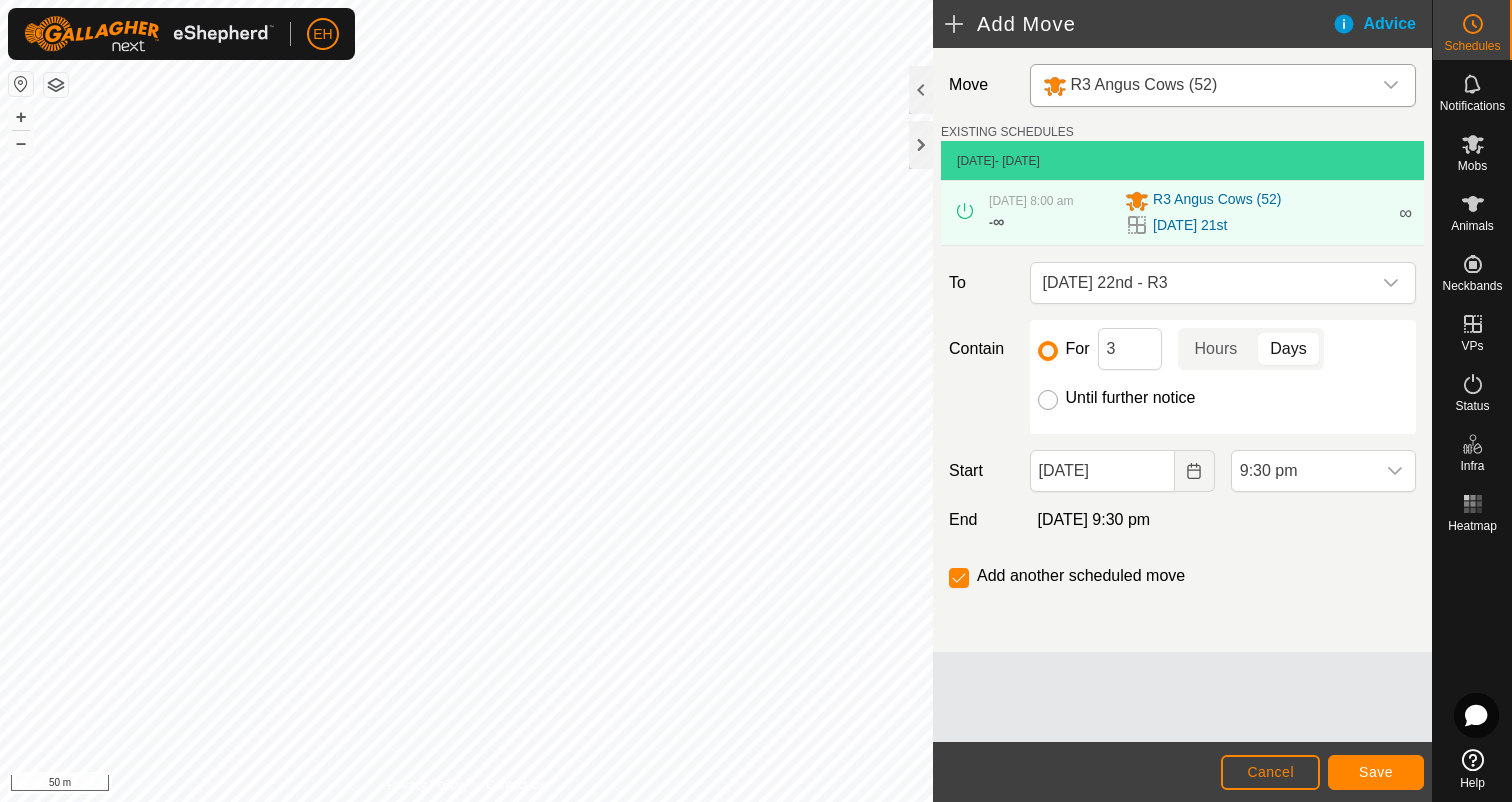 click on "Until further notice" at bounding box center (1048, 400) 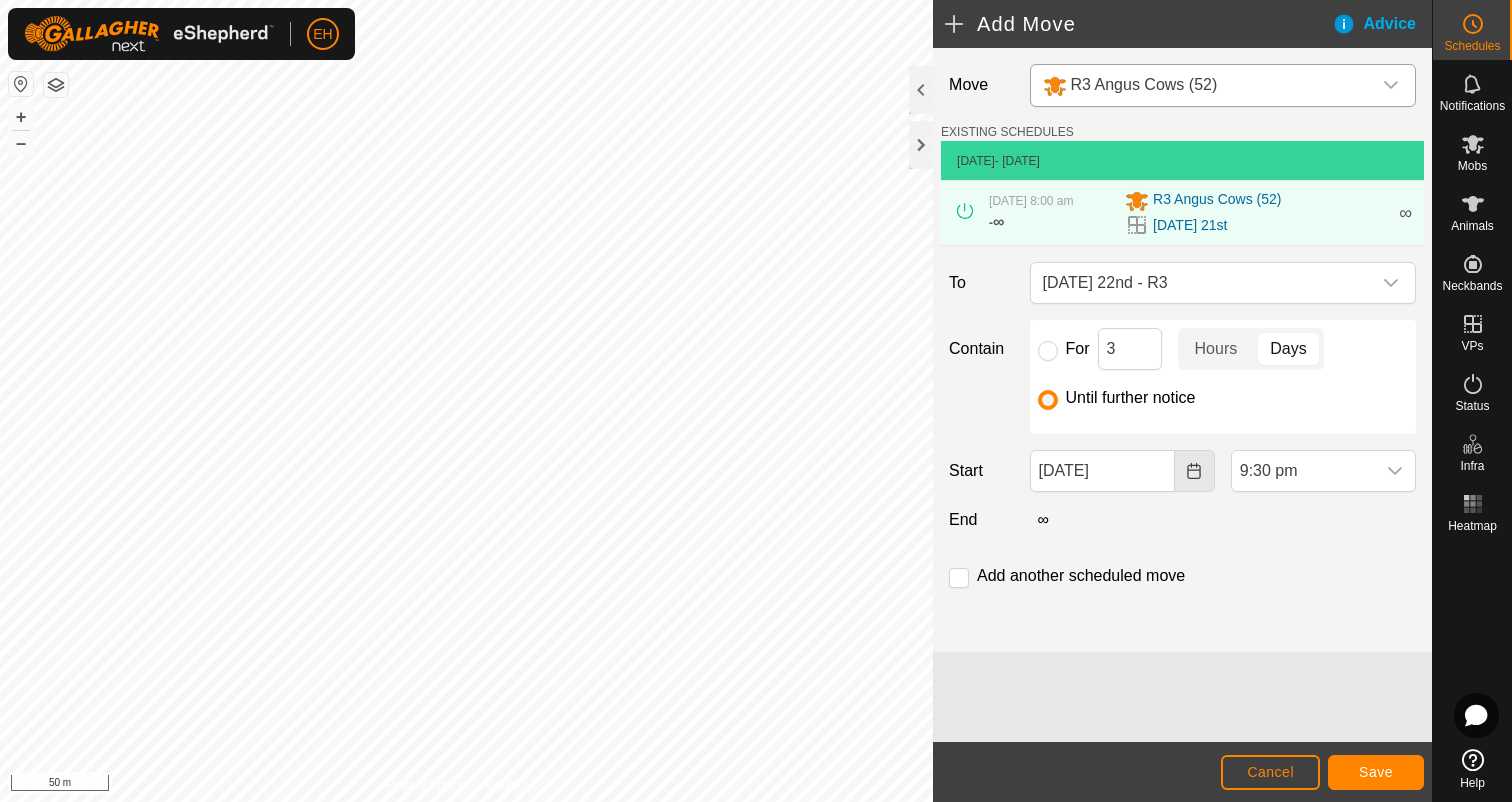 click 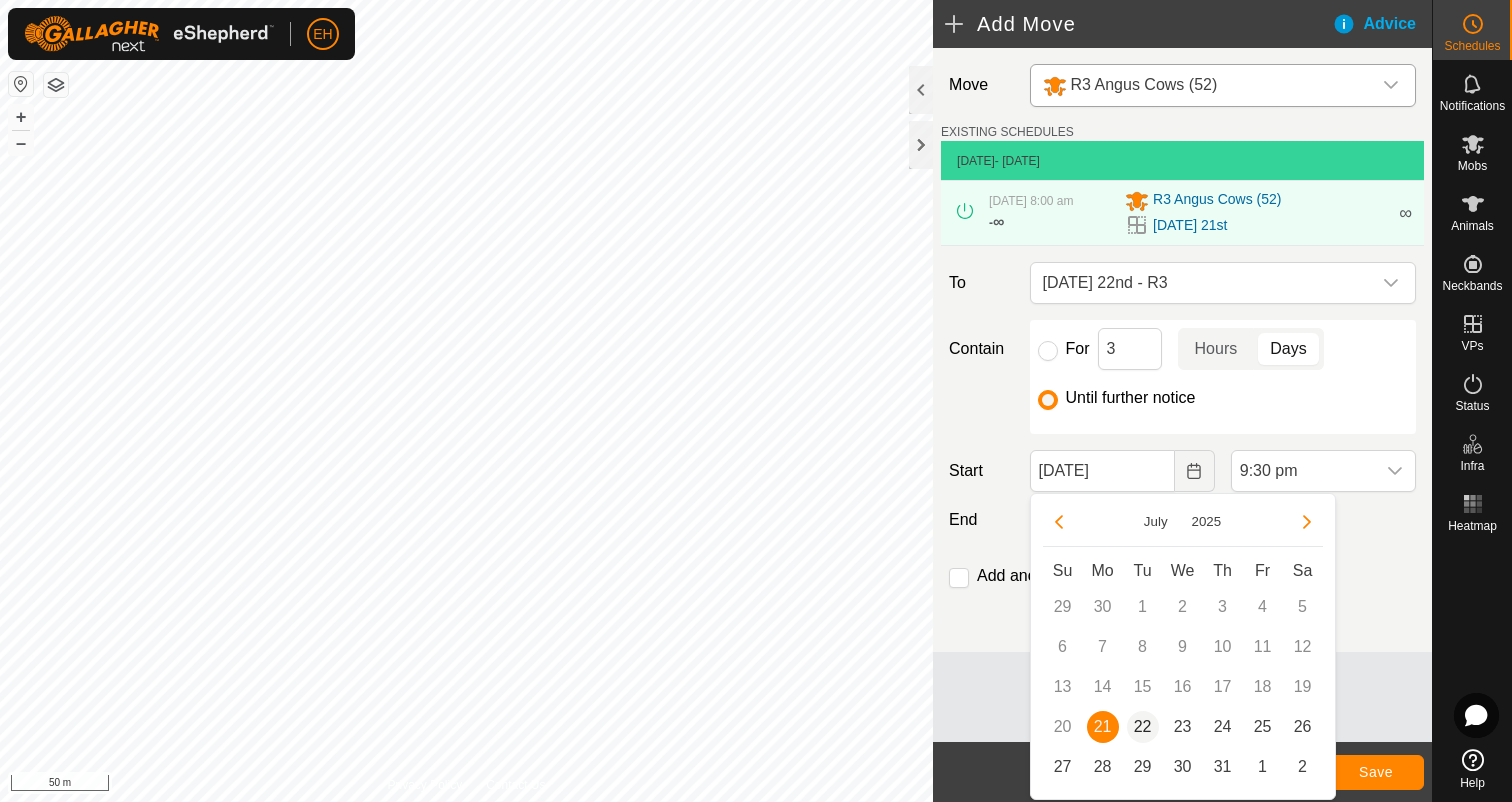 click on "22" at bounding box center [1143, 727] 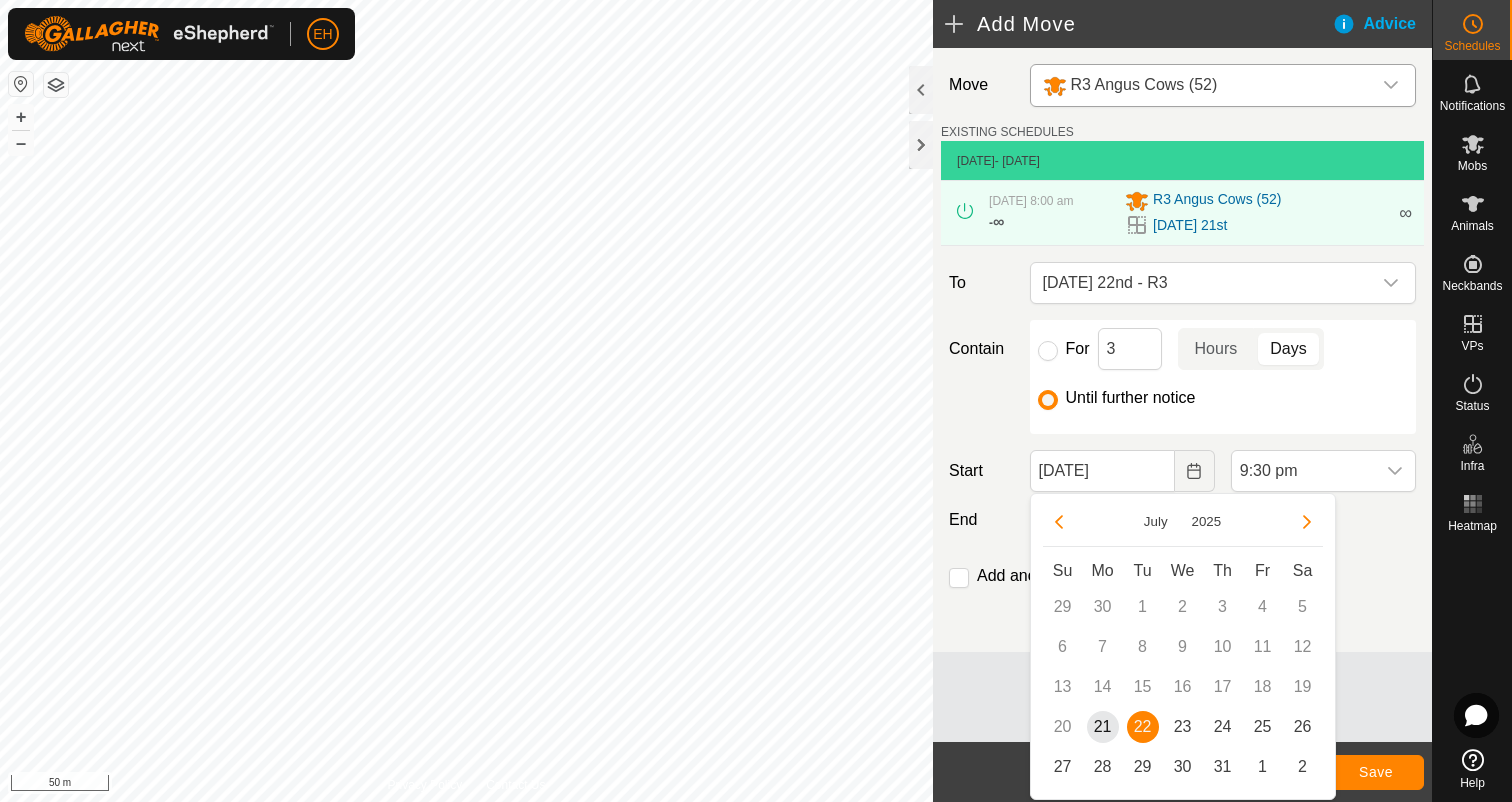 type on "[DATE]" 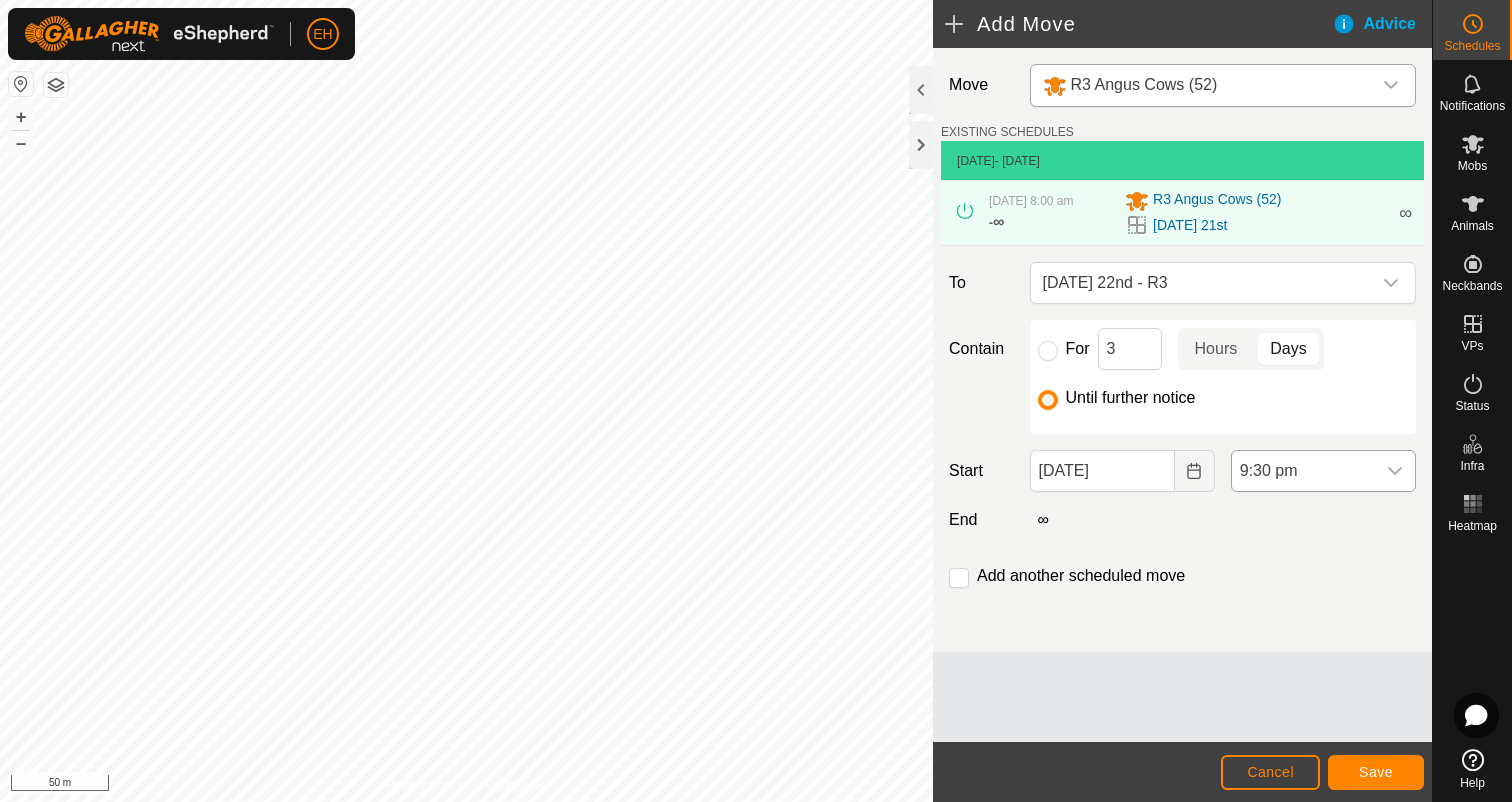 click at bounding box center (1395, 471) 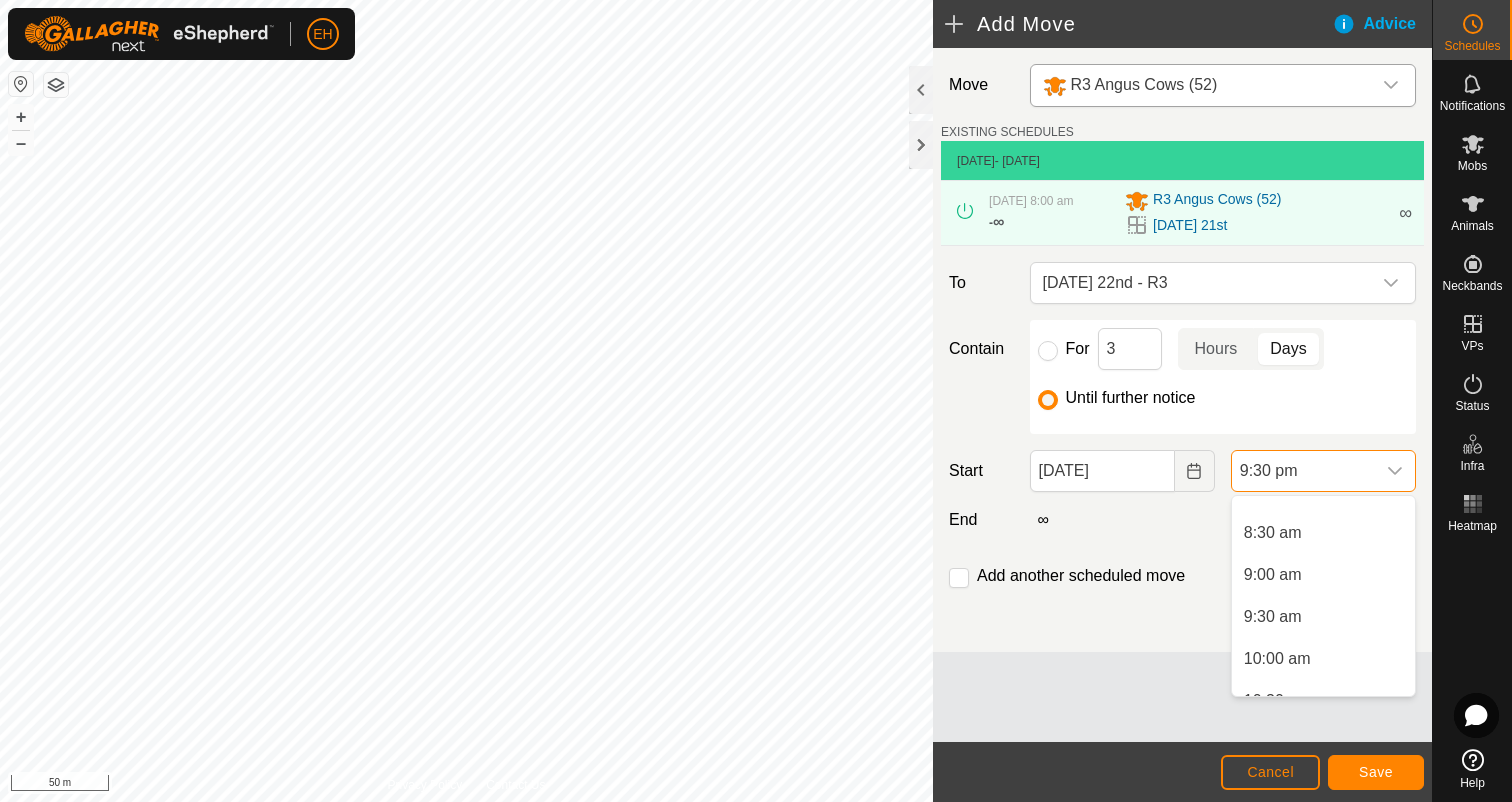 scroll, scrollTop: 639, scrollLeft: 0, axis: vertical 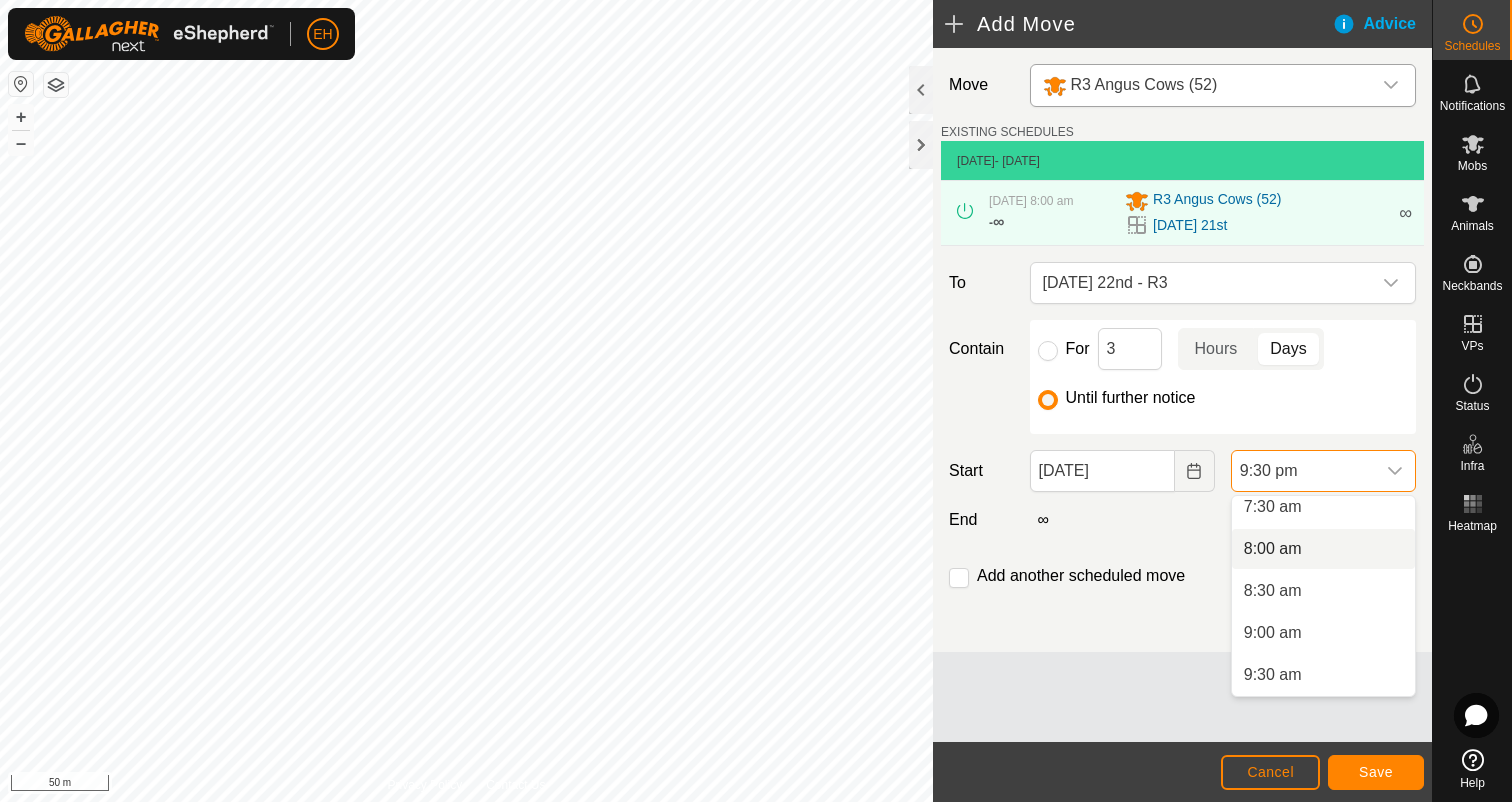 click on "8:00 am" at bounding box center [1323, 549] 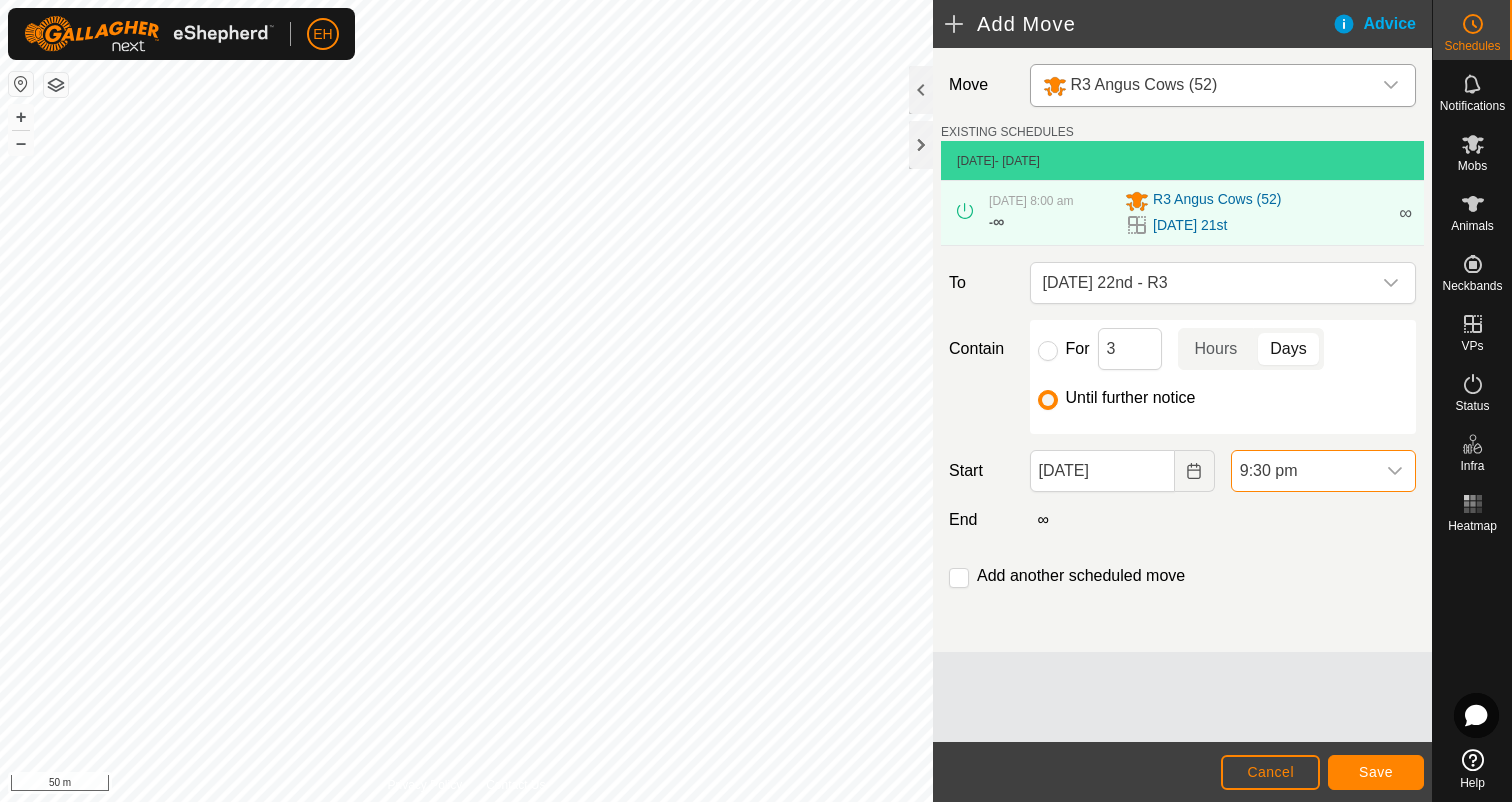 scroll, scrollTop: 1646, scrollLeft: 0, axis: vertical 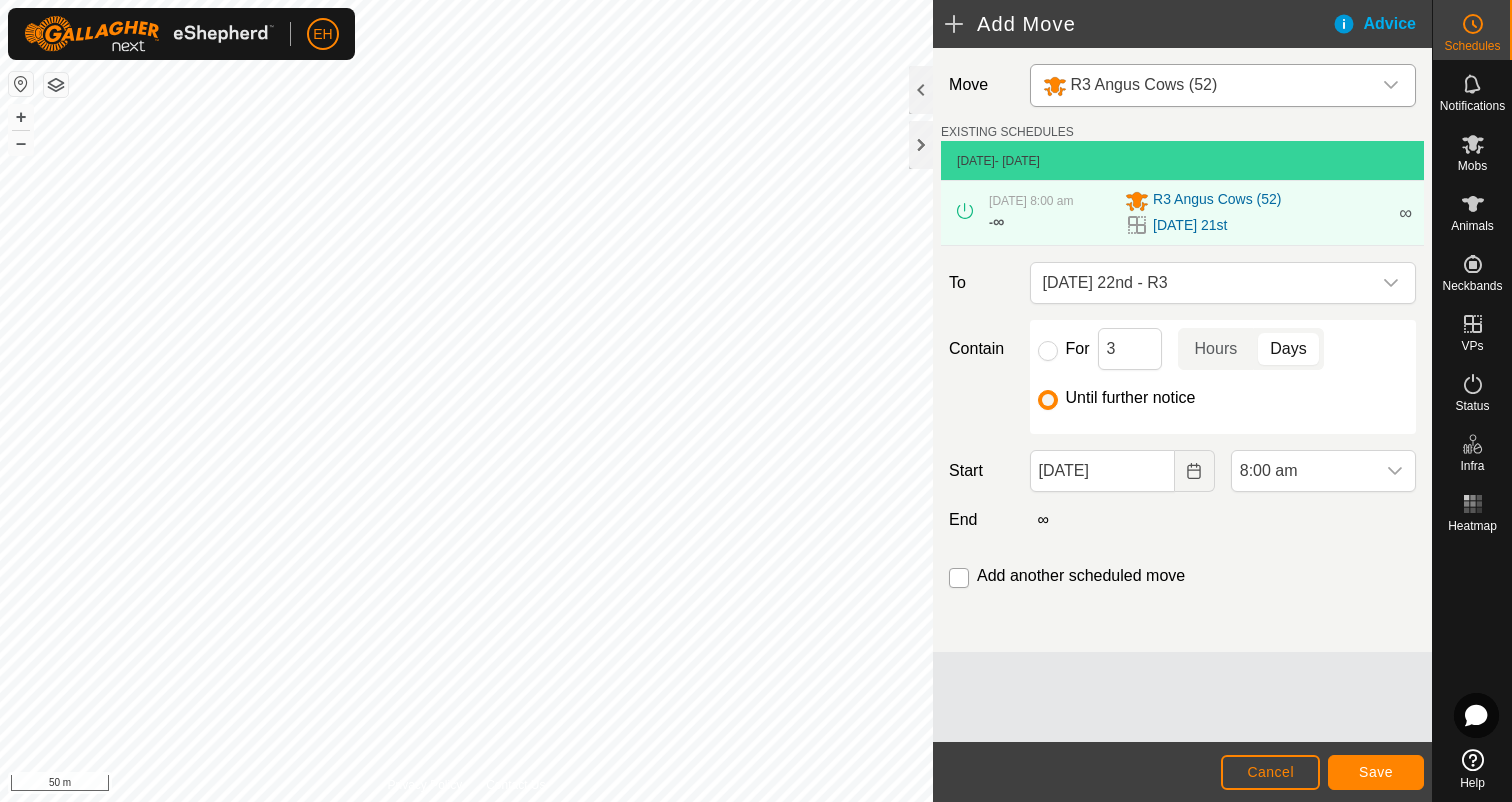 click at bounding box center (959, 578) 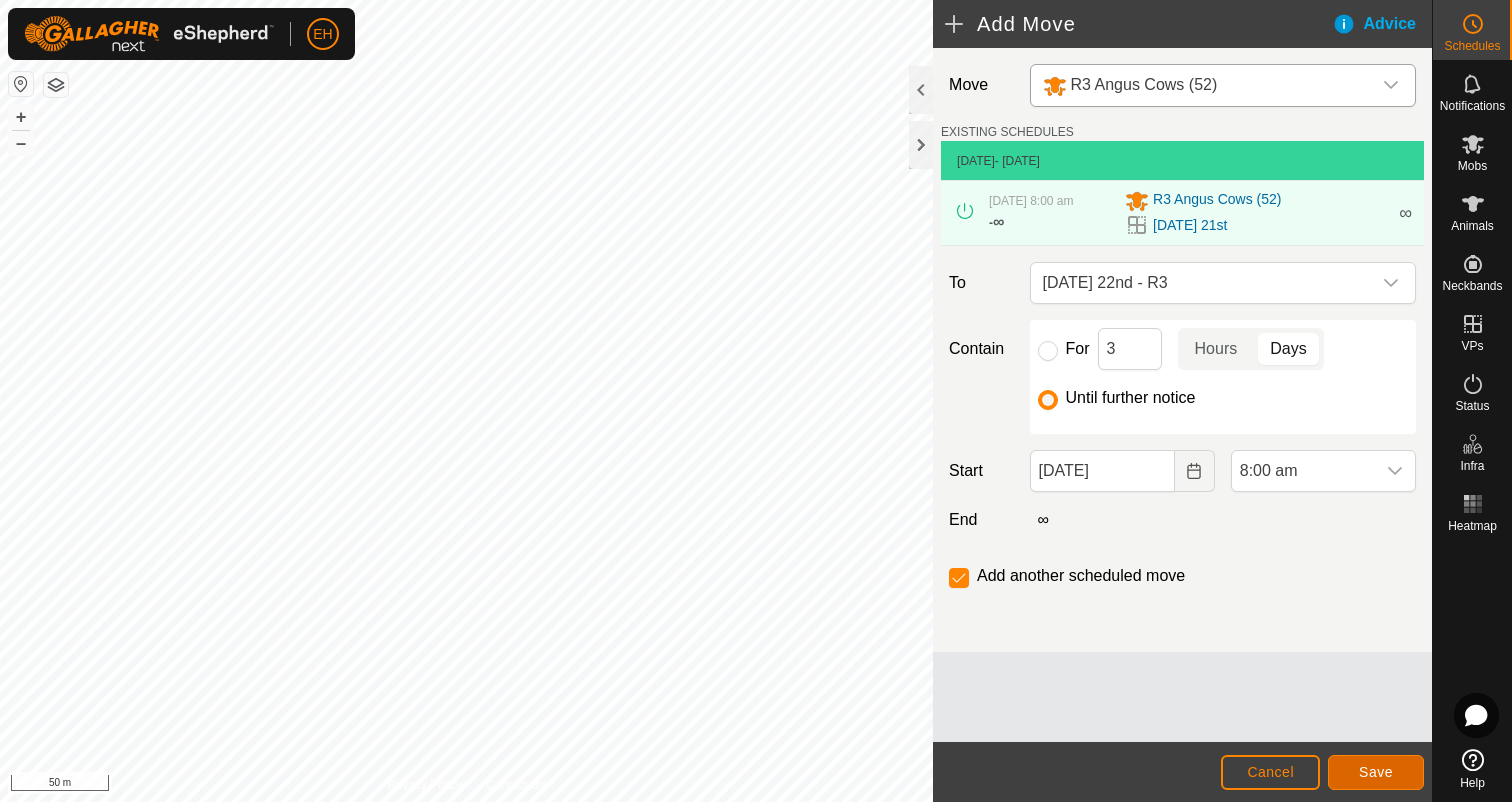 click on "Save" 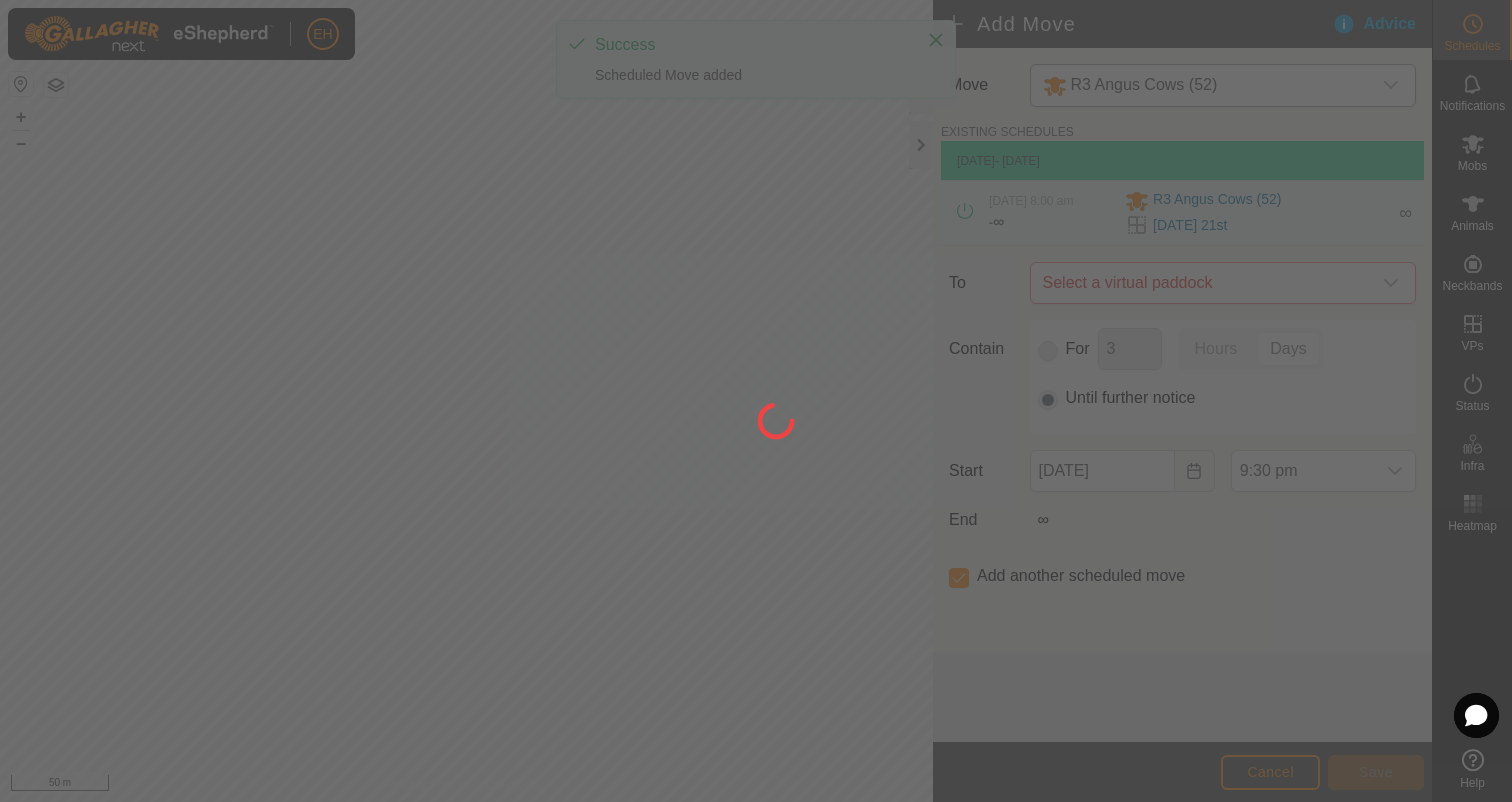 type on "[DATE]" 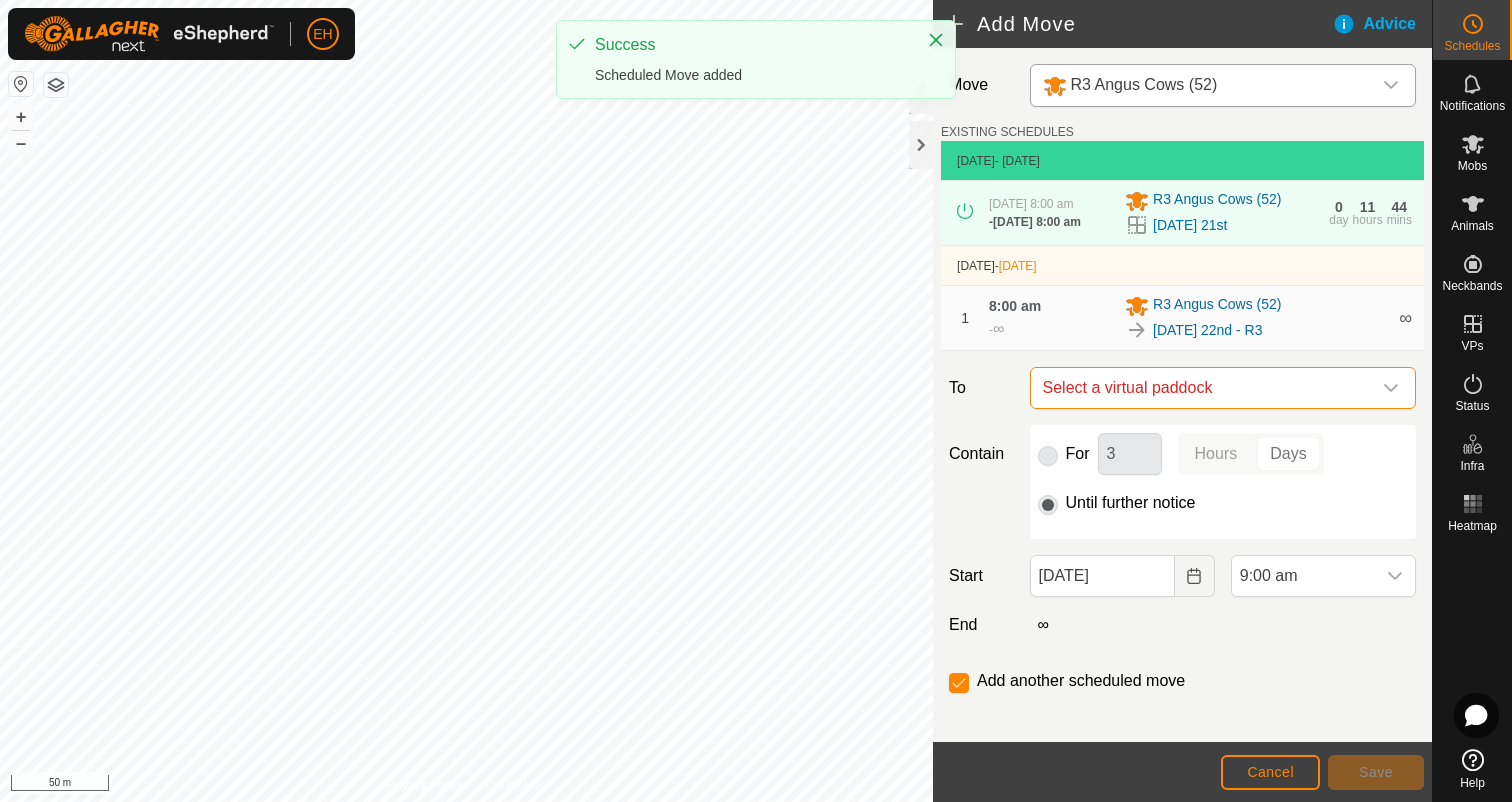 click on "Select a virtual paddock" at bounding box center (1203, 388) 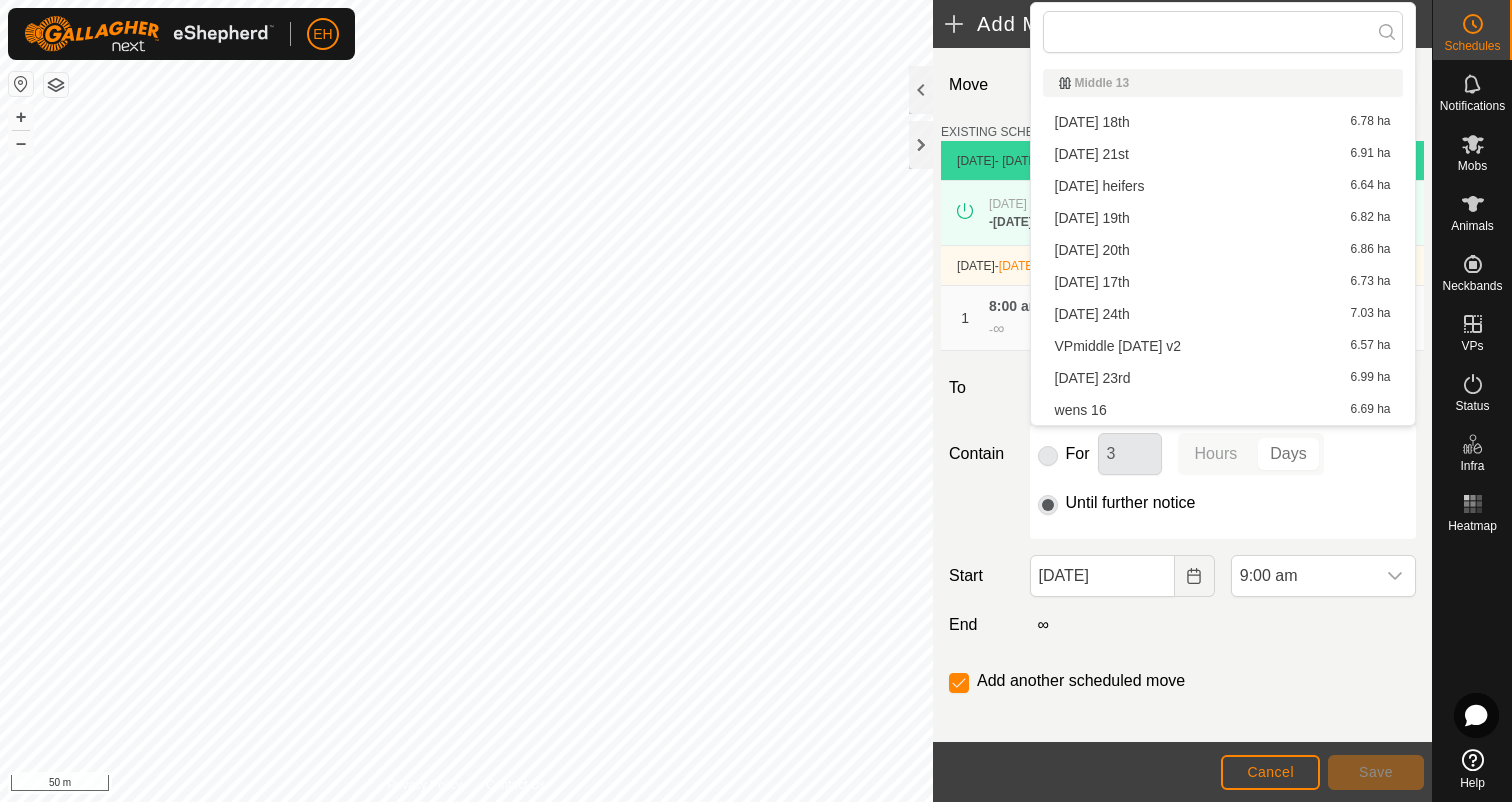 click on "[DATE] 23rd  6.99 ha" at bounding box center (1223, 378) 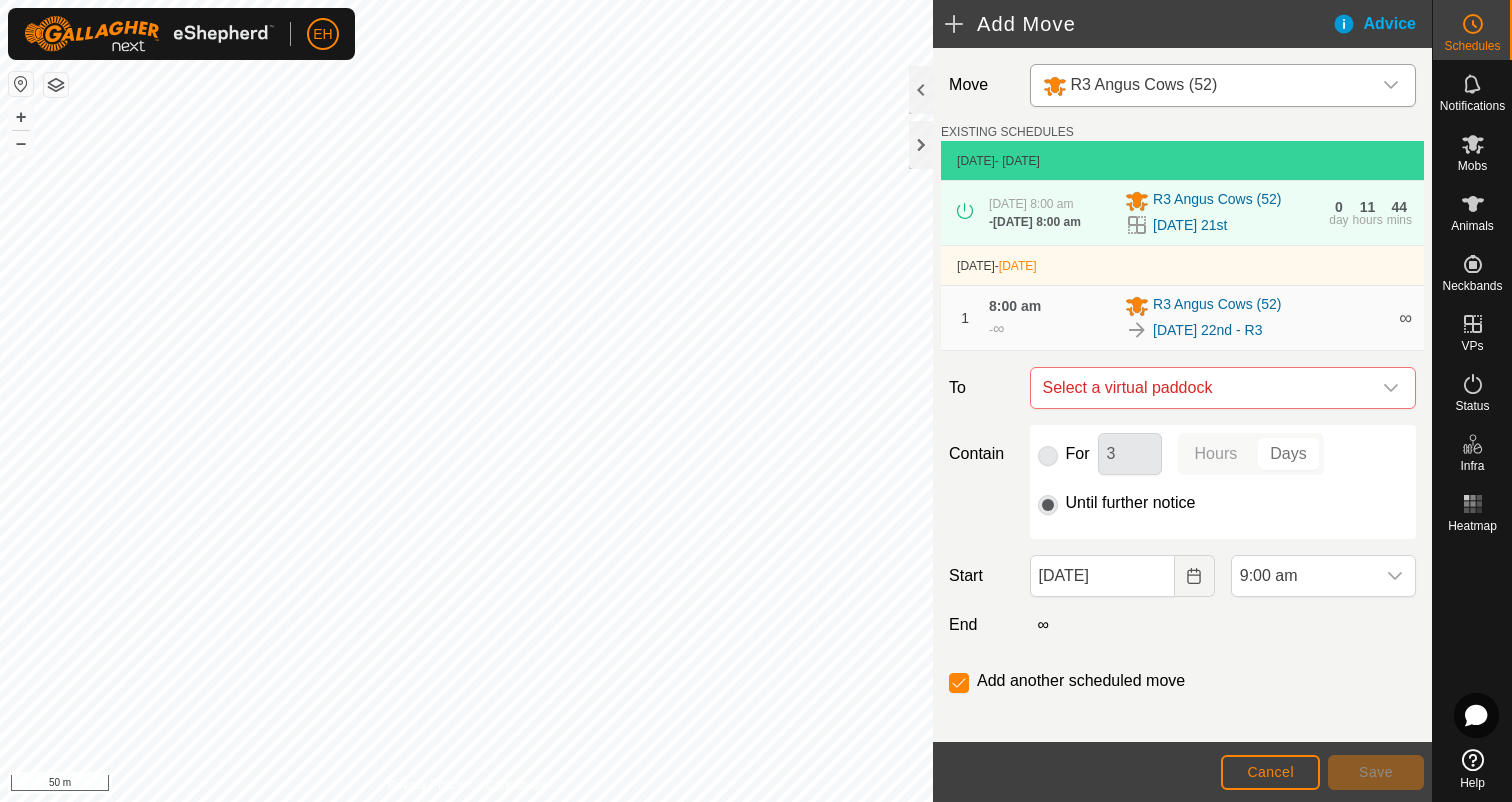 checkbox on "false" 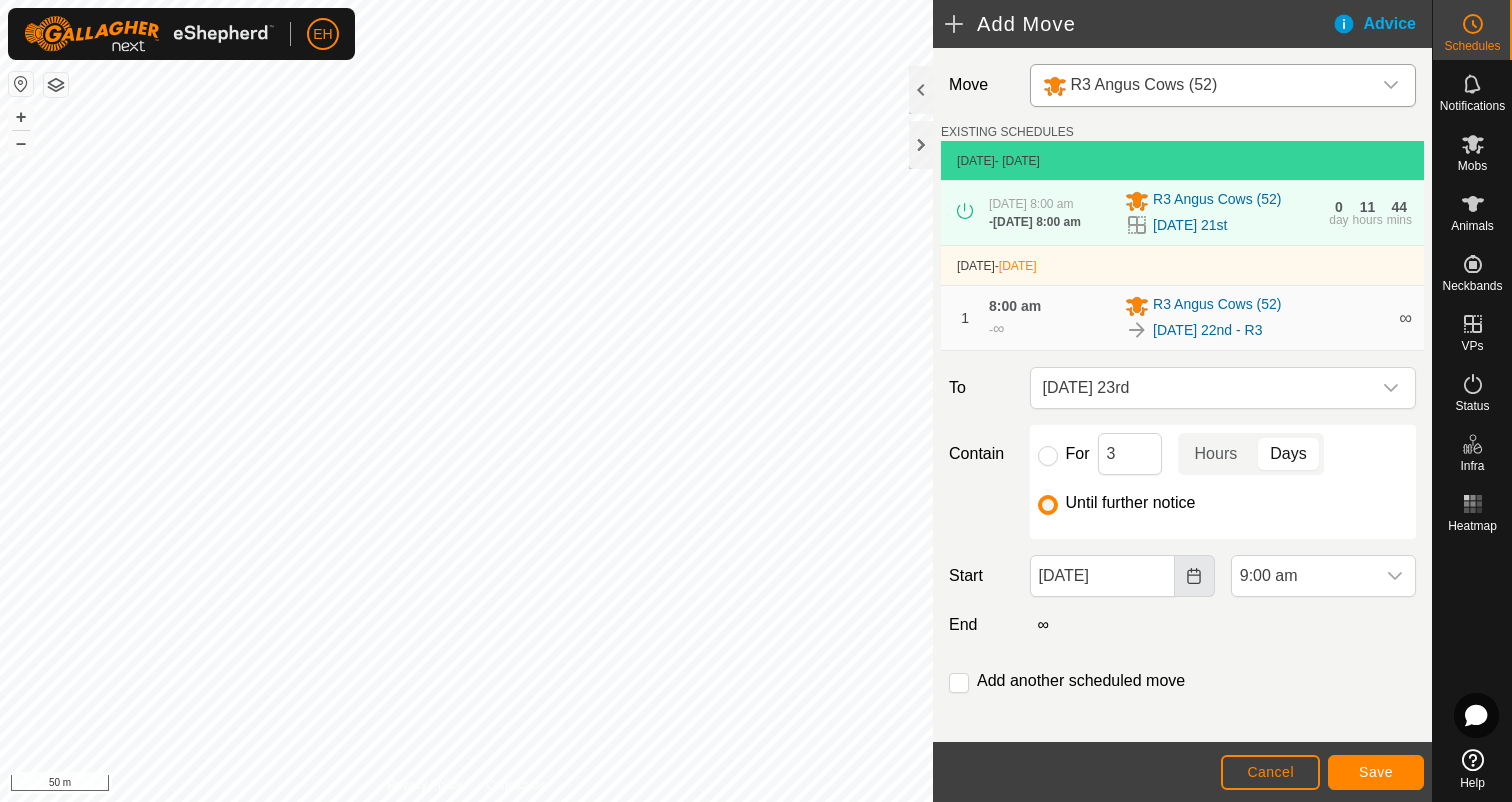 click 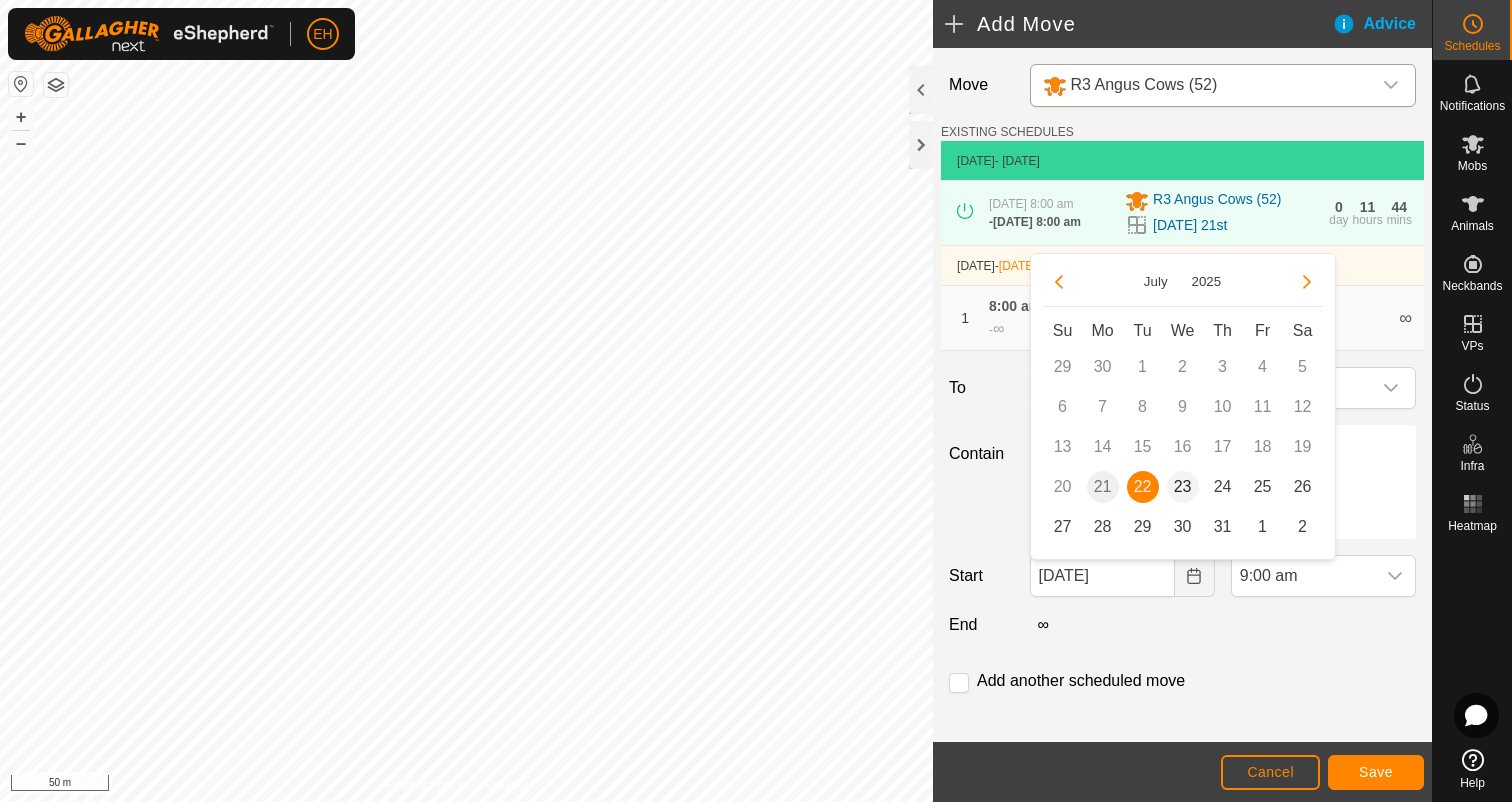 click on "23" at bounding box center (1183, 487) 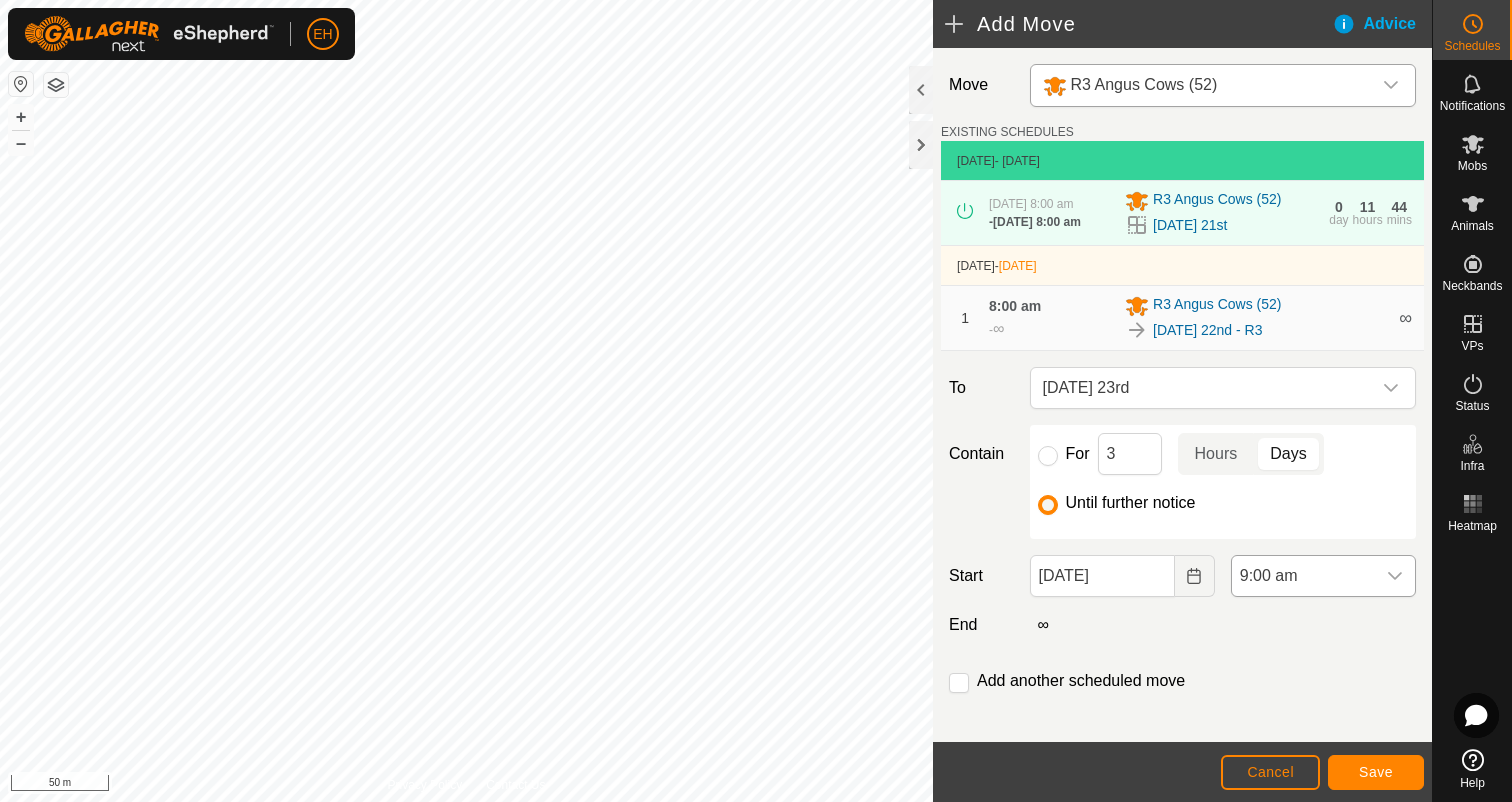 click on "9:00 am" at bounding box center [1303, 576] 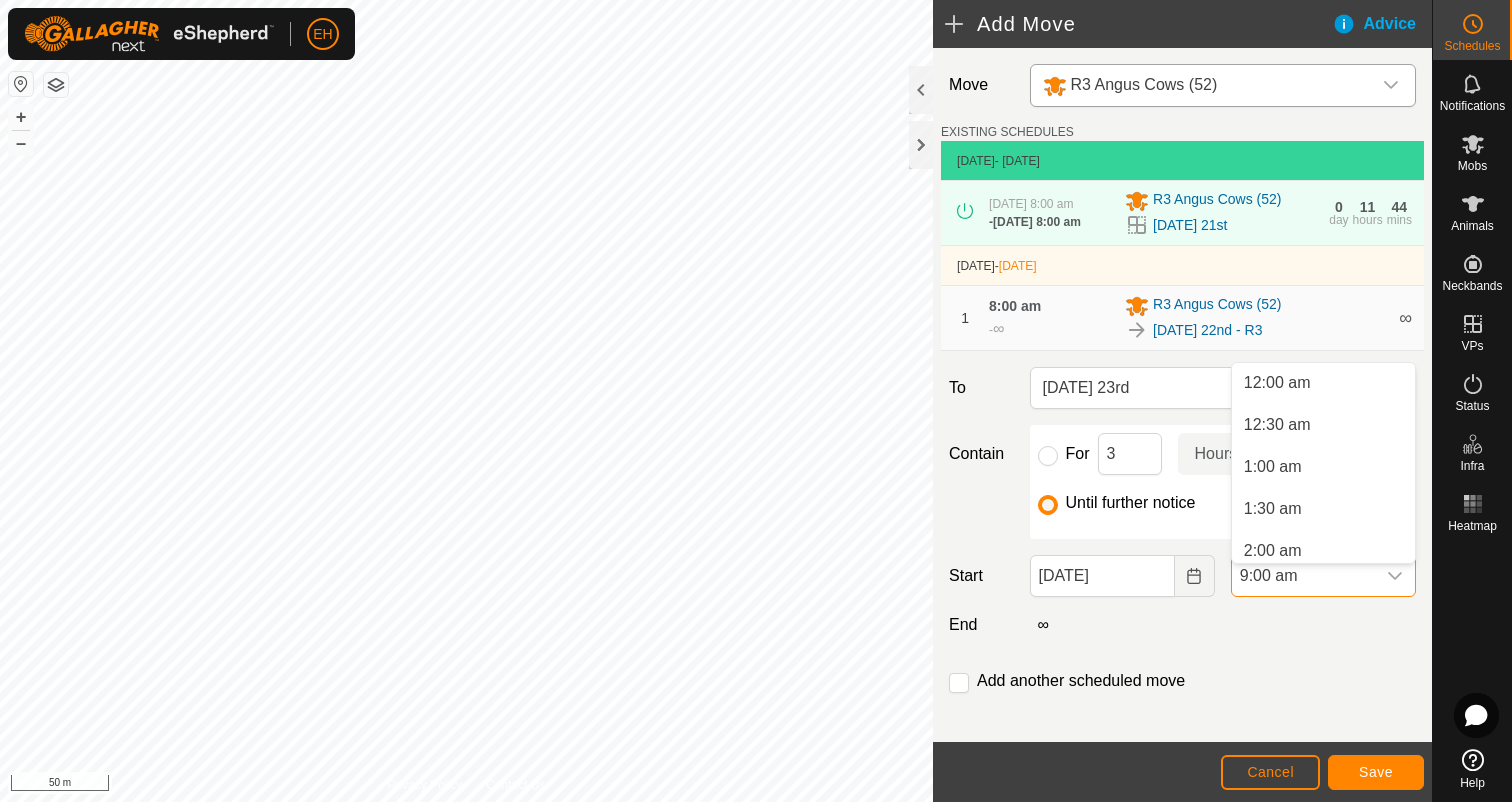 scroll, scrollTop: 596, scrollLeft: 0, axis: vertical 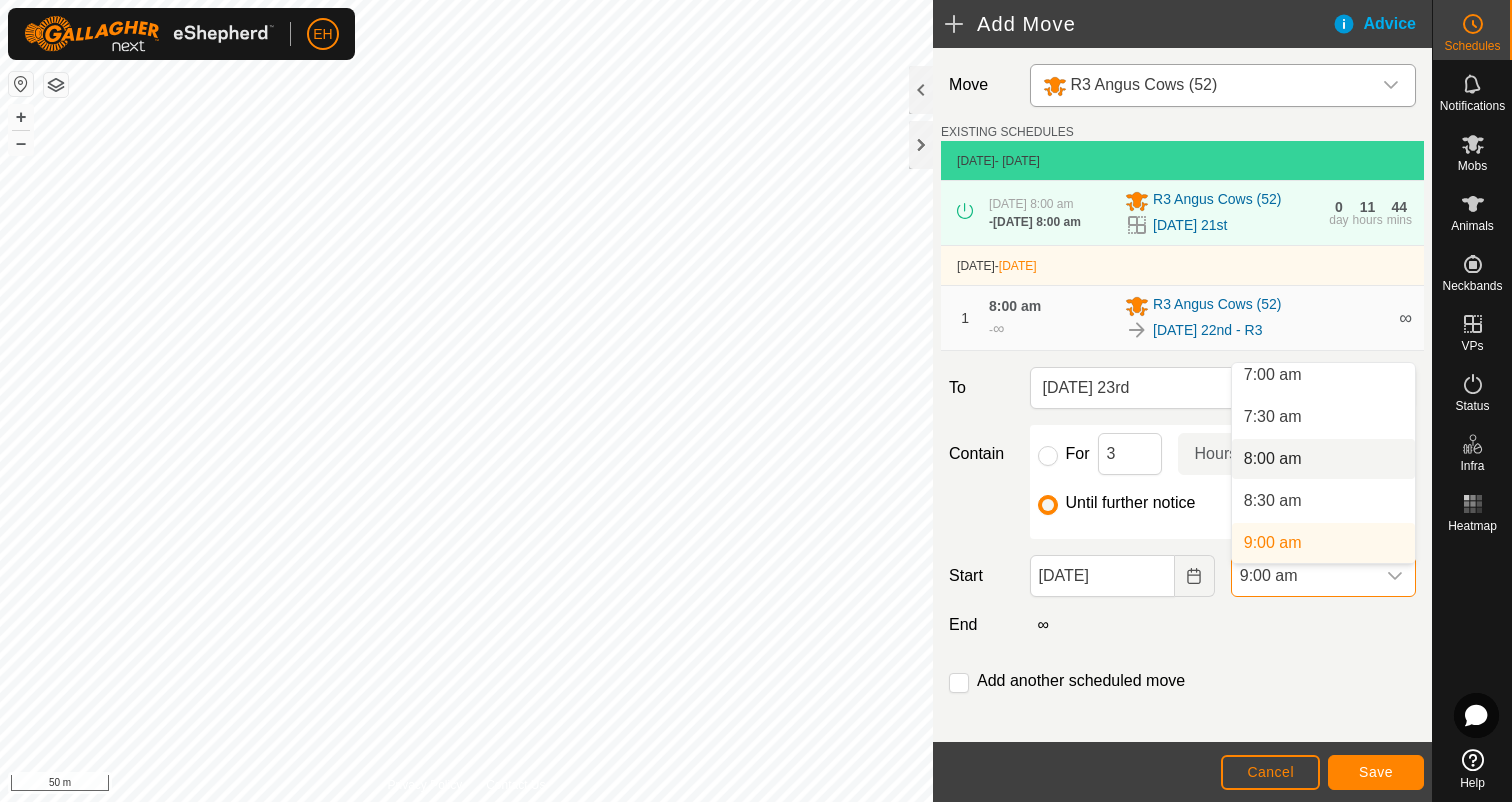 click on "8:00 am" at bounding box center (1323, 459) 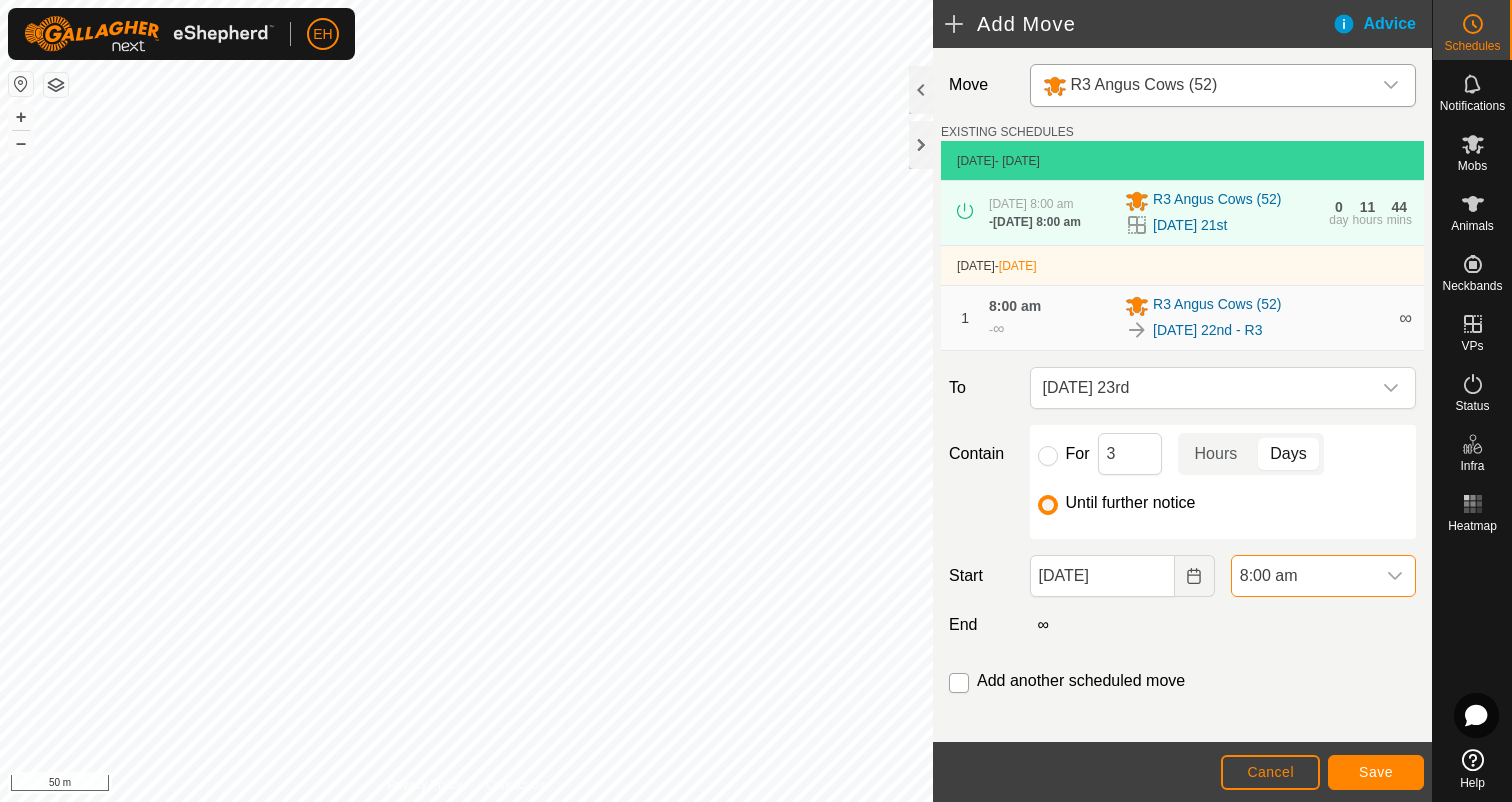 click at bounding box center [959, 683] 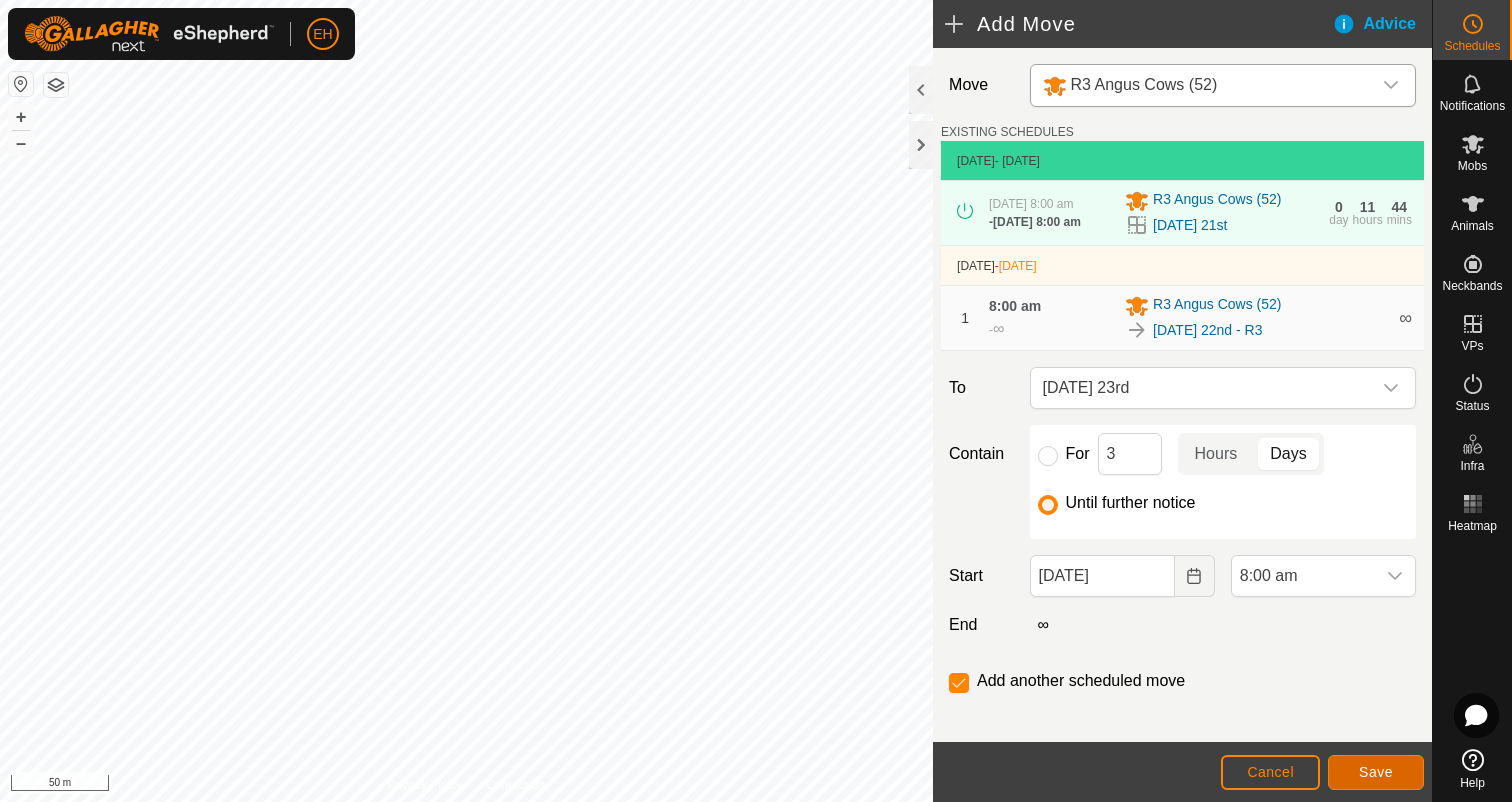 click on "Save" 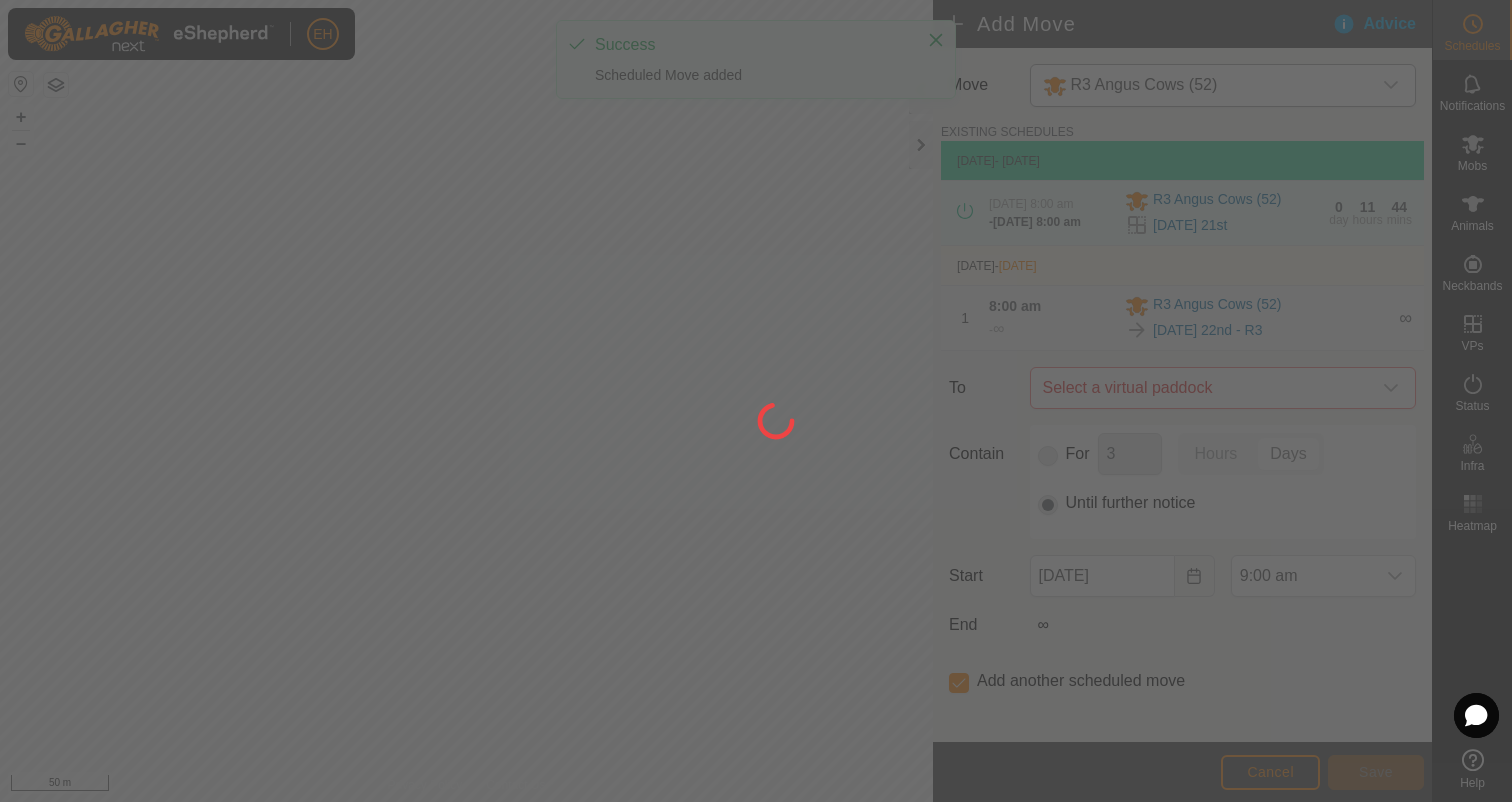 type on "[DATE]" 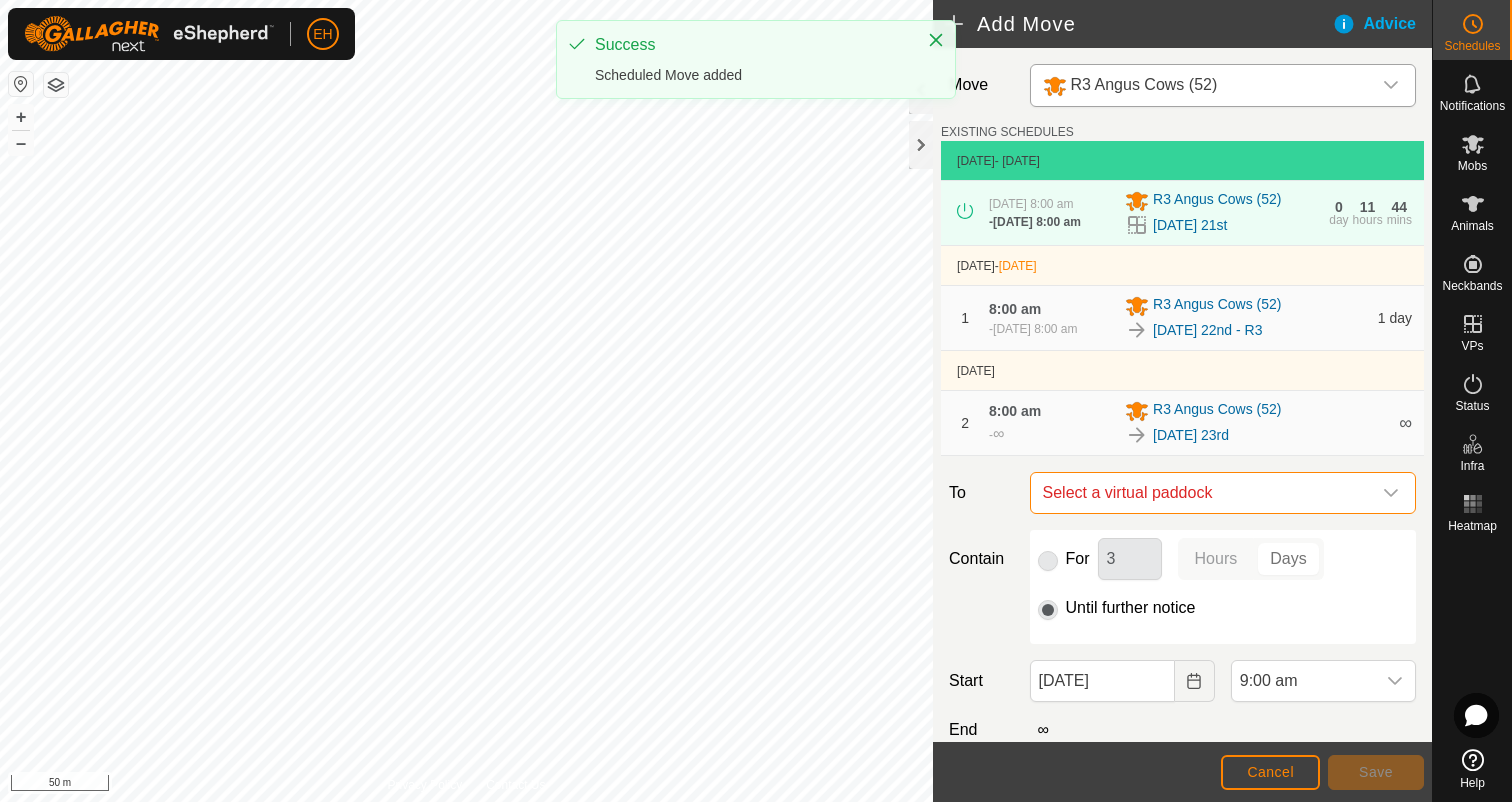 click on "Select a virtual paddock" at bounding box center (1203, 493) 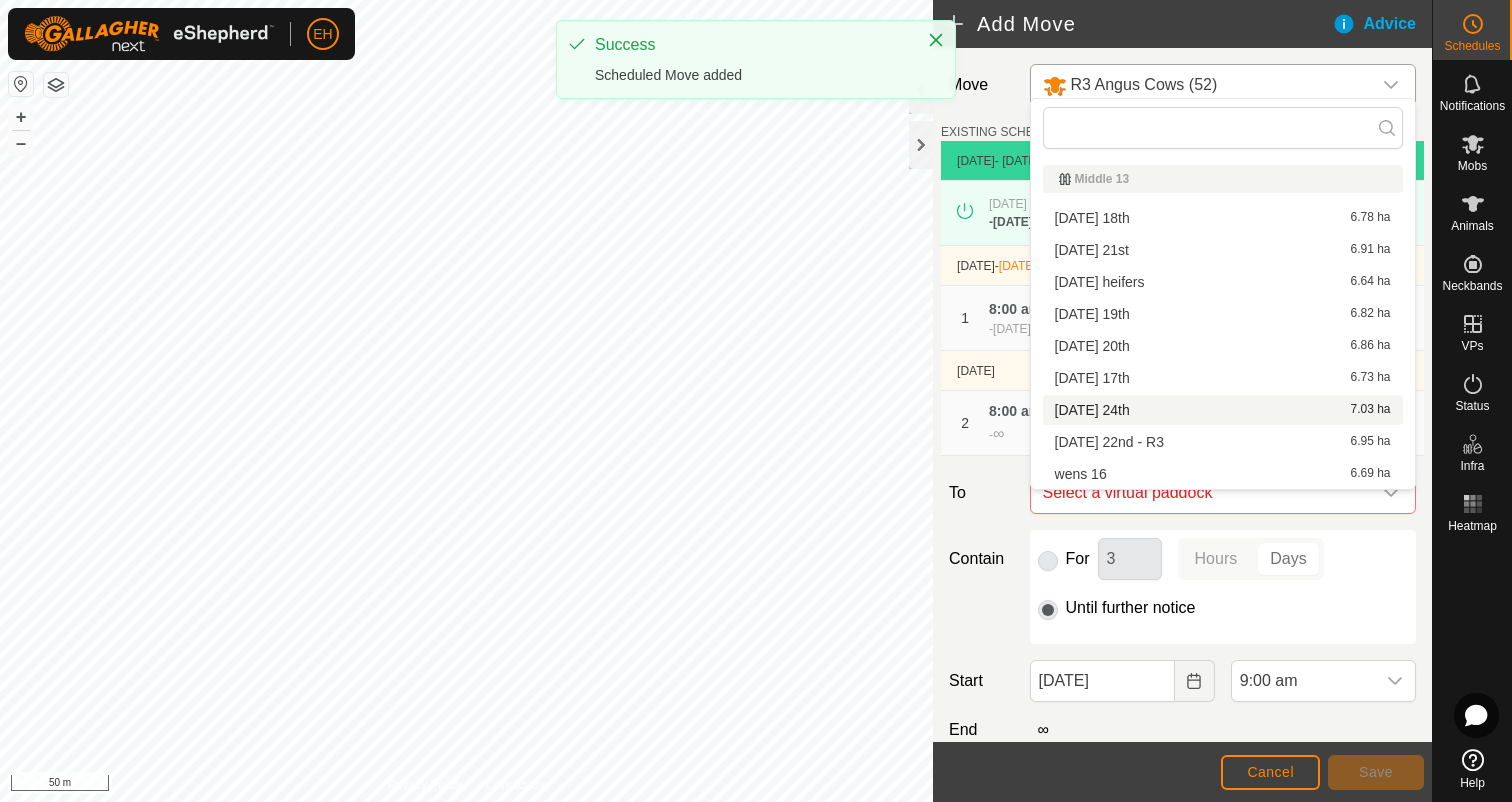 click on "[DATE] 24th  7.03 ha" at bounding box center [1223, 410] 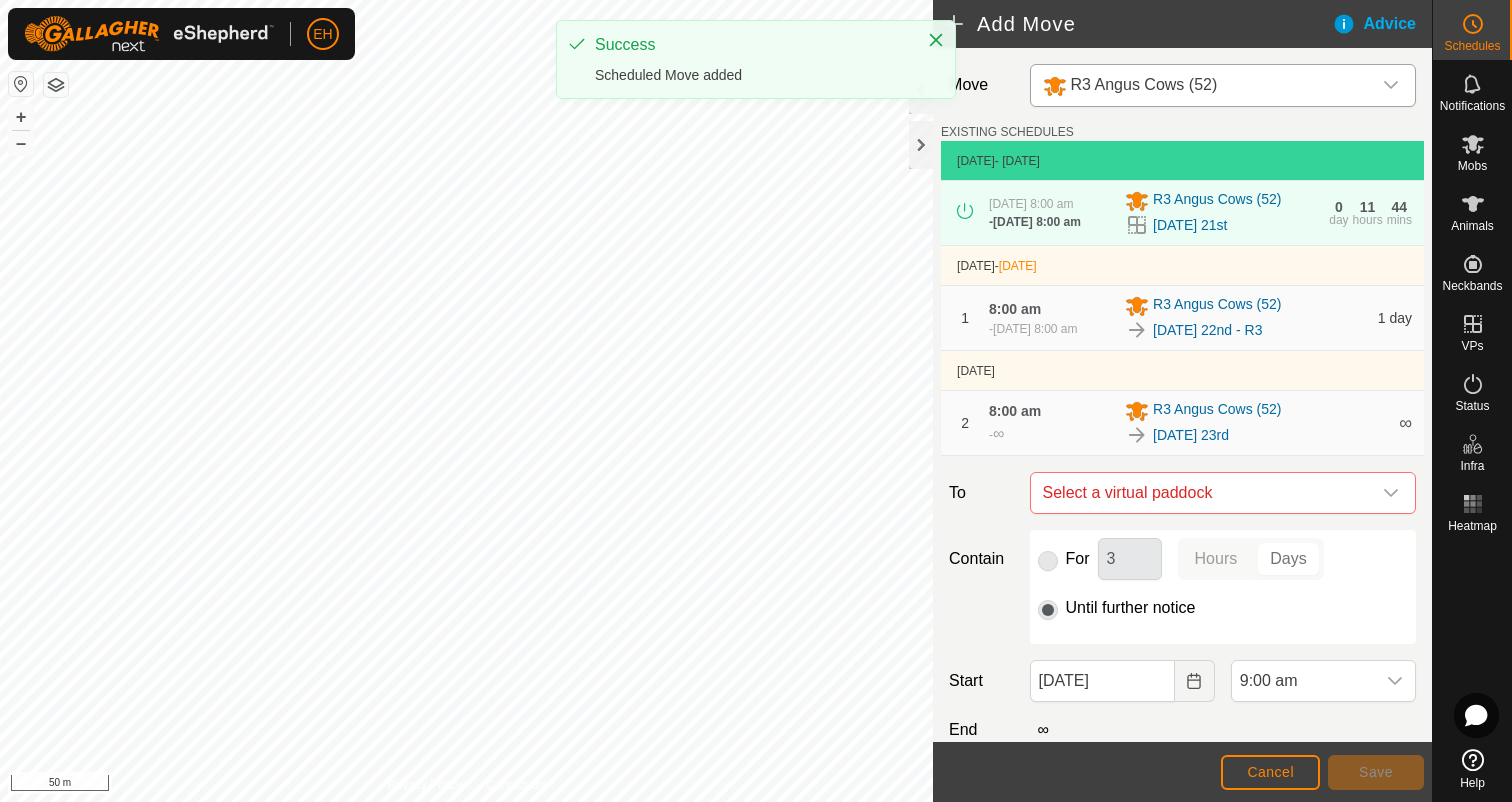 checkbox on "false" 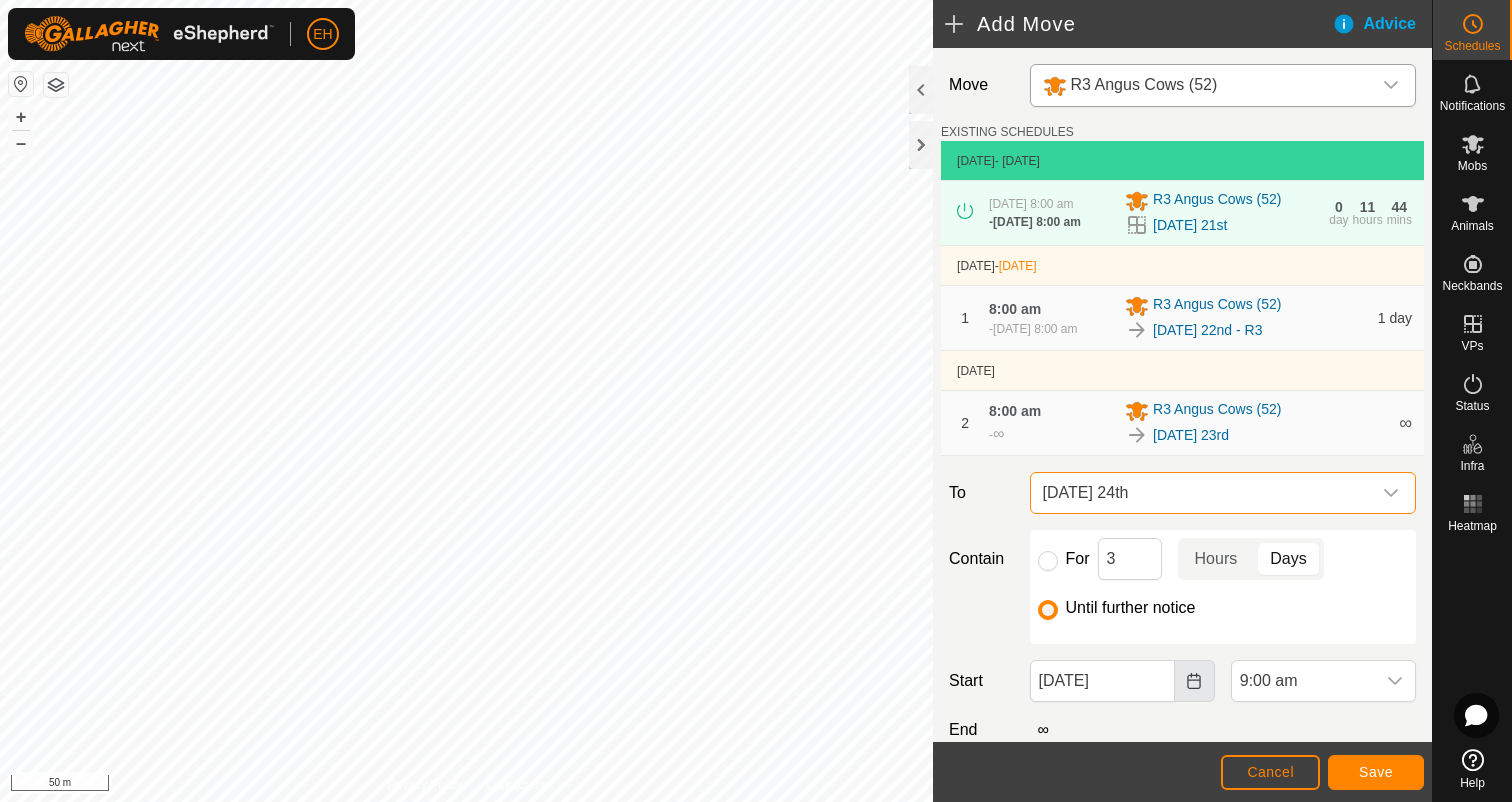 click 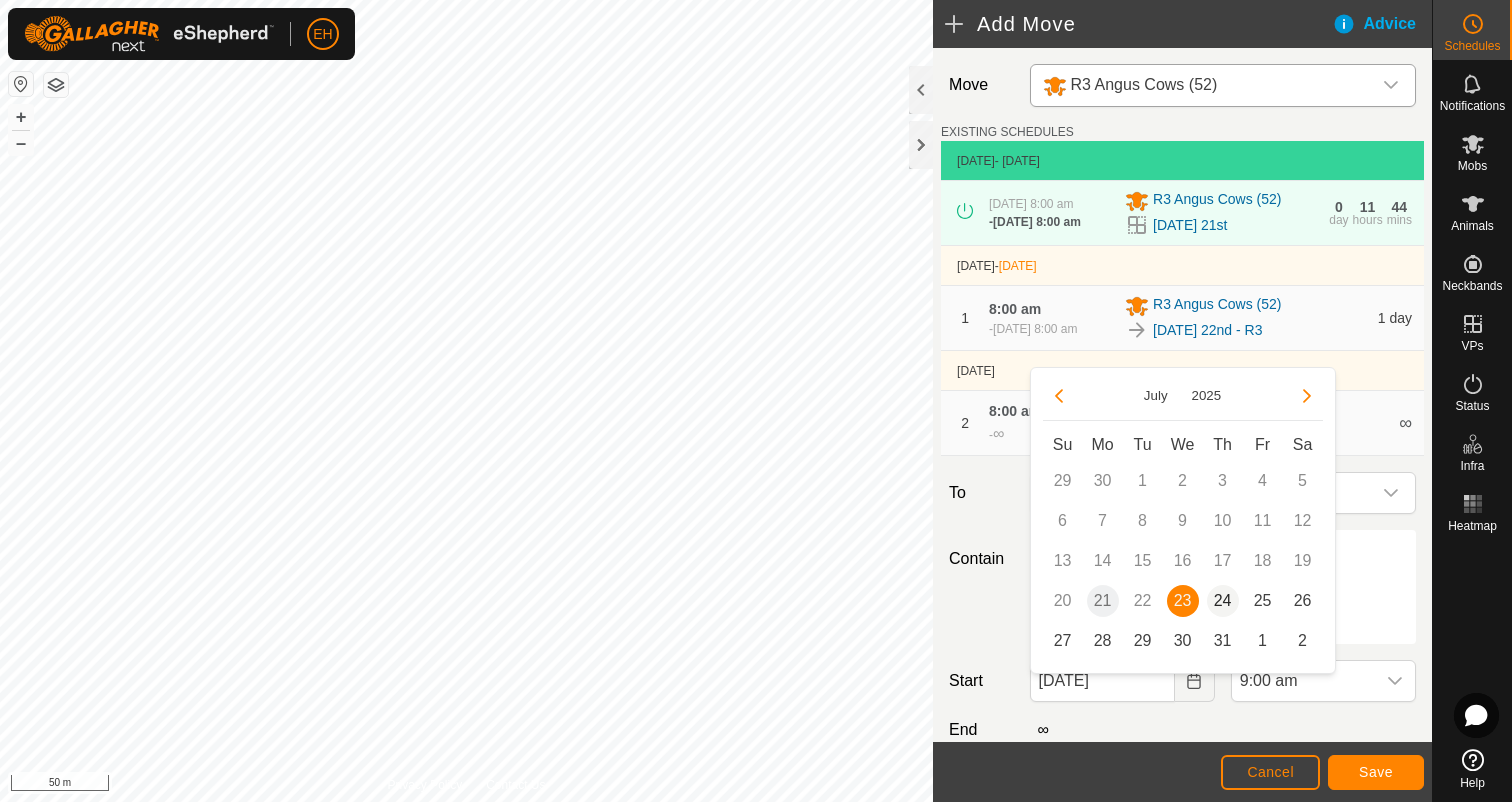 click on "24" at bounding box center (1223, 601) 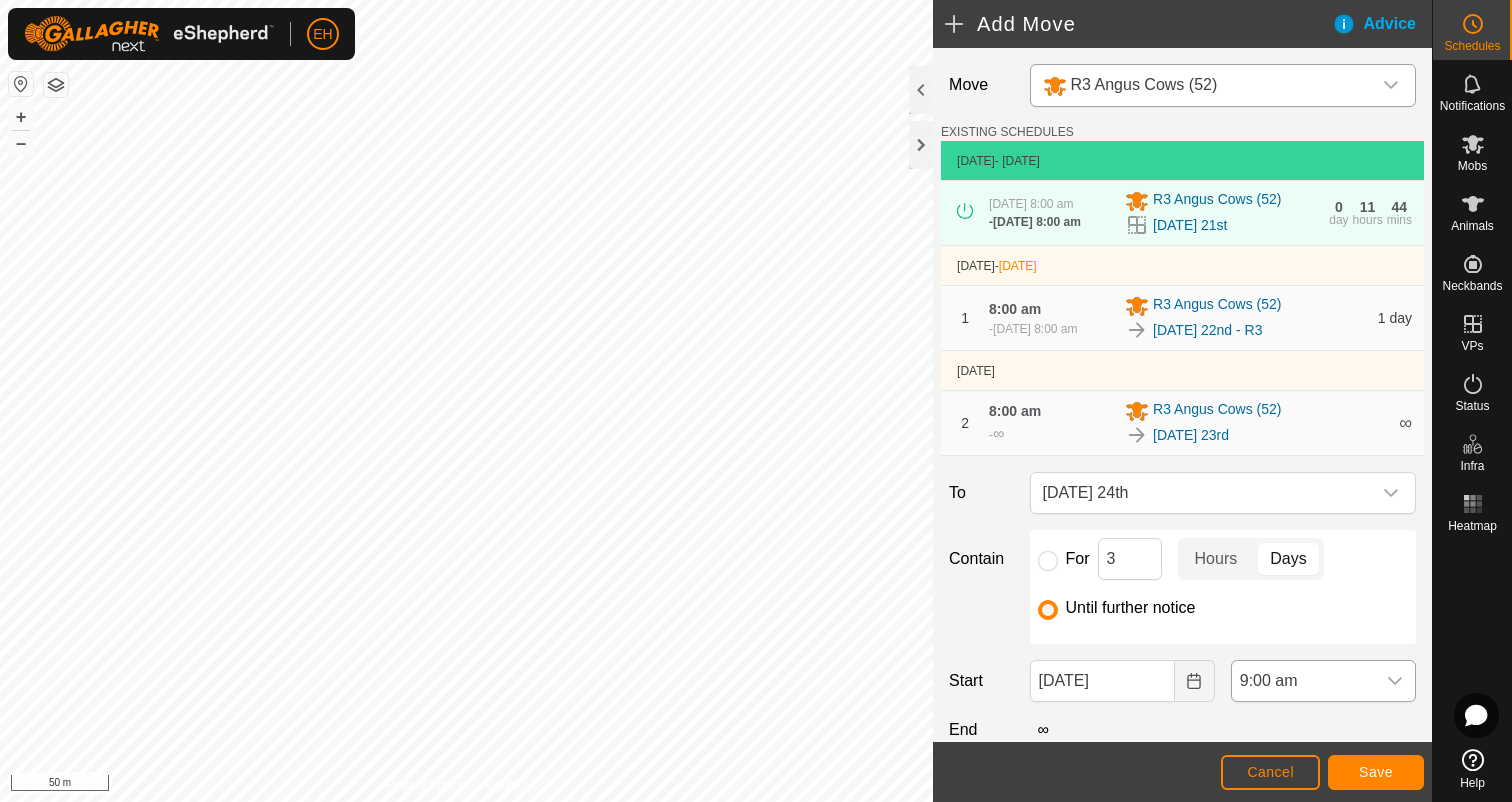 click 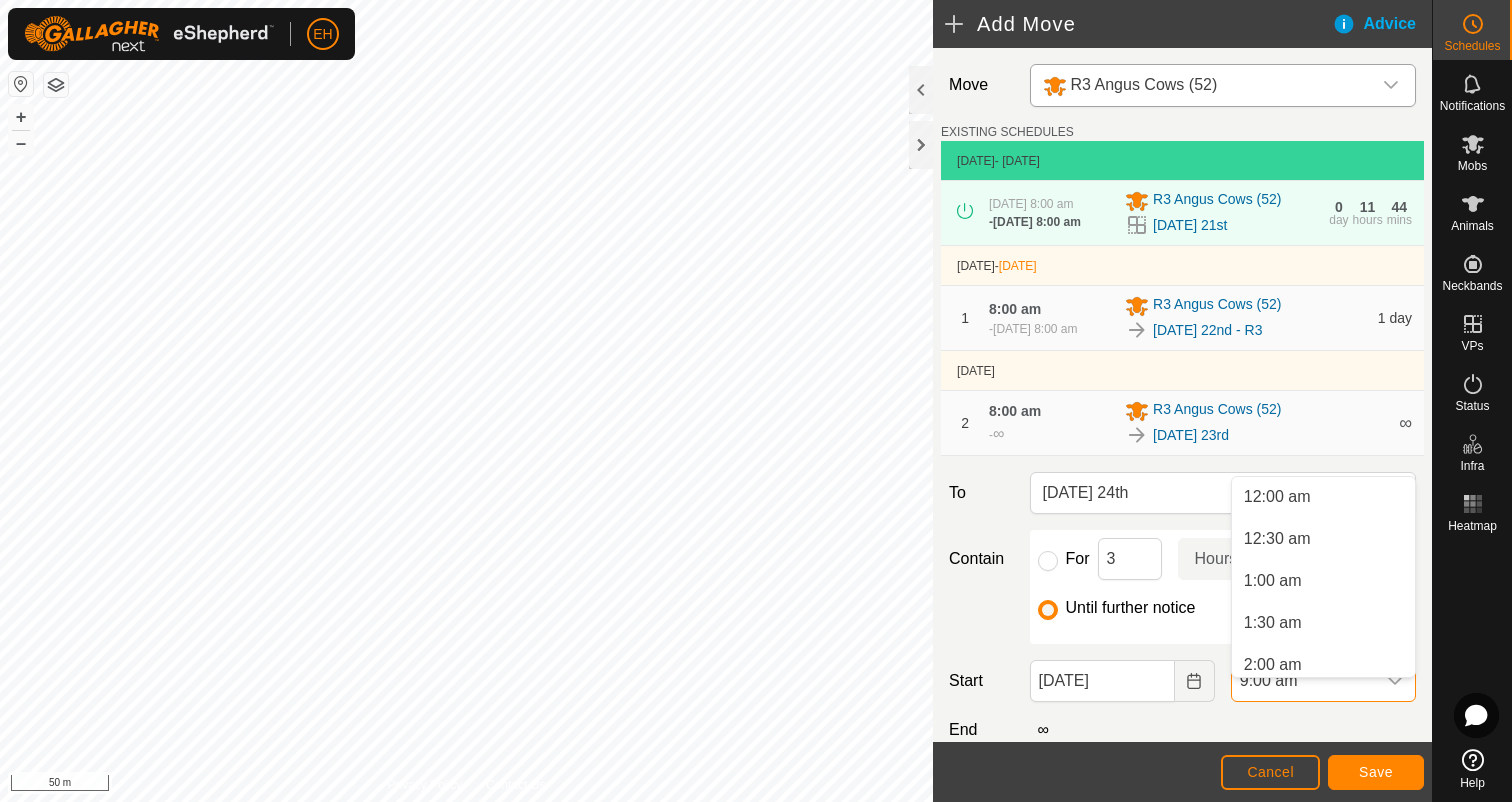 scroll, scrollTop: 596, scrollLeft: 0, axis: vertical 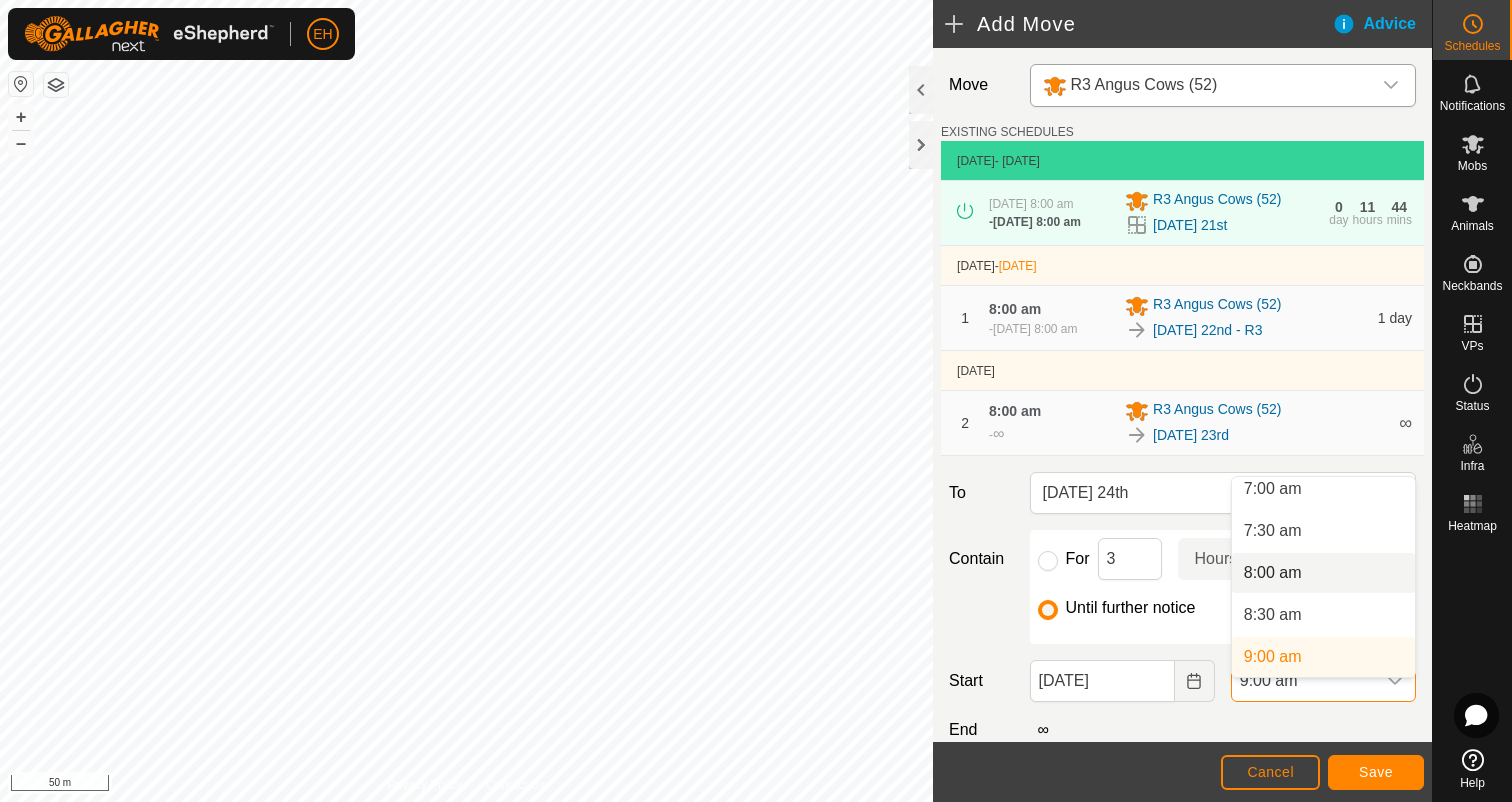 click on "8:00 am" at bounding box center [1323, 573] 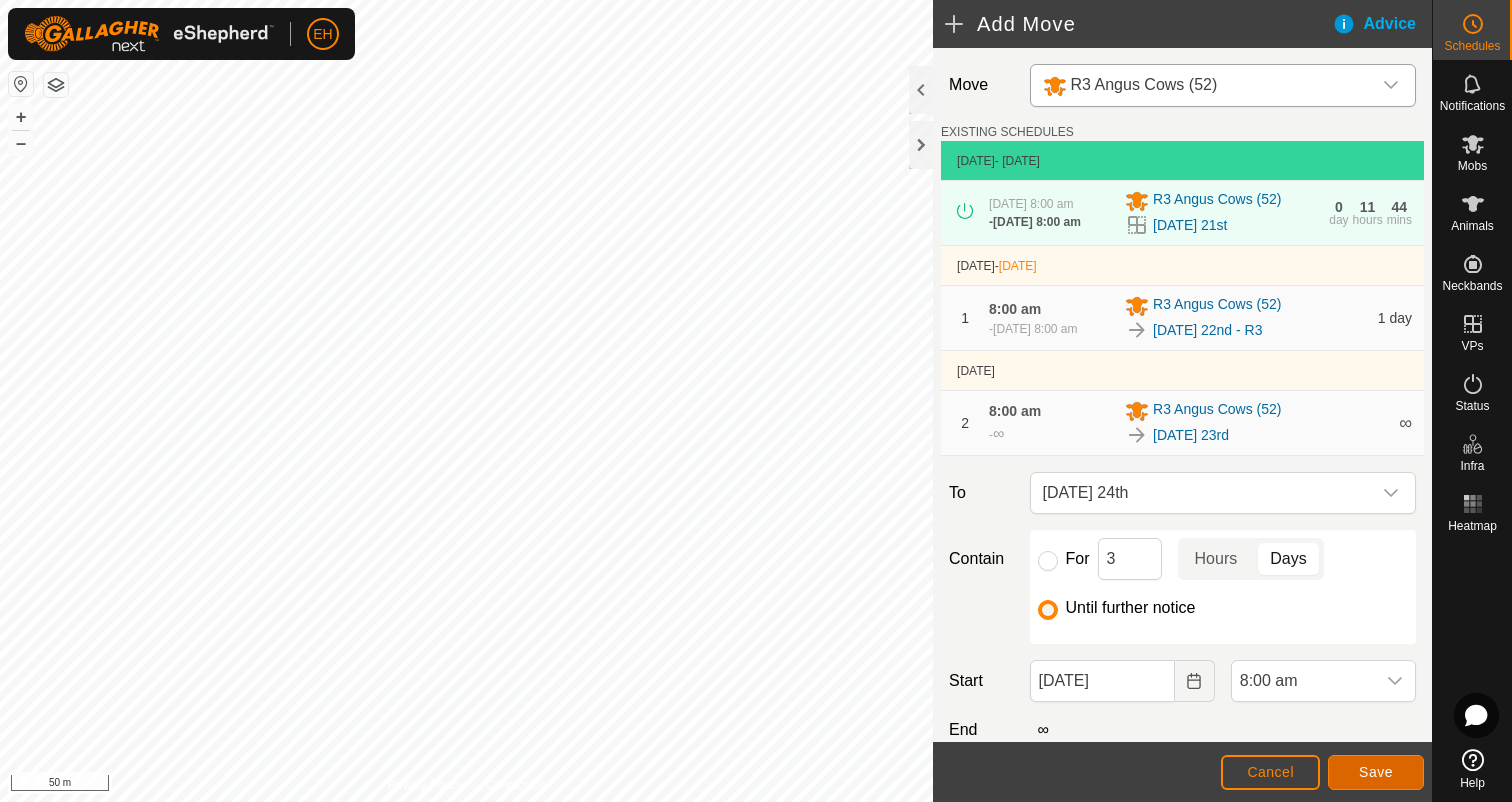 click on "Save" 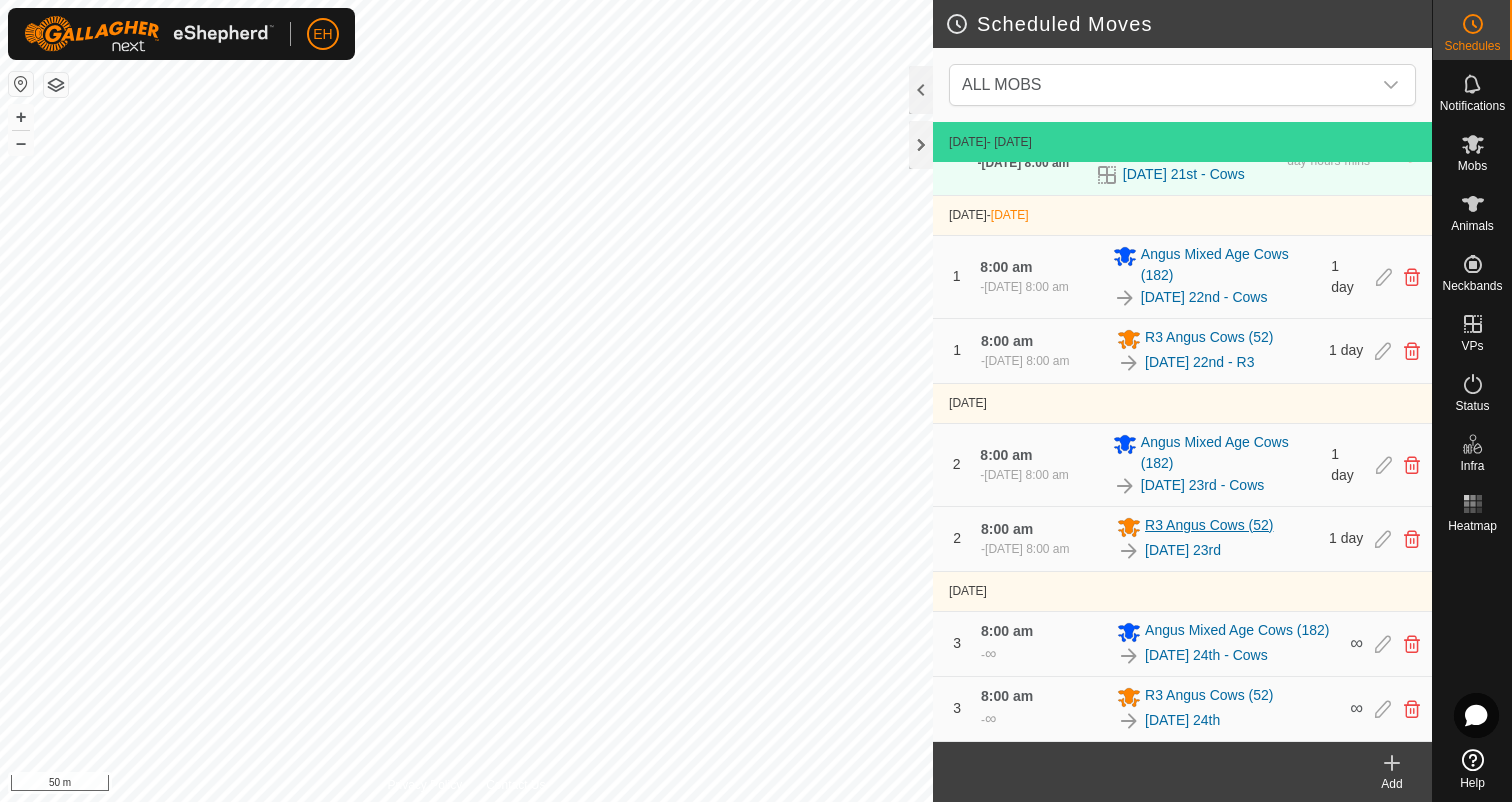 scroll, scrollTop: 156, scrollLeft: 0, axis: vertical 